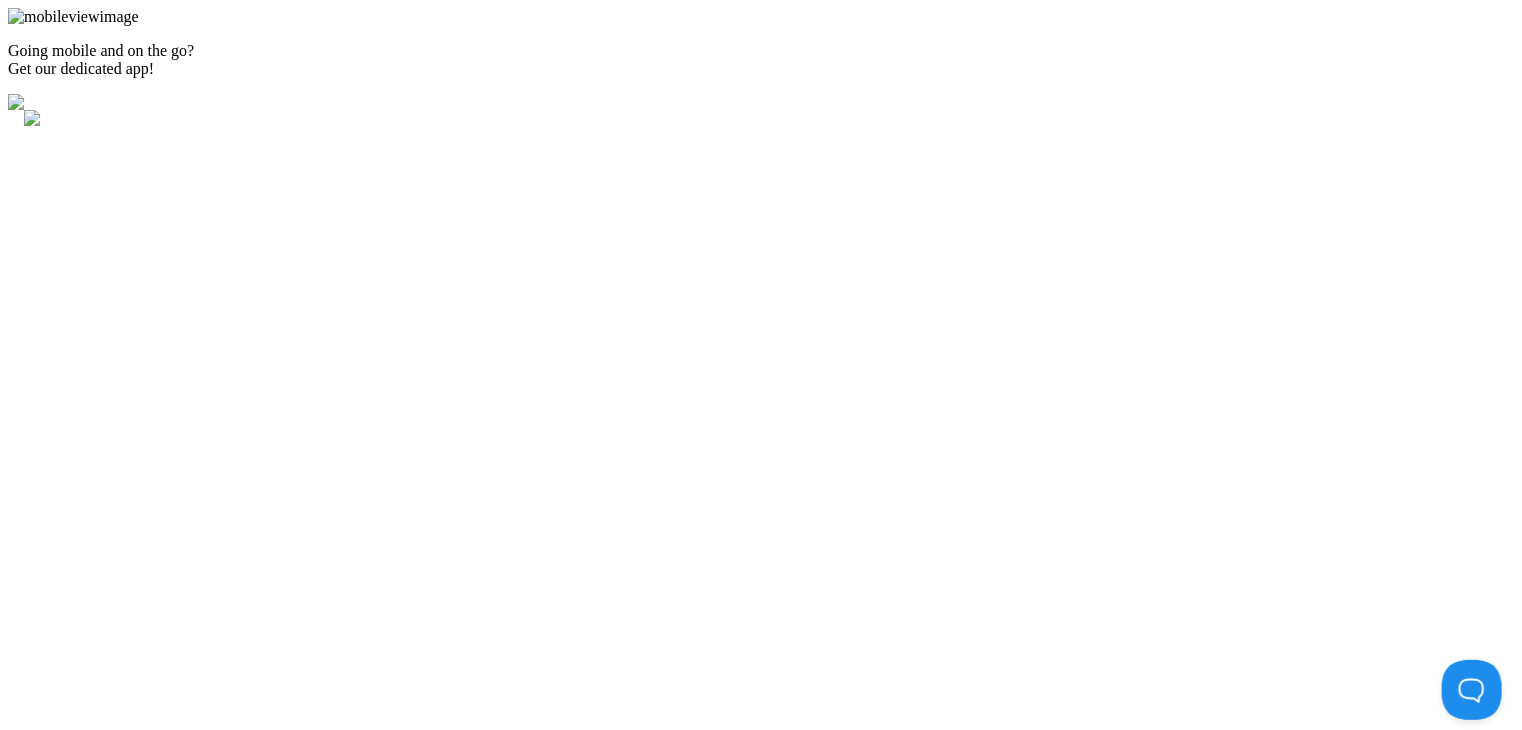 scroll, scrollTop: 0, scrollLeft: 0, axis: both 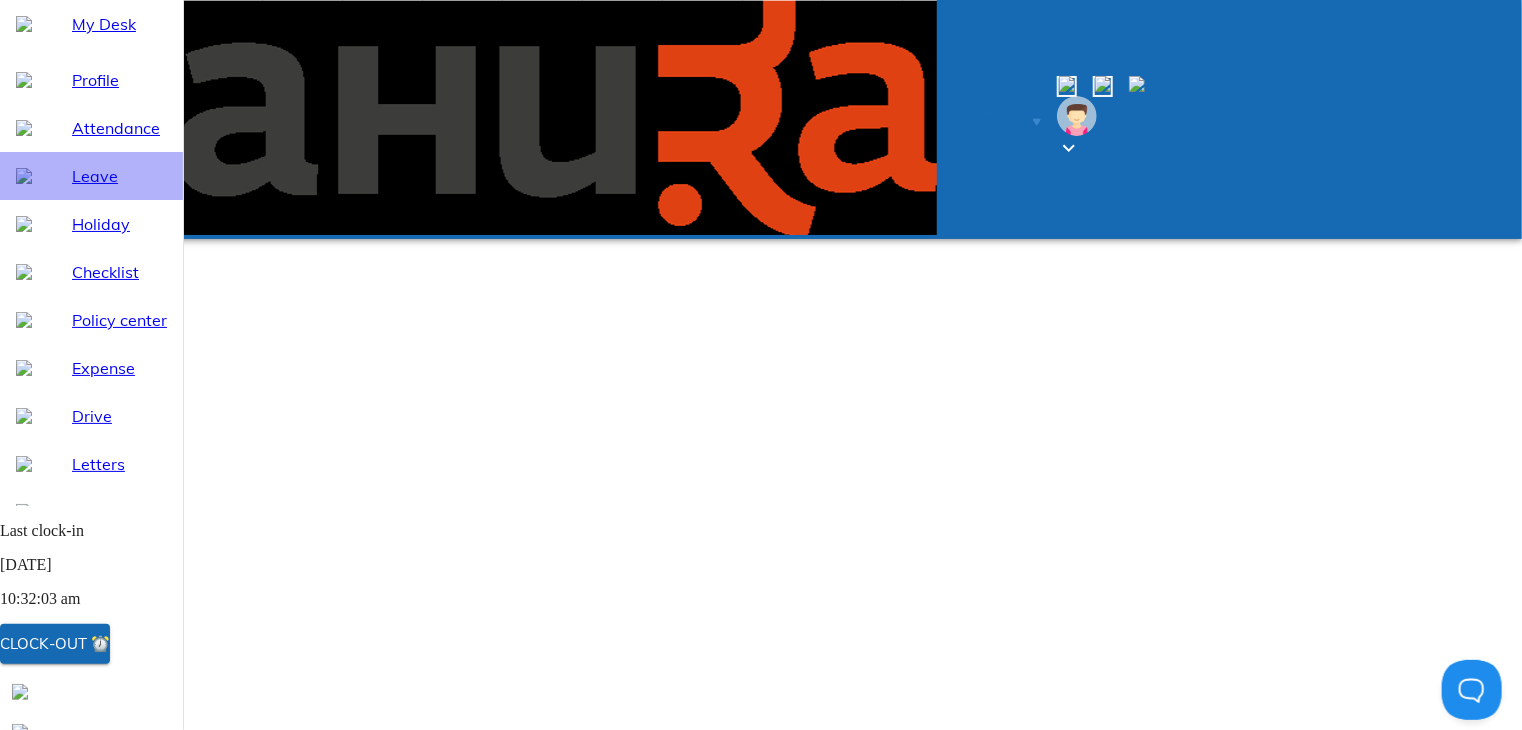 click on "Leave" at bounding box center (119, 176) 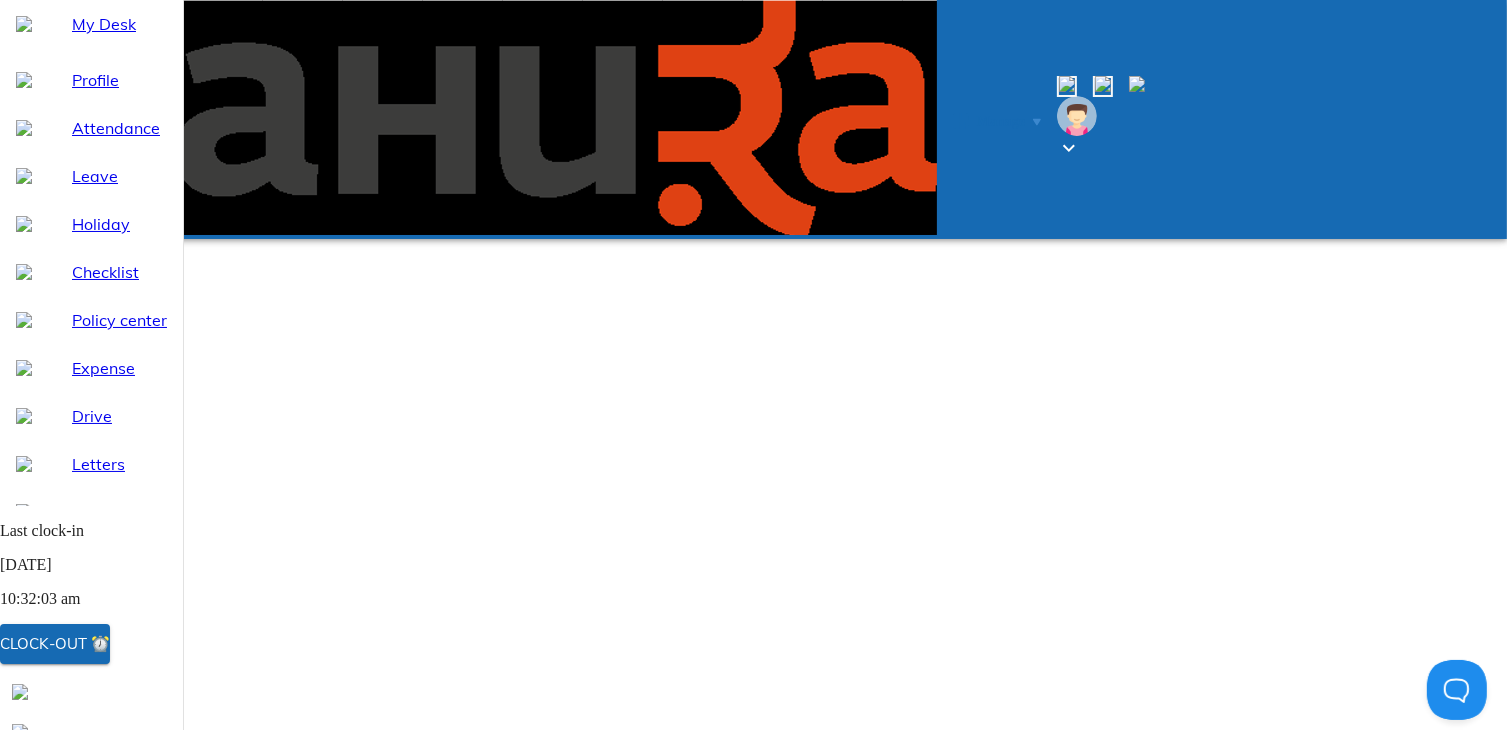 click on "Ledger" at bounding box center [796, 1123] 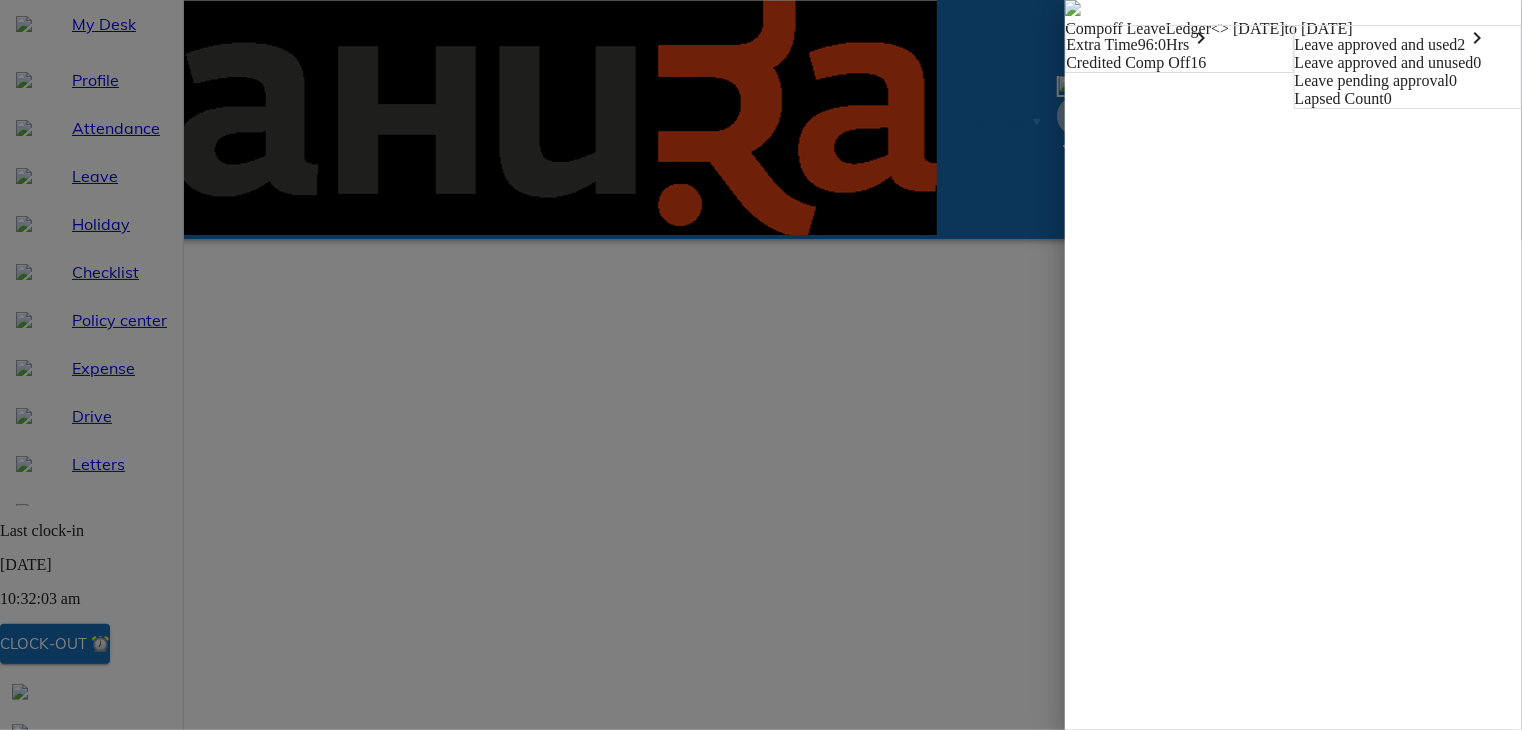 click on "Leave approved and used 2 keyboard_arrow_right" at bounding box center (1408, 40) 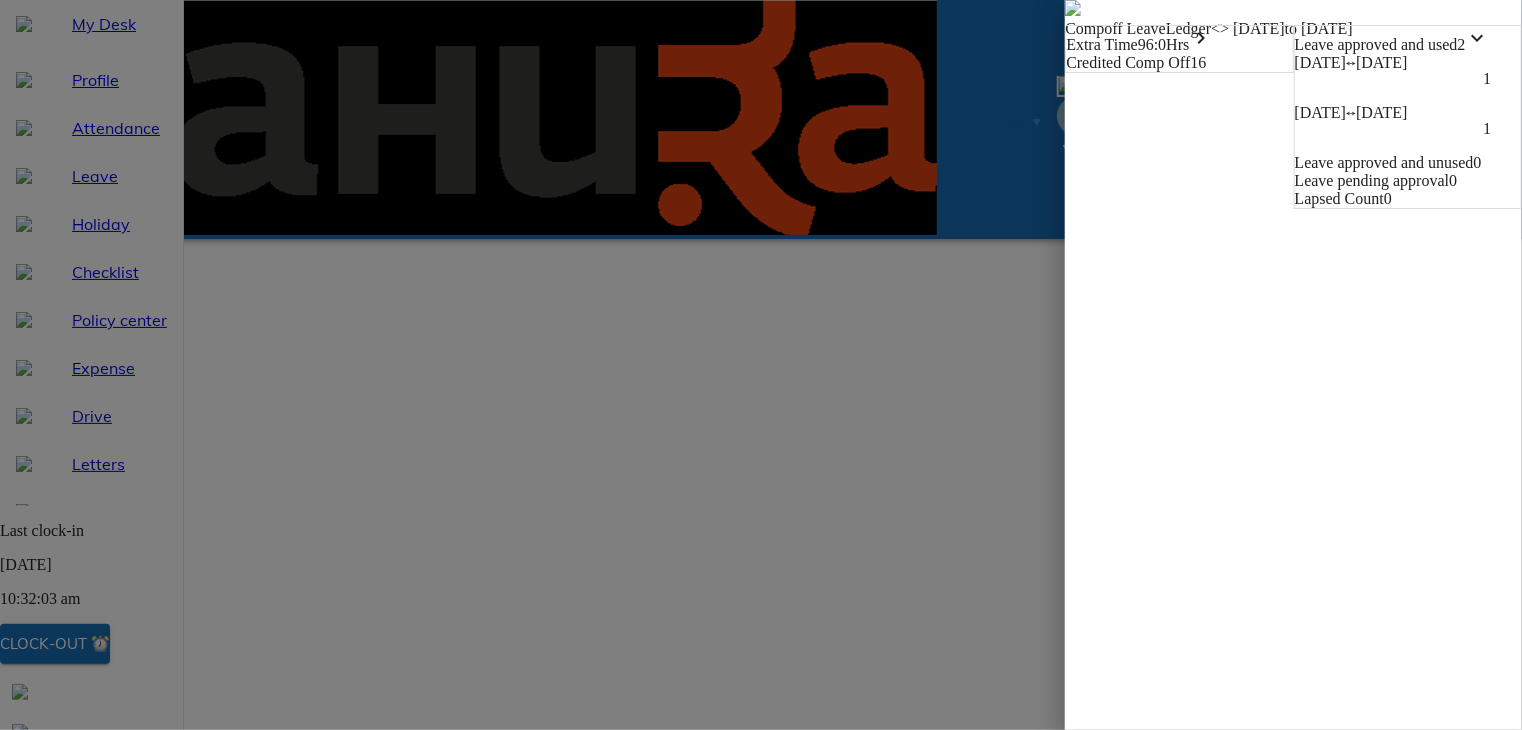 click on "Leave approved and used 2 keyboard_arrow_down 30-05-2025 ⟷ 30-05-2025 1 02-06-2025 ⟷ 02-06-2025 1" at bounding box center [1408, 90] 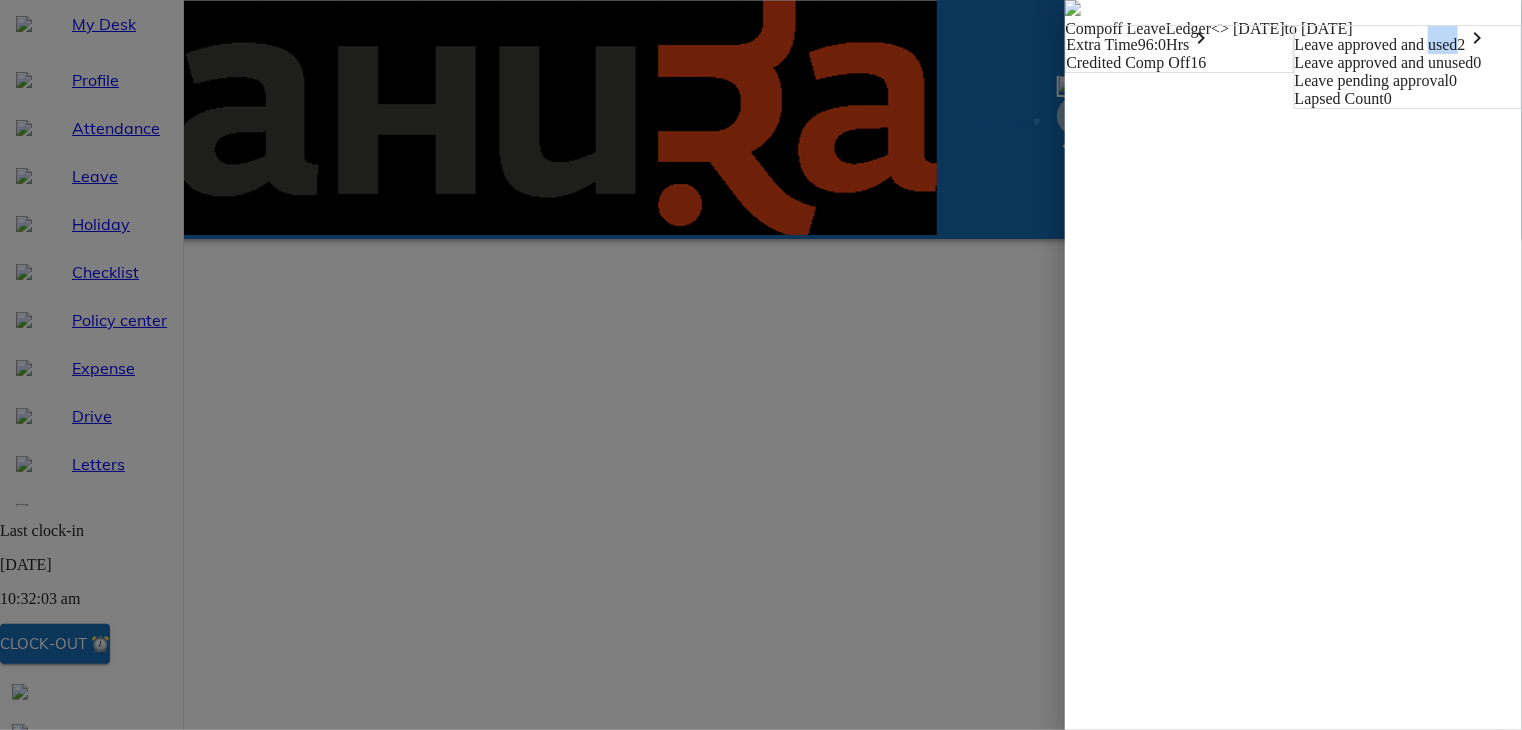 click on "Leave approved and used 2 keyboard_arrow_right" at bounding box center [1408, 40] 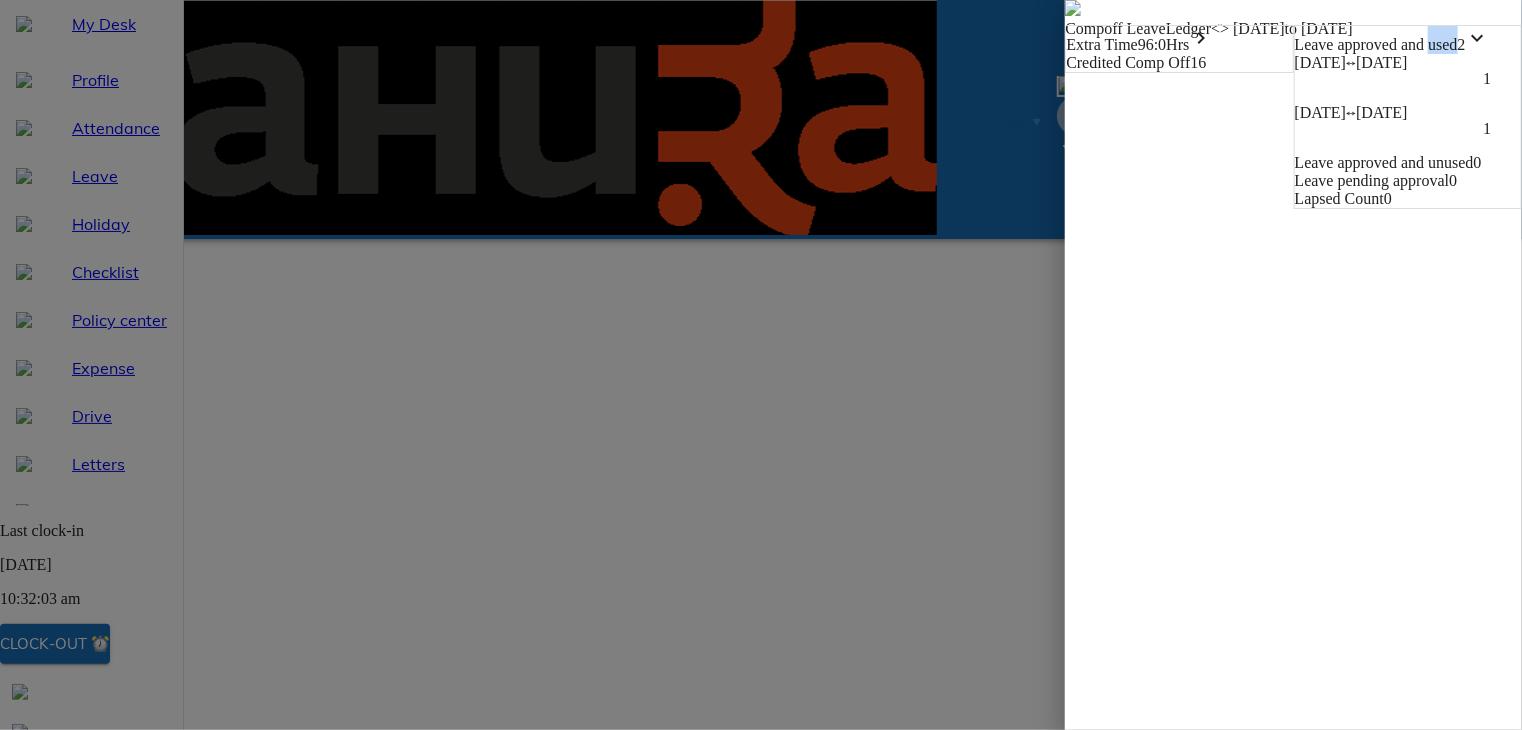 click on "Leave approved and used 2 keyboard_arrow_down 30-05-2025 ⟷ 30-05-2025 1 02-06-2025 ⟷ 02-06-2025 1 Leave approved and unused 0 Leave pending approval 0 Lapsed Count 0" at bounding box center [1408, 117] 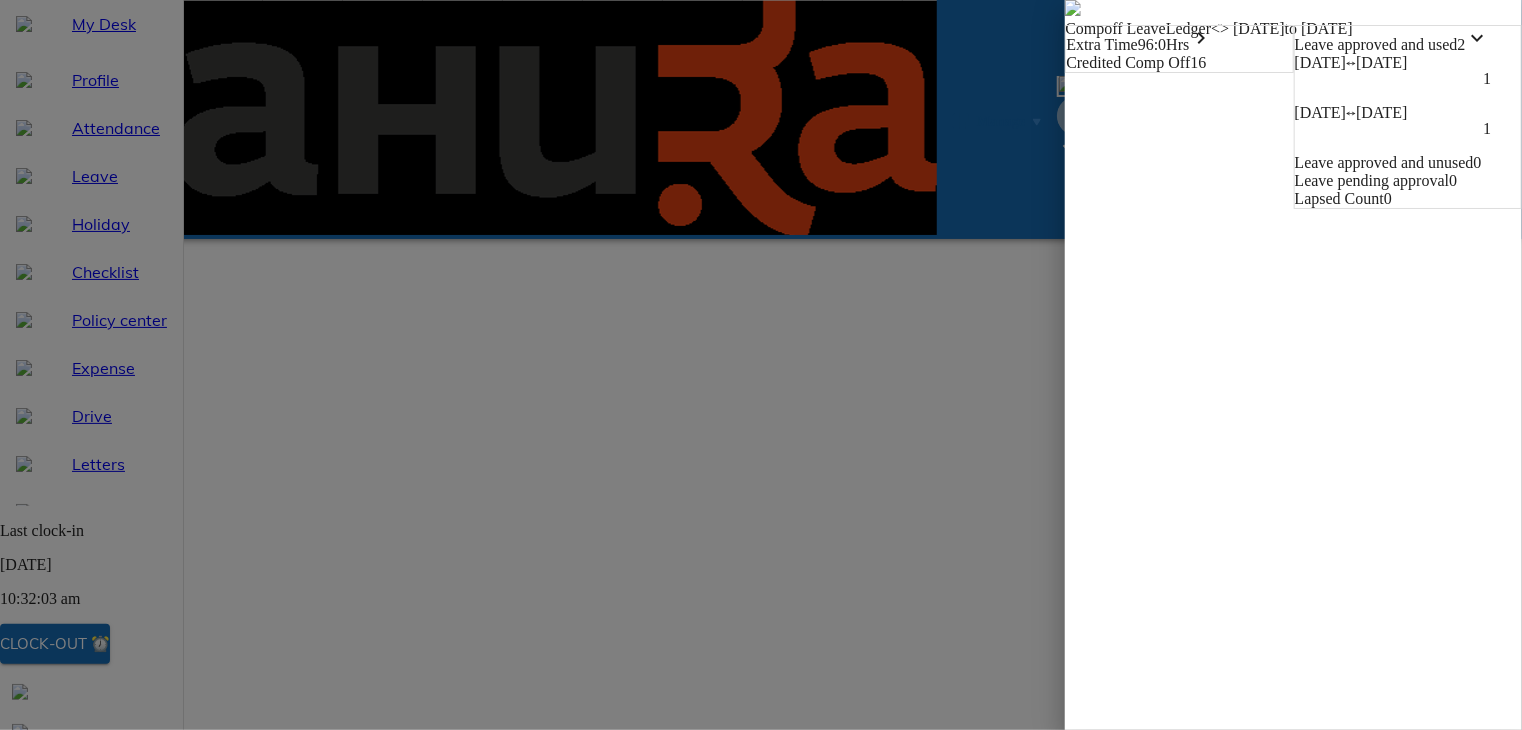 click on "Extra Time 96 : 0  Hrs keyboard_arrow_right" 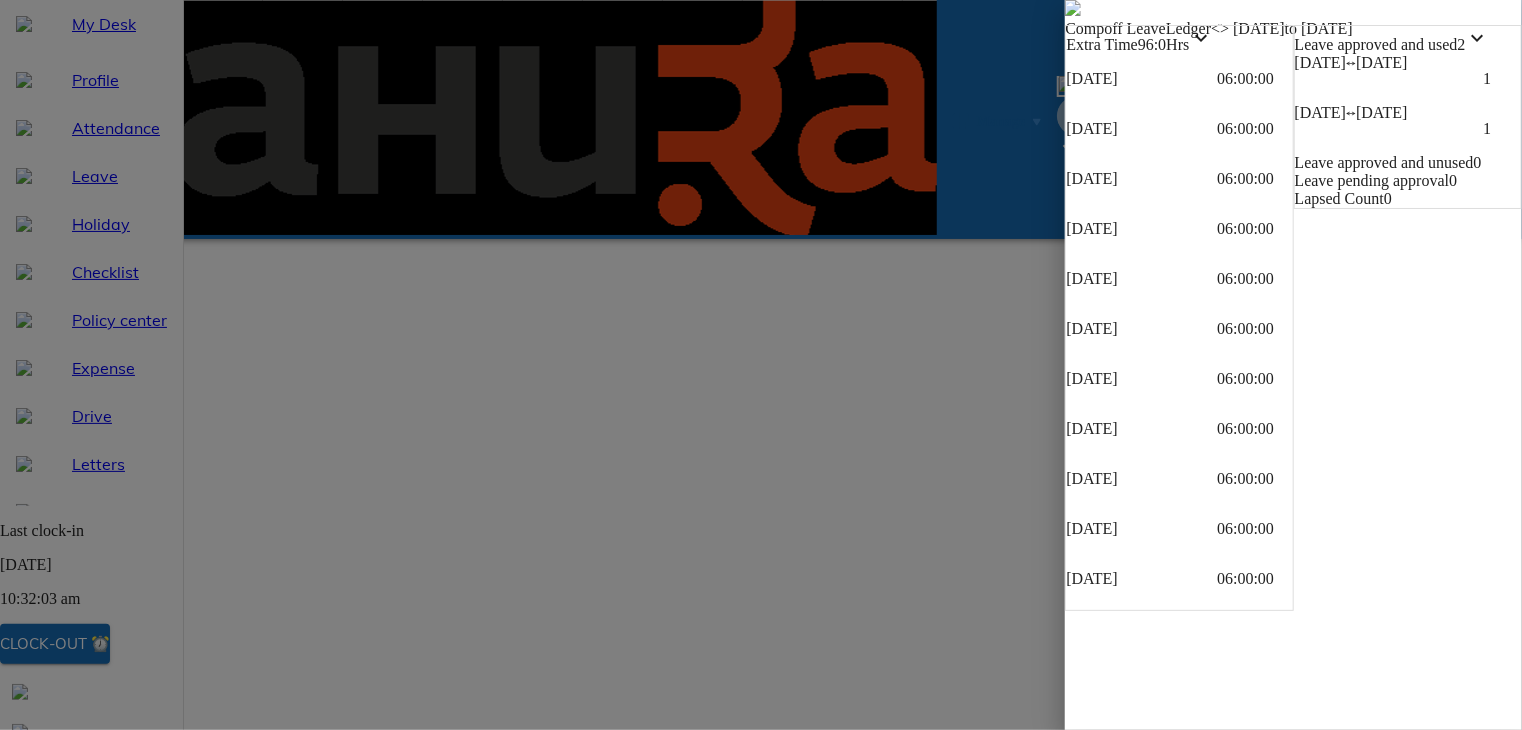 click on "Credited Comp Off 16" 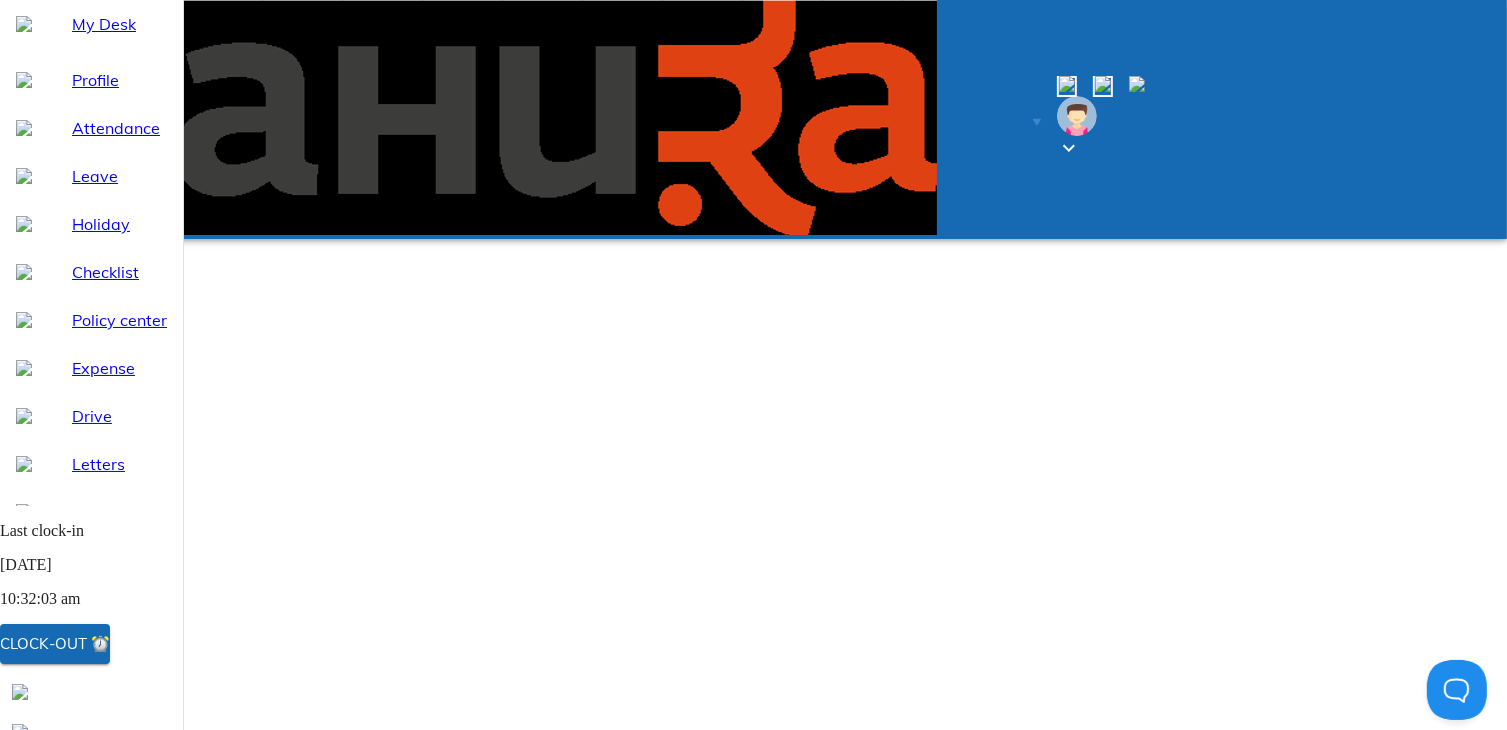 click on "Ledger" at bounding box center (796, 1123) 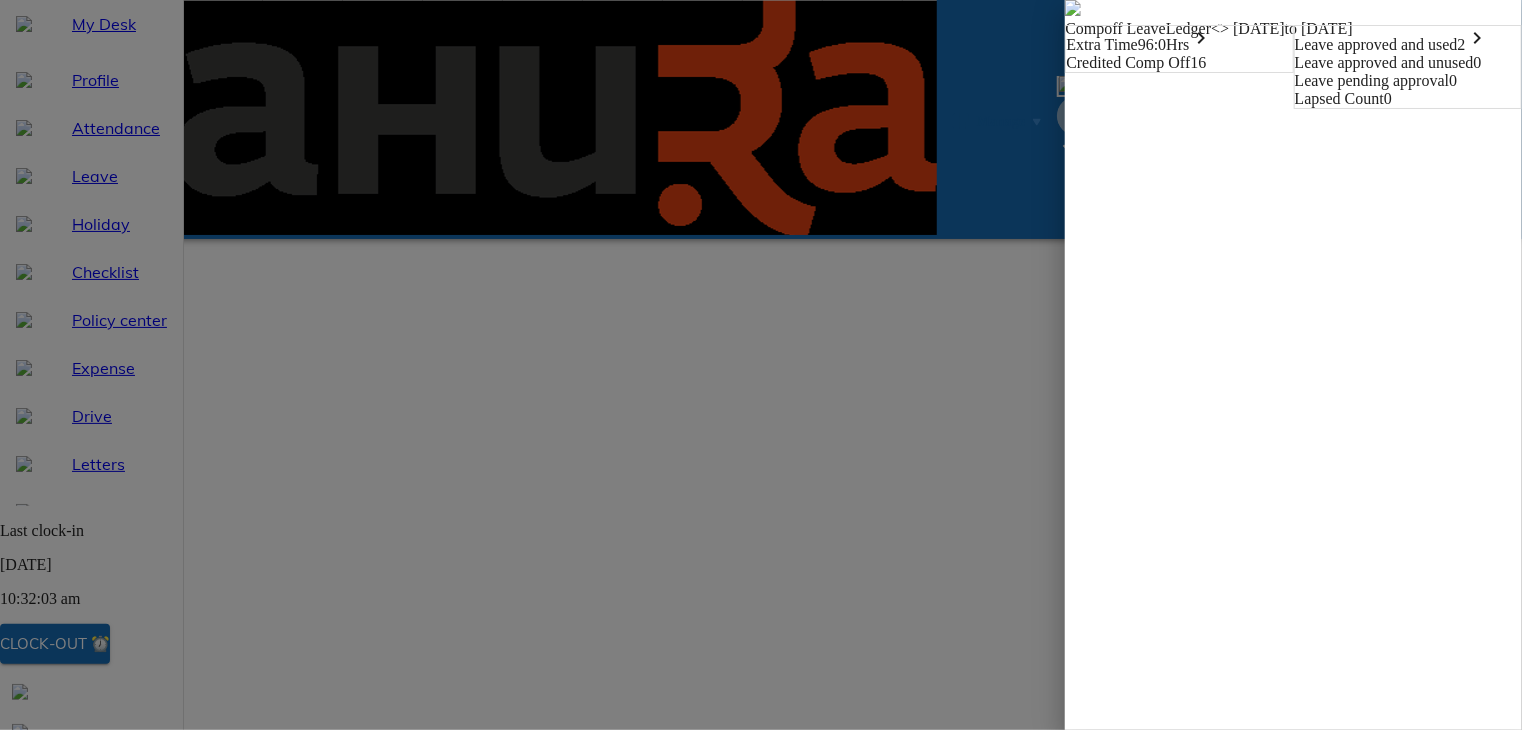 click at bounding box center (1073, 8) 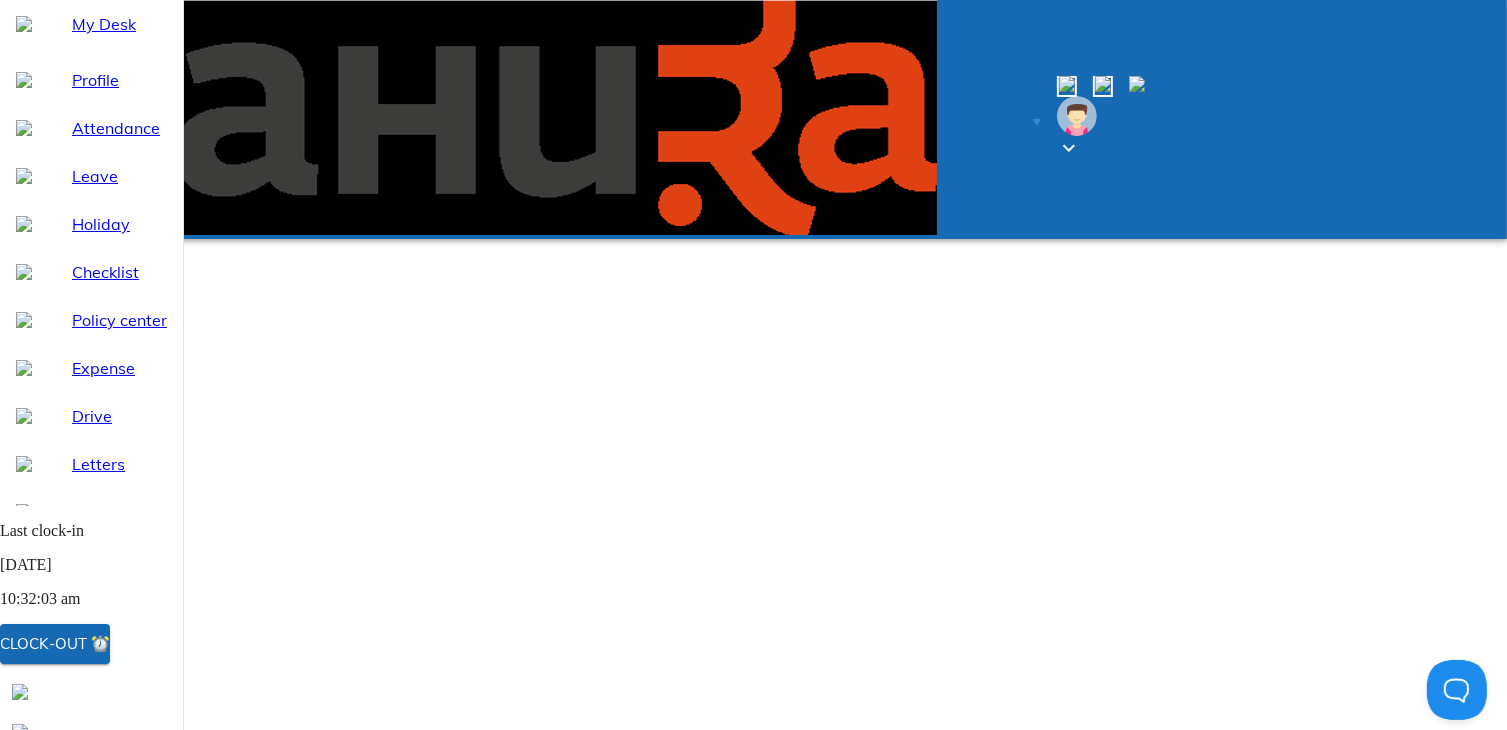 click on "Apply Leave" at bounding box center (815, 1151) 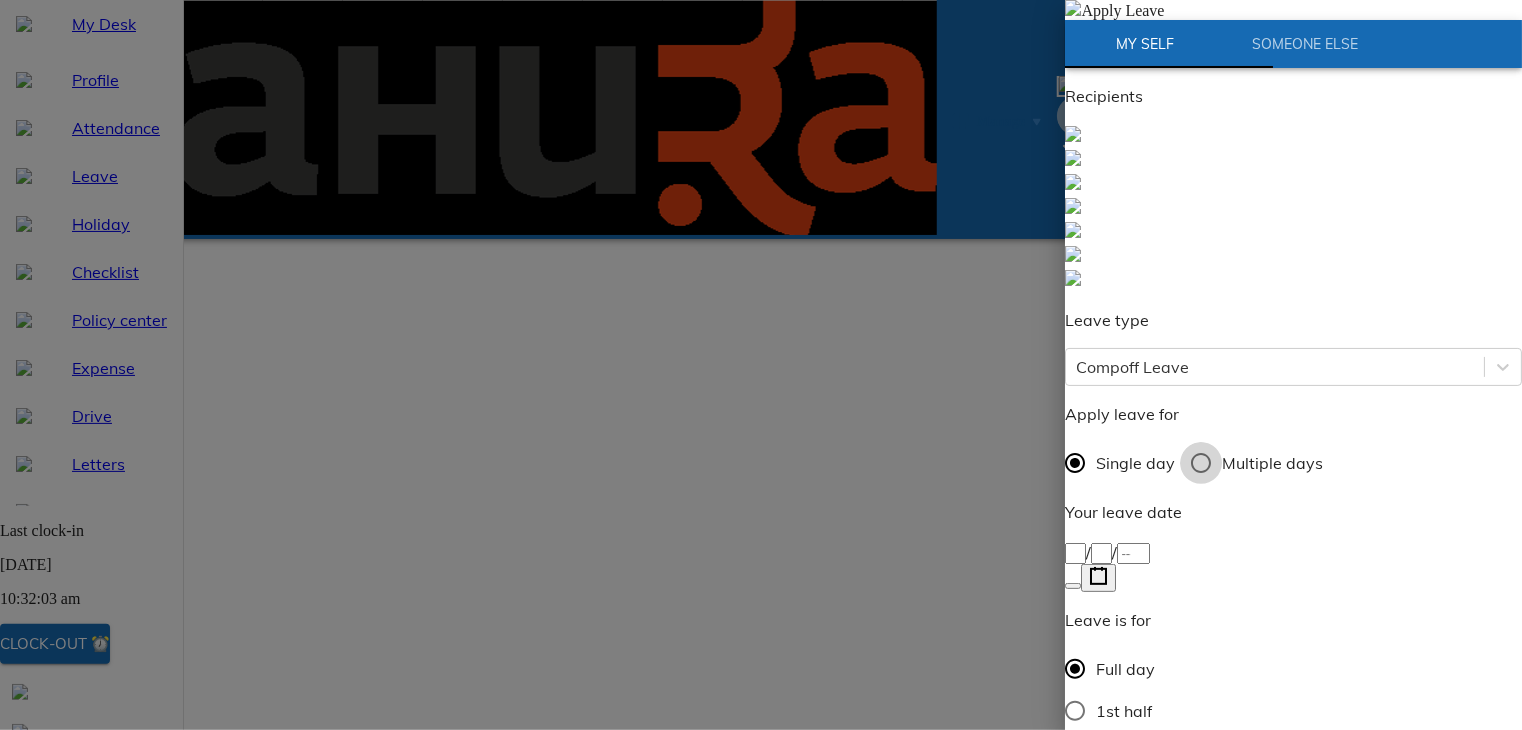 click on "Multiple days" at bounding box center (1201, 463) 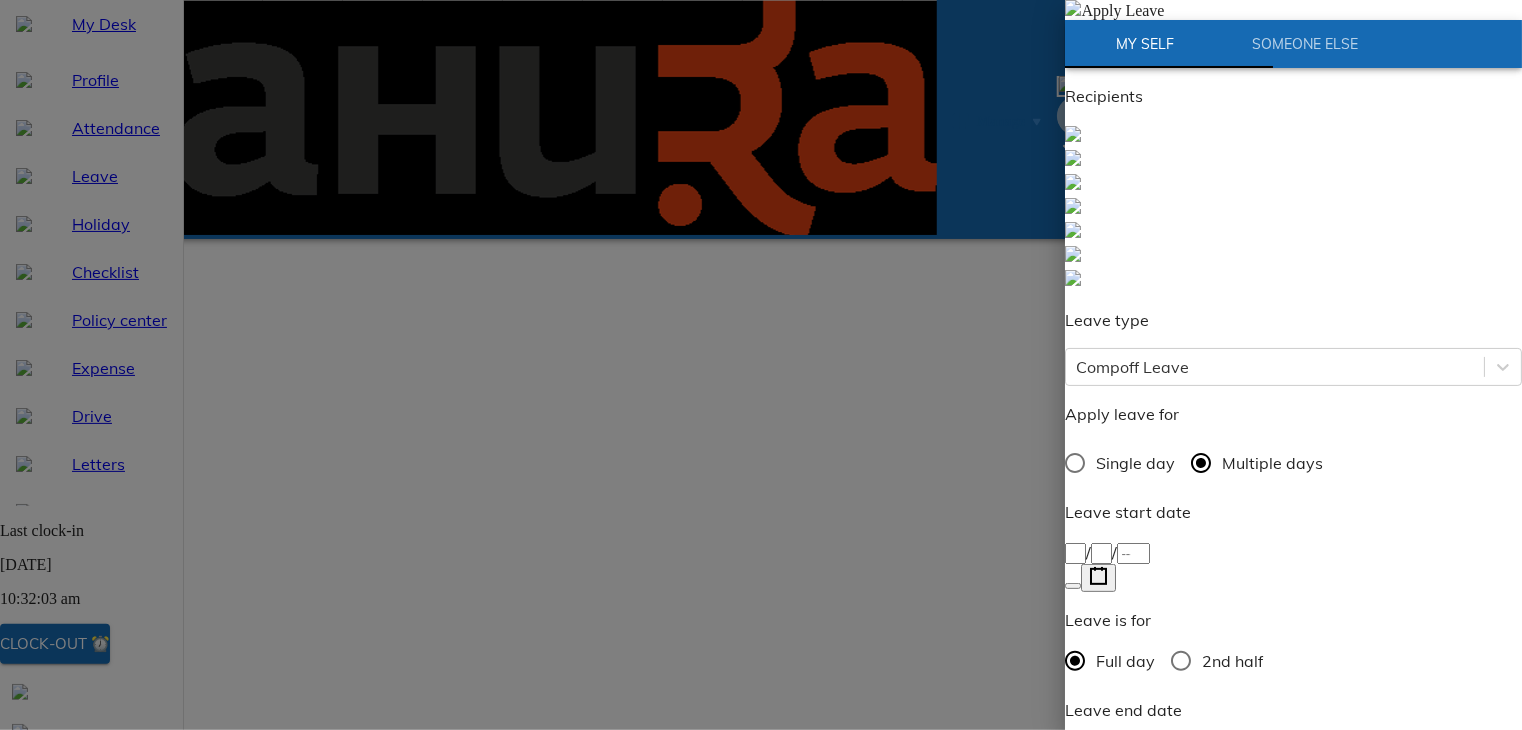 click on "/" 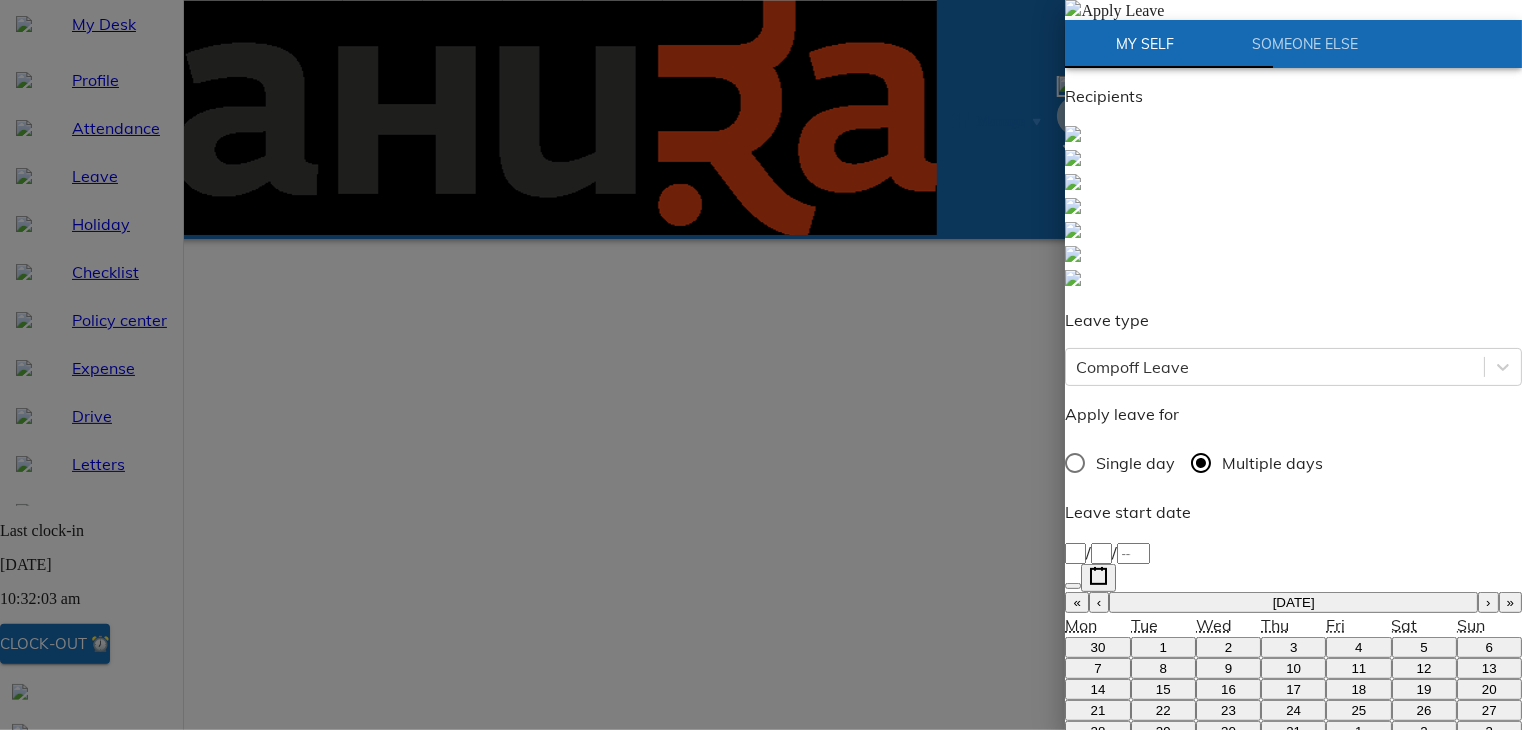 click on "»" at bounding box center (1510, 602) 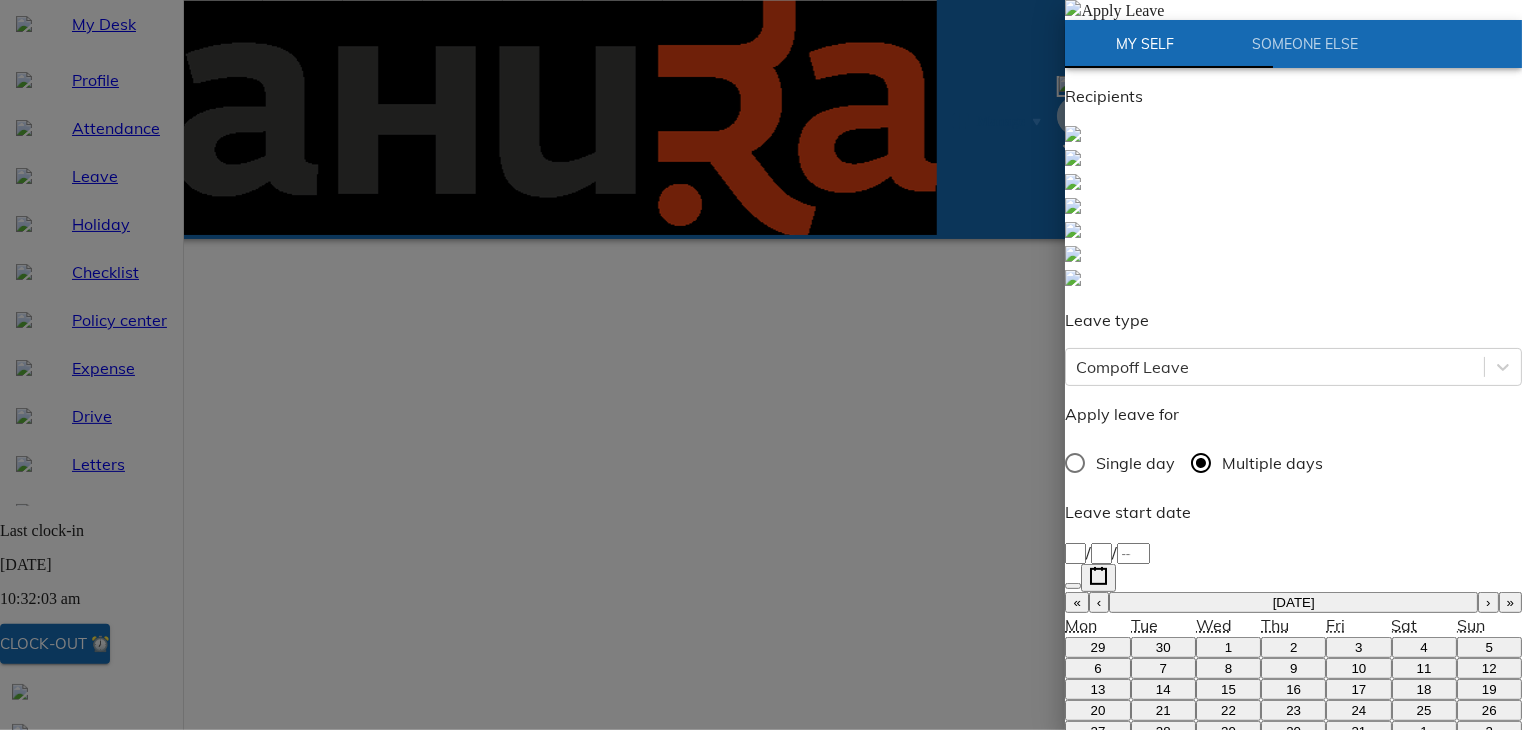 click on "Full day" at bounding box center [1075, 811] 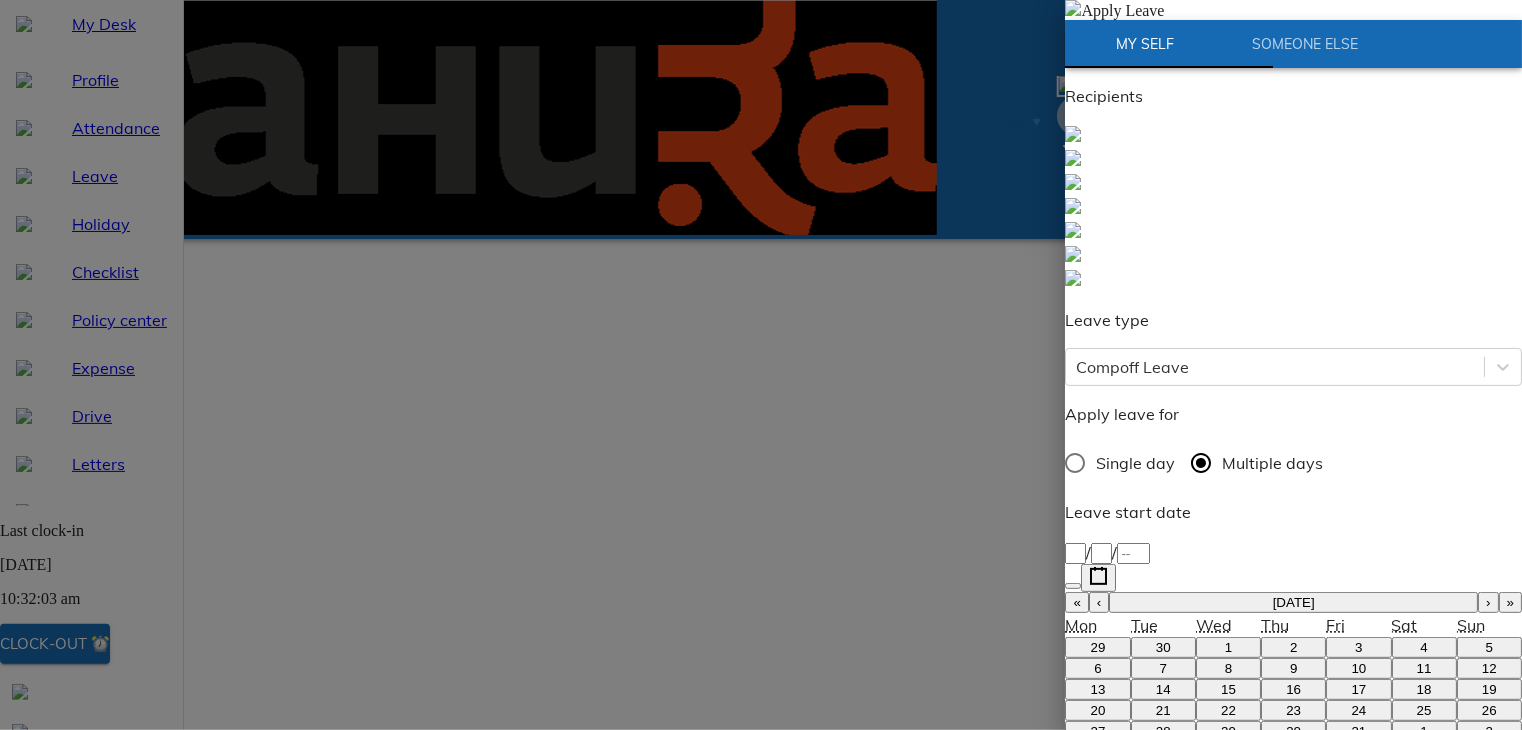 click on "«" at bounding box center (1076, 602) 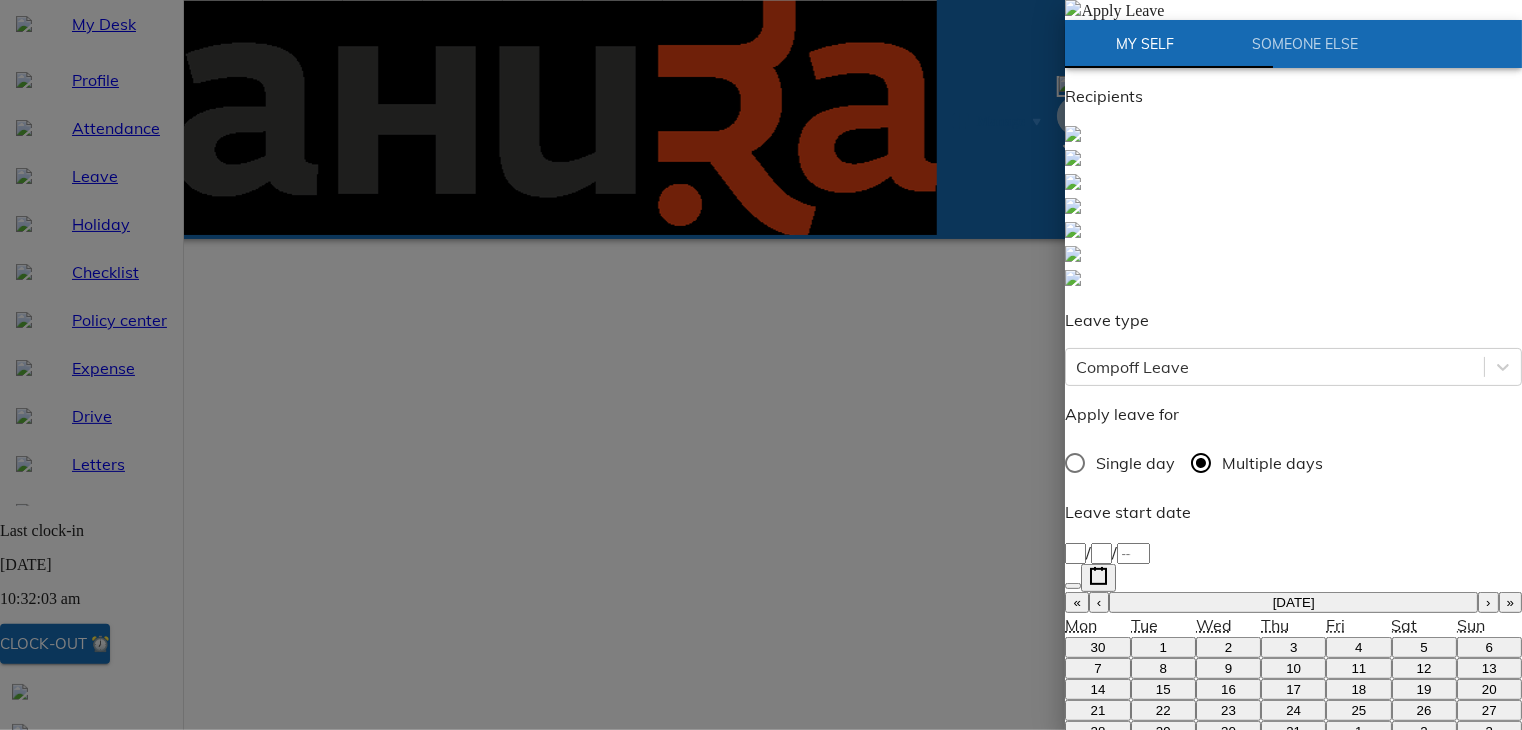 click on "›" at bounding box center [1488, 602] 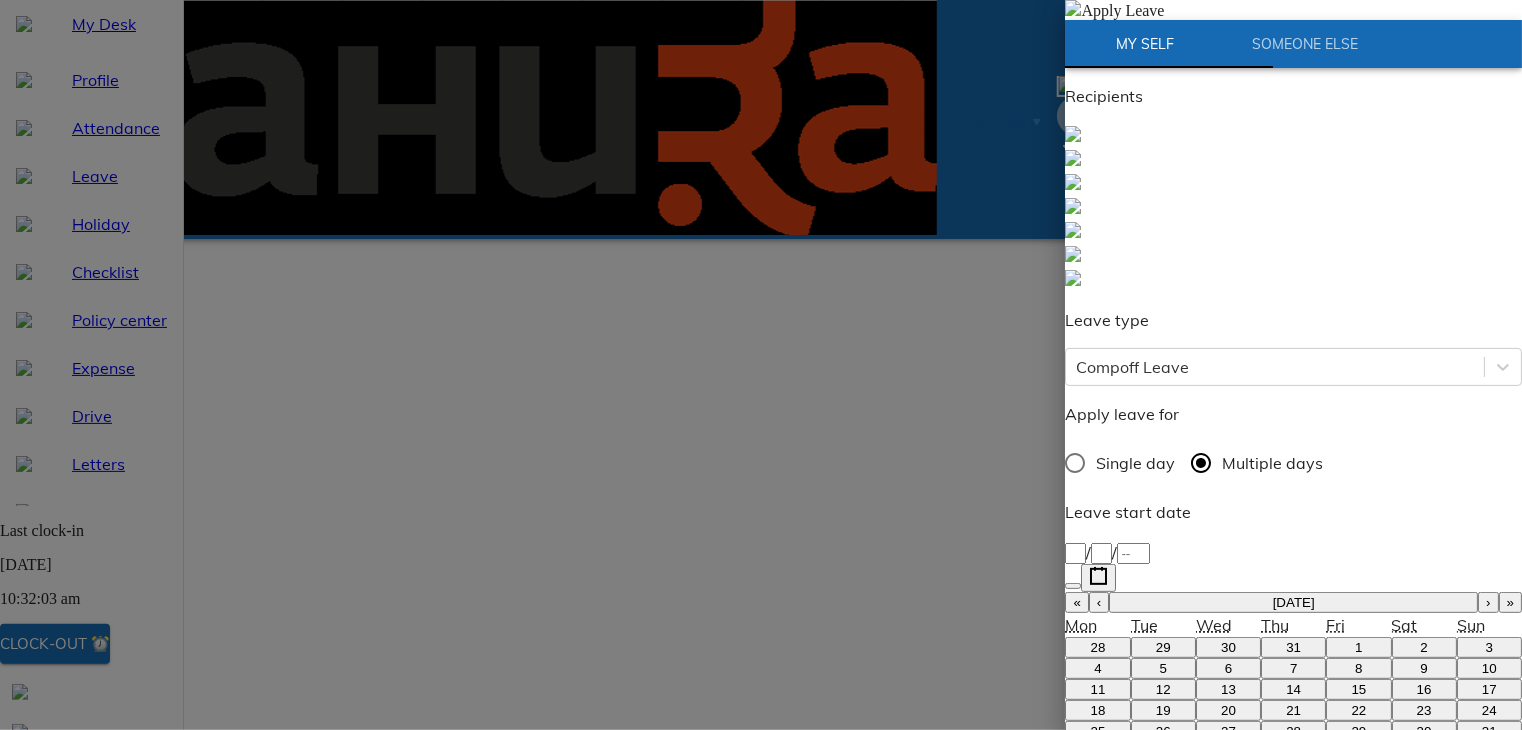 click on "4" at bounding box center (1097, 668) 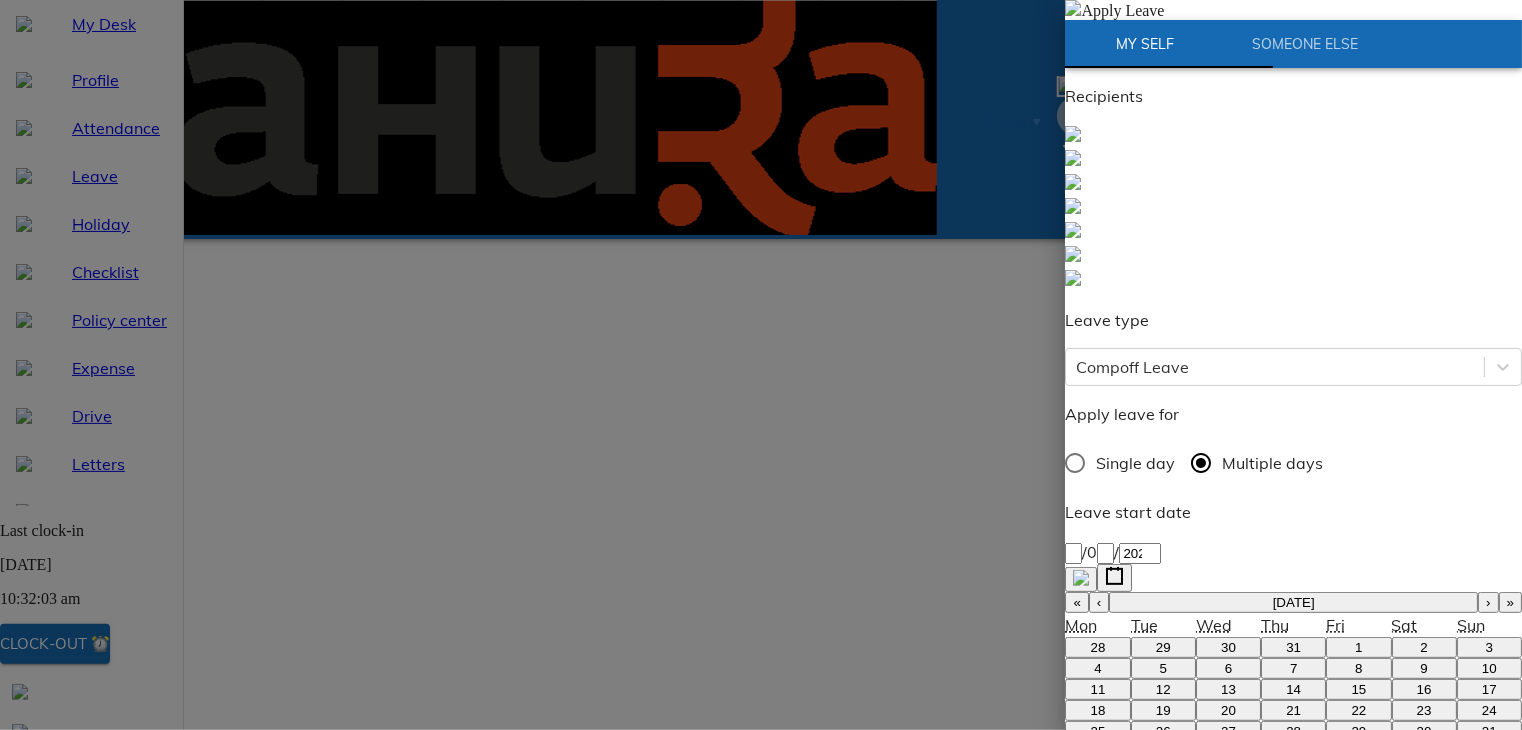 click on "/ /" at bounding box center (1293, 900) 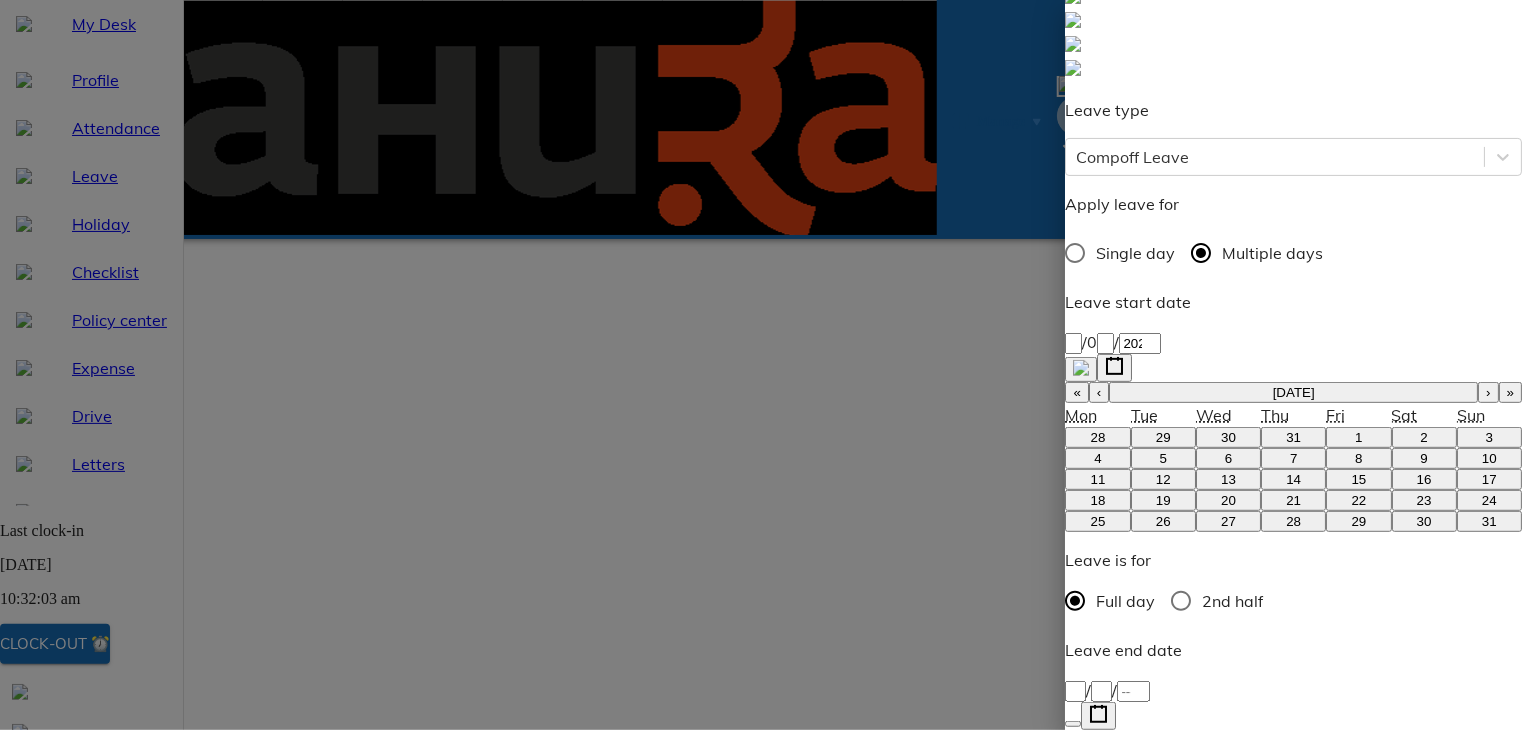scroll, scrollTop: 212, scrollLeft: 0, axis: vertical 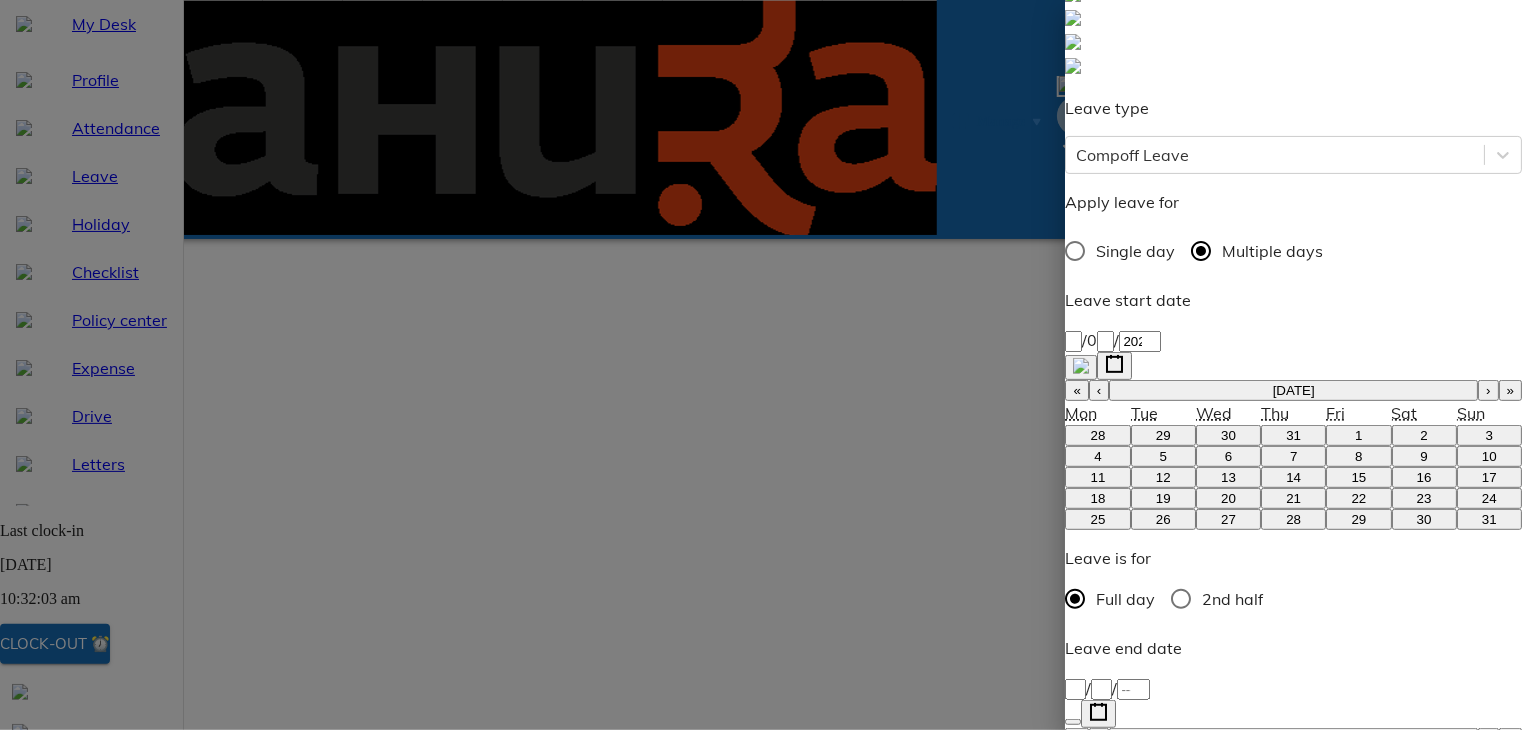 click on "/ /" at bounding box center (1293, 688) 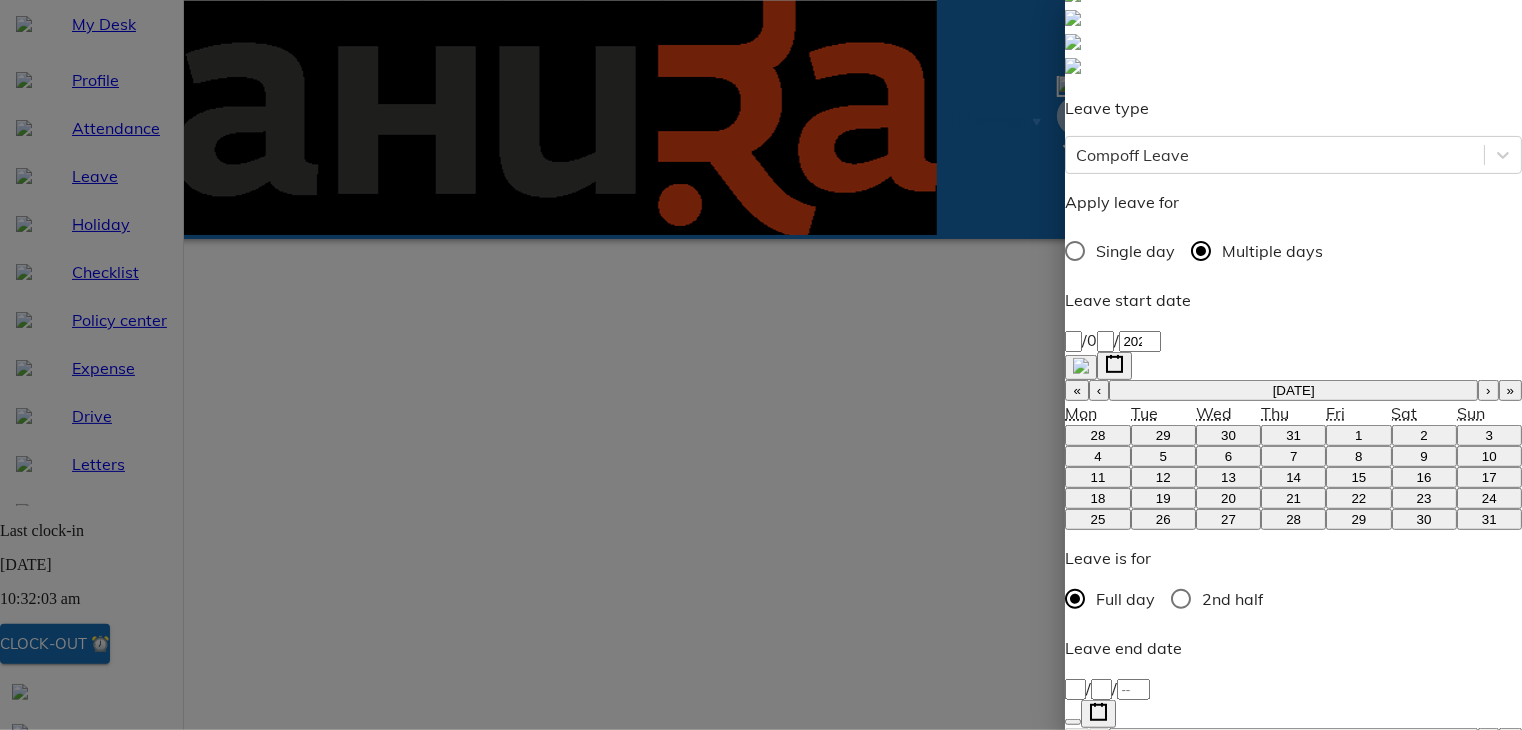click on "›" at bounding box center (1488, 738) 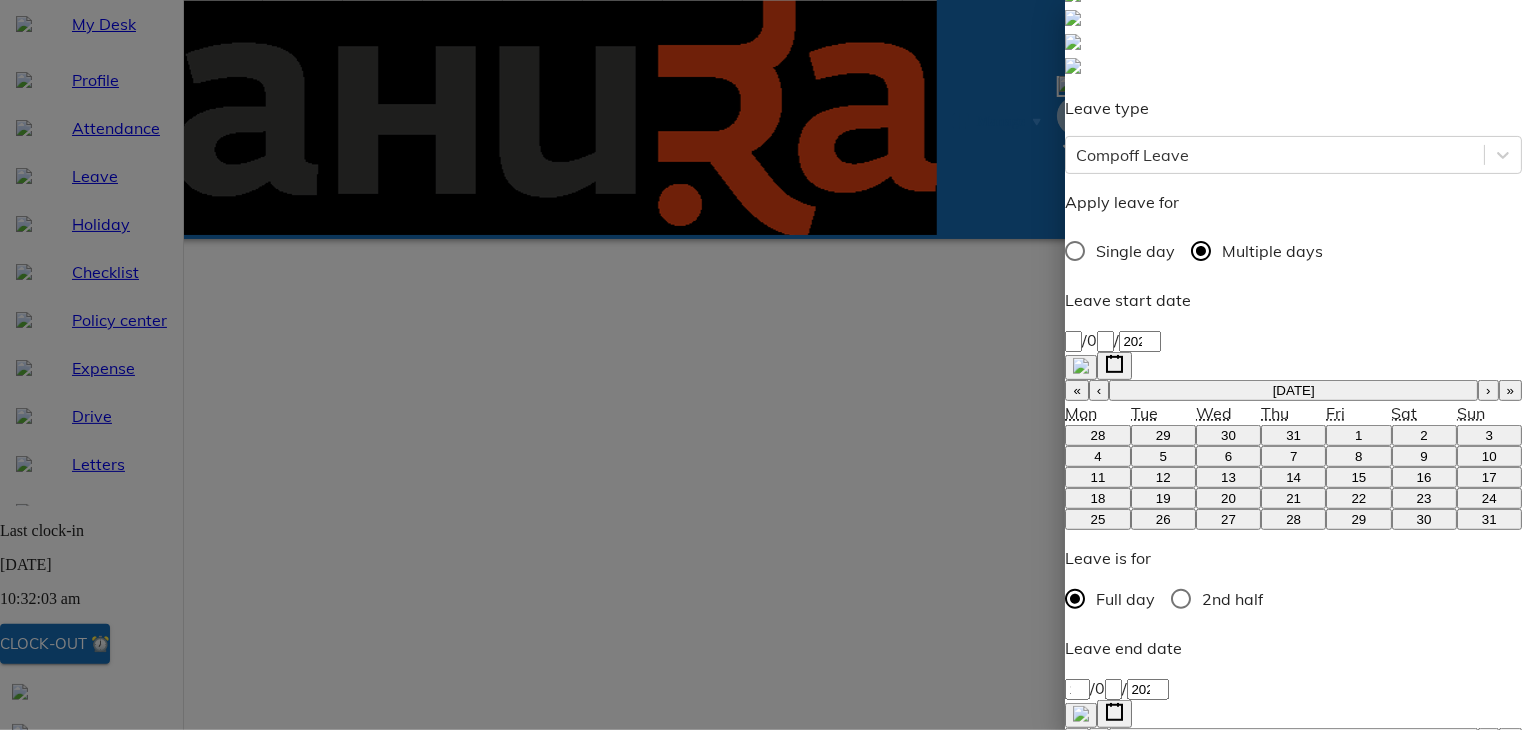 click on "Enter employee name" at bounding box center [1275, 1043] 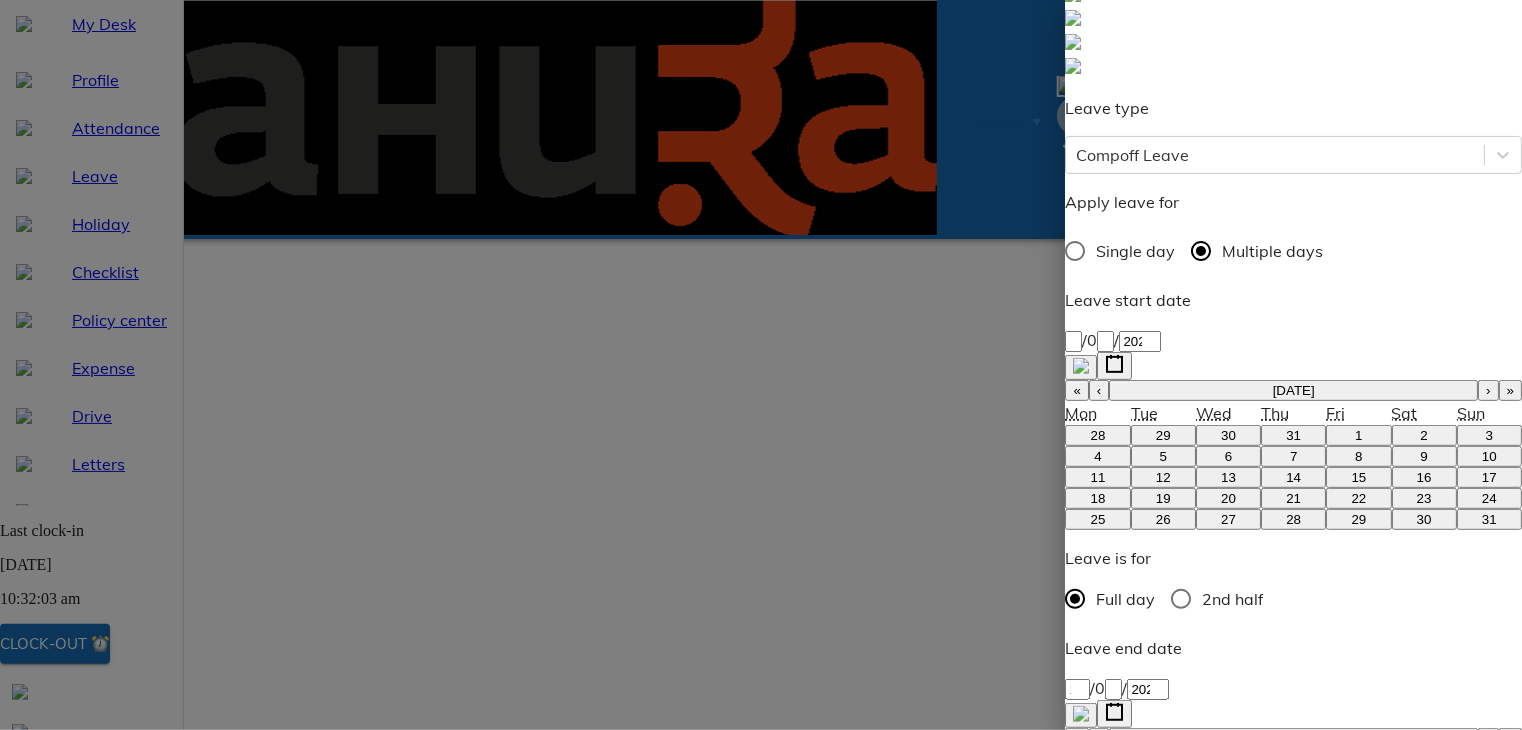 click on "[PERSON_NAME] [80]" at bounding box center (1293, 1123) 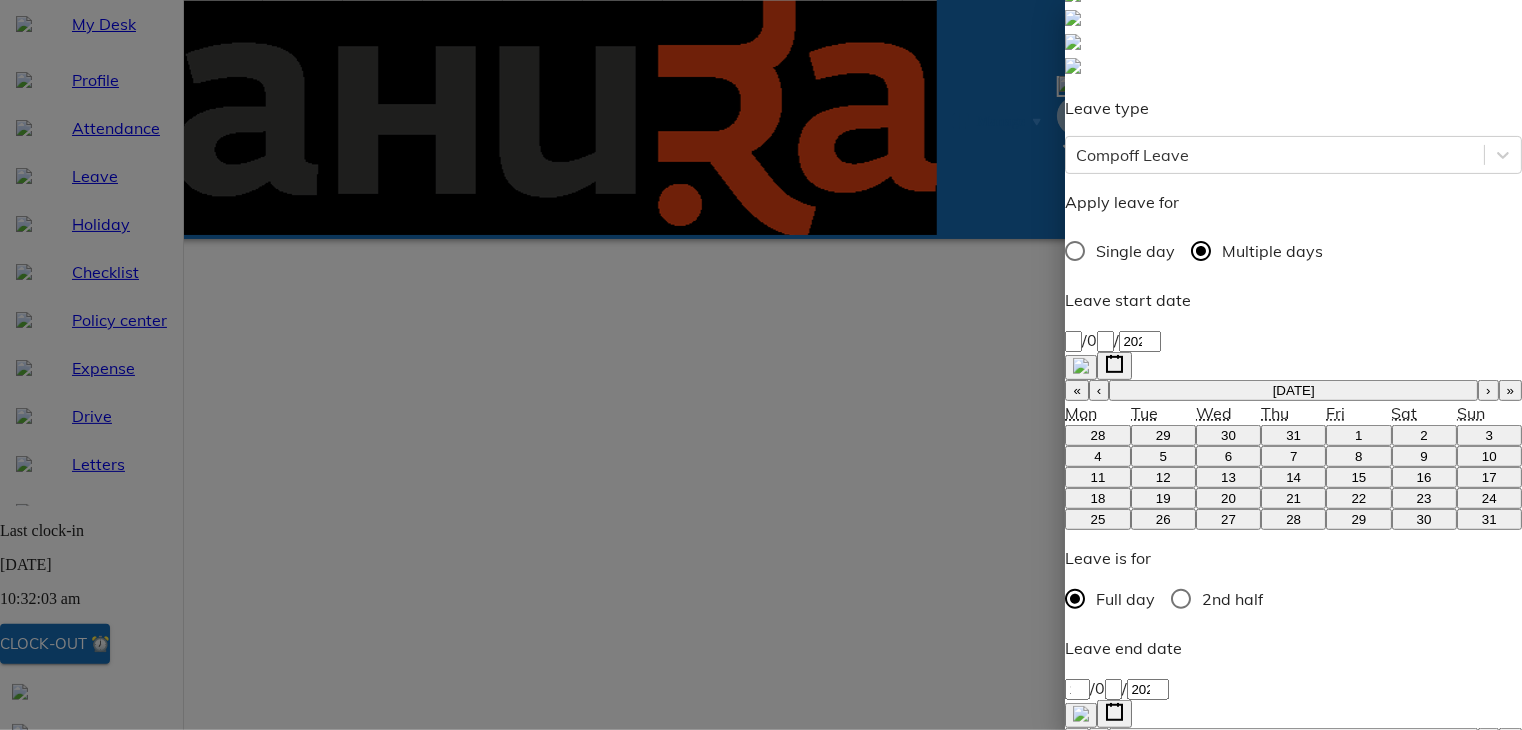 type on "Requ" 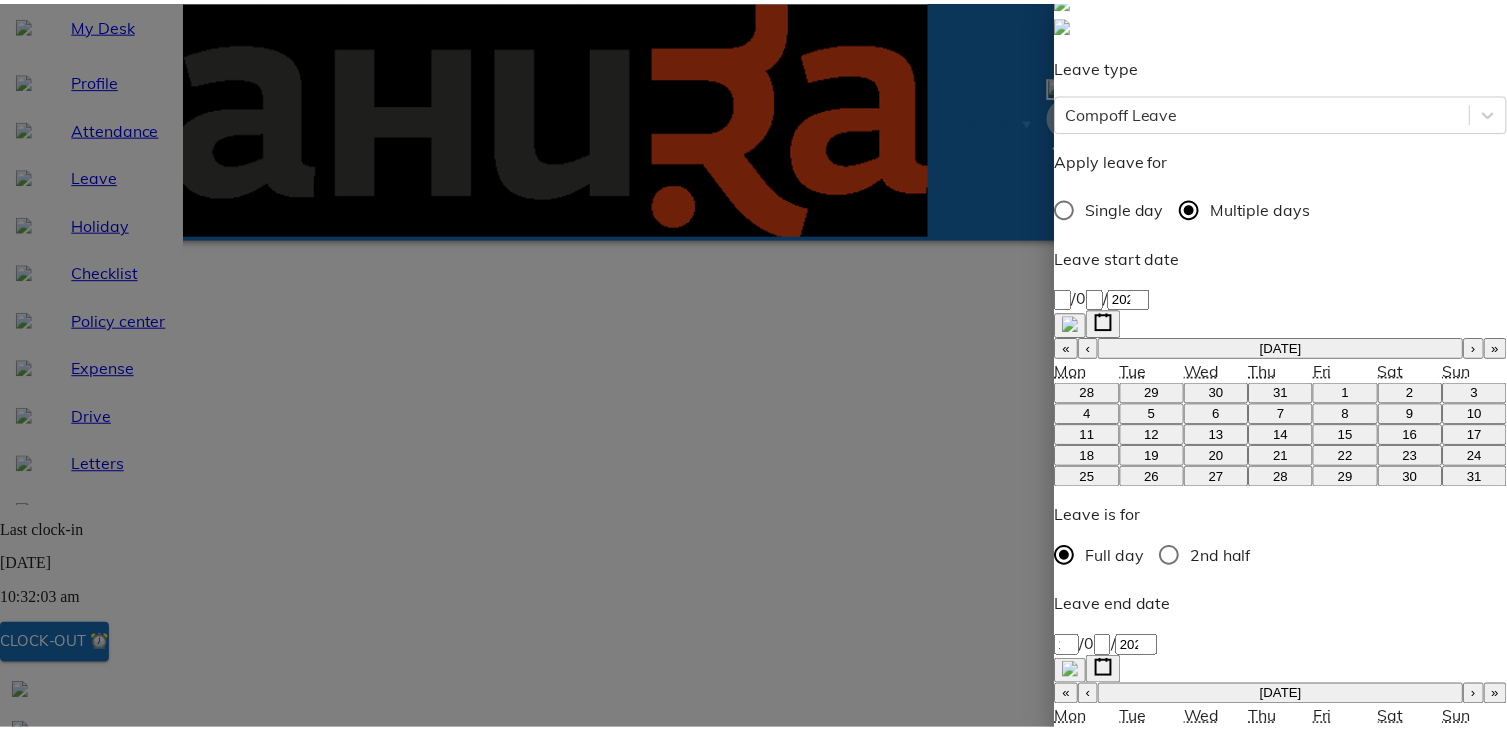 scroll, scrollTop: 268, scrollLeft: 0, axis: vertical 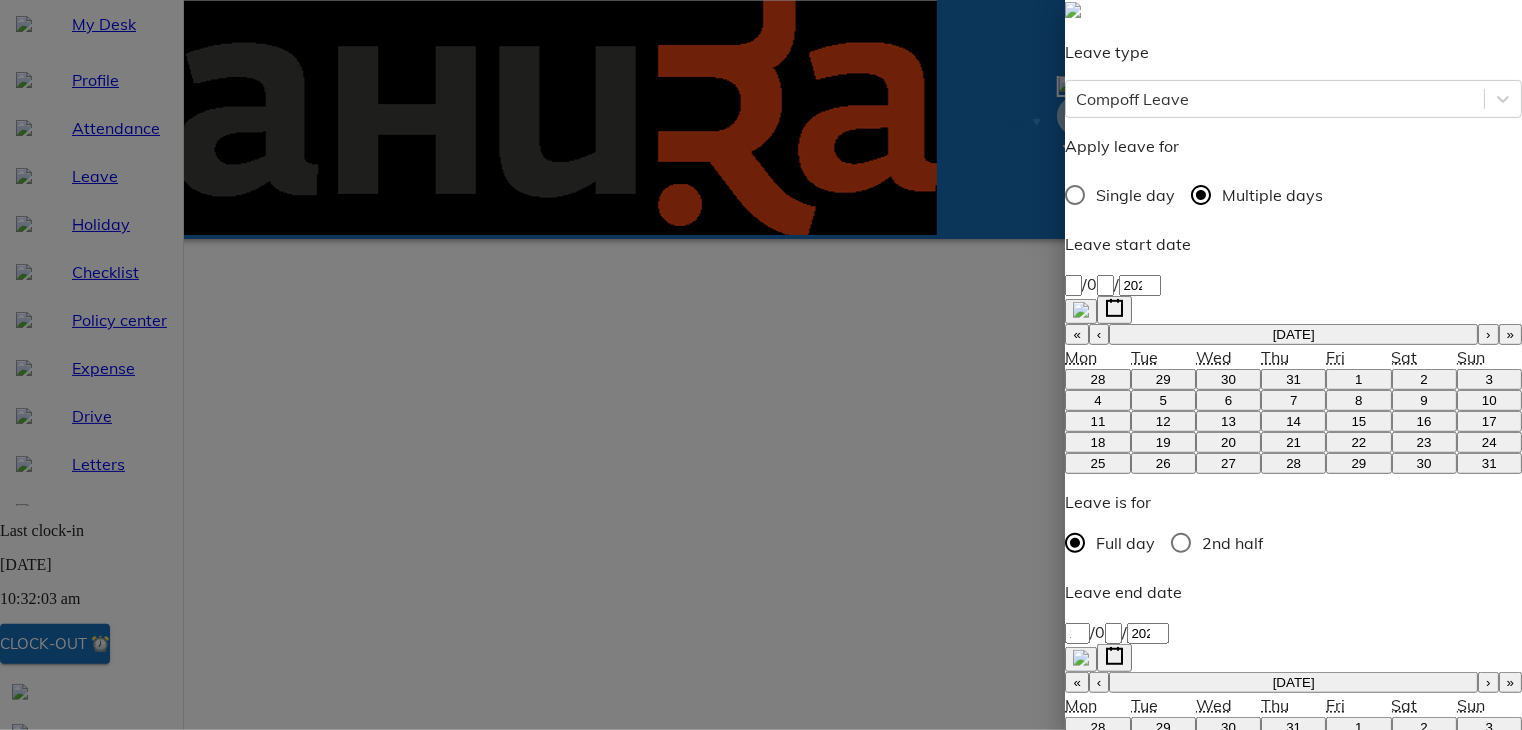 click on "Apply Leave" at bounding box center [1126, 1358] 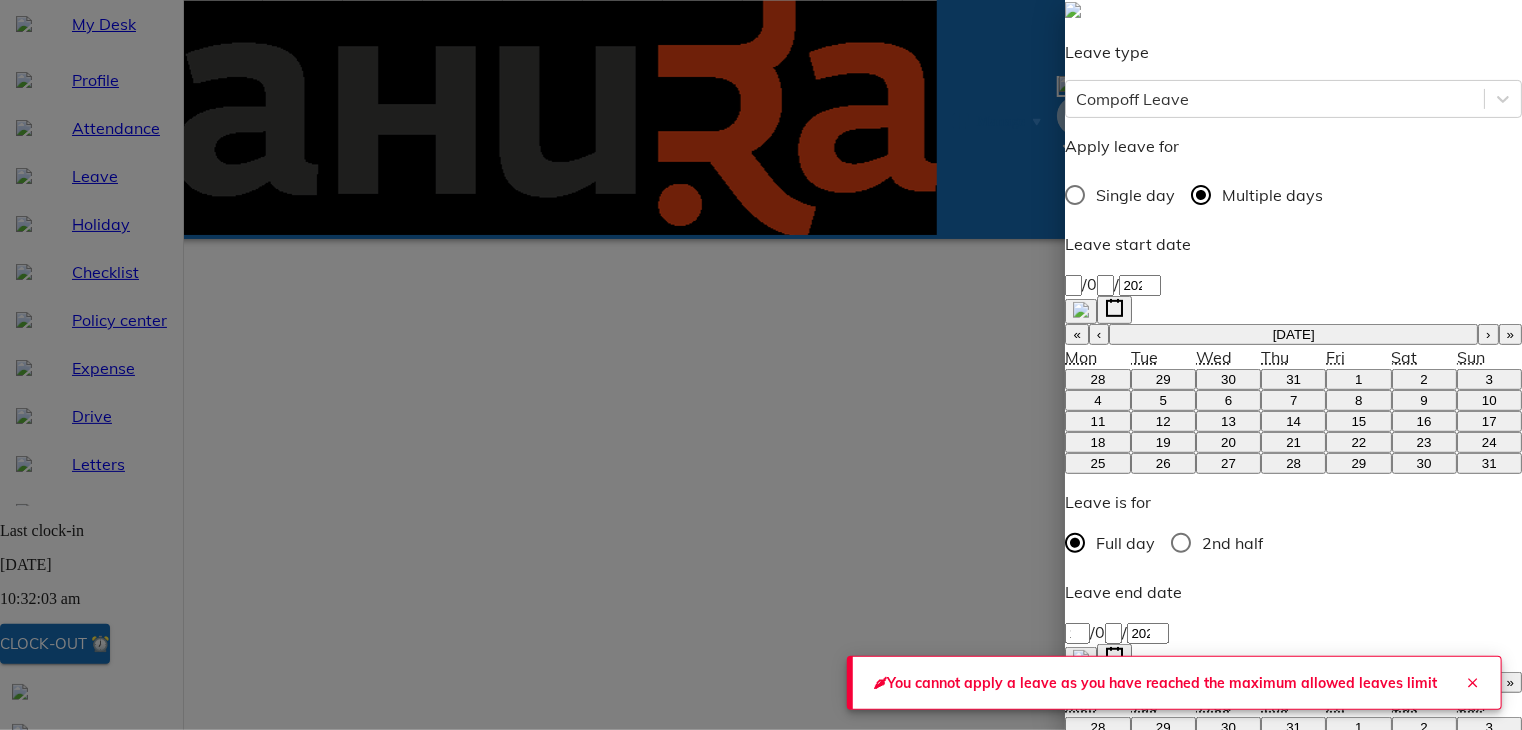 click 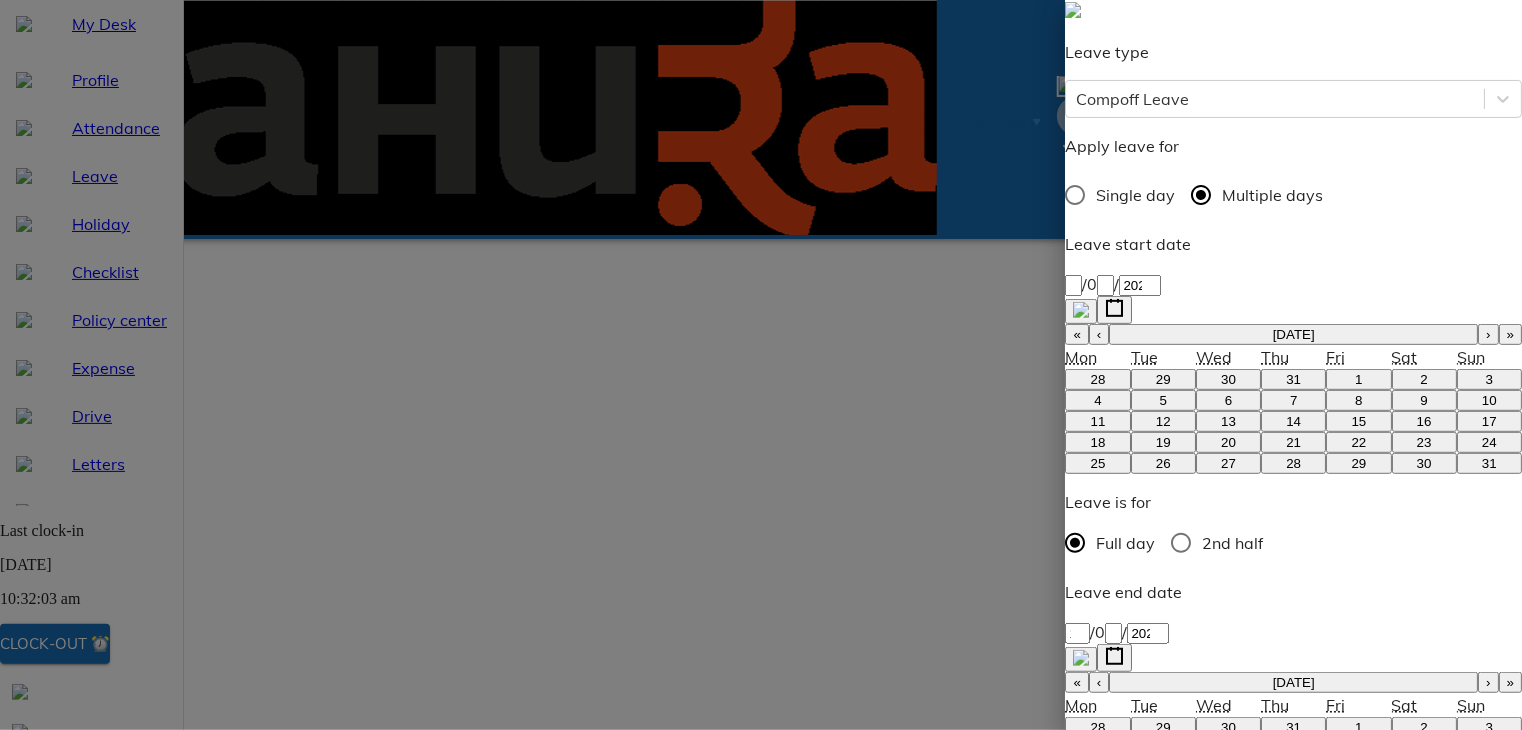 click at bounding box center [1081, 658] 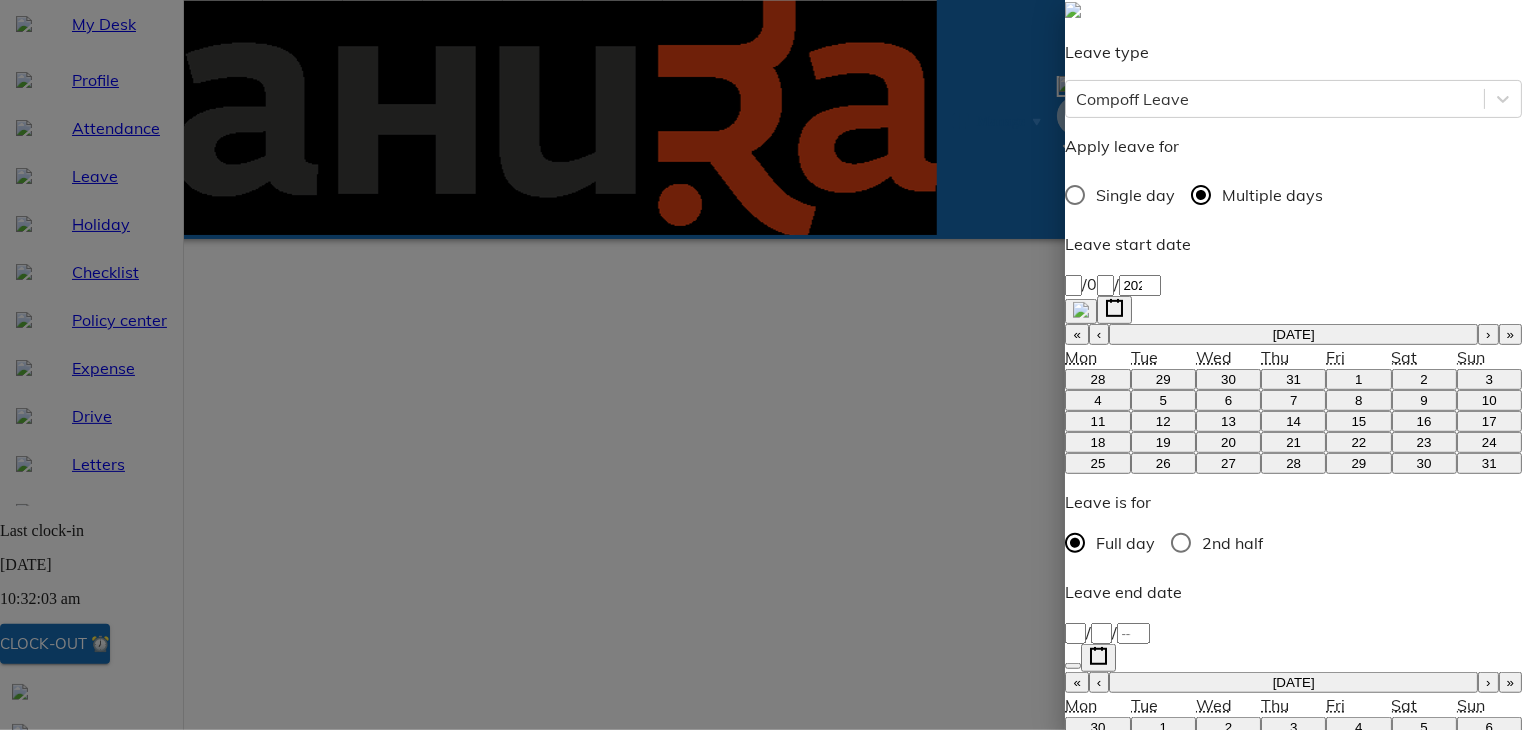 click on "/ /" at bounding box center [1293, 632] 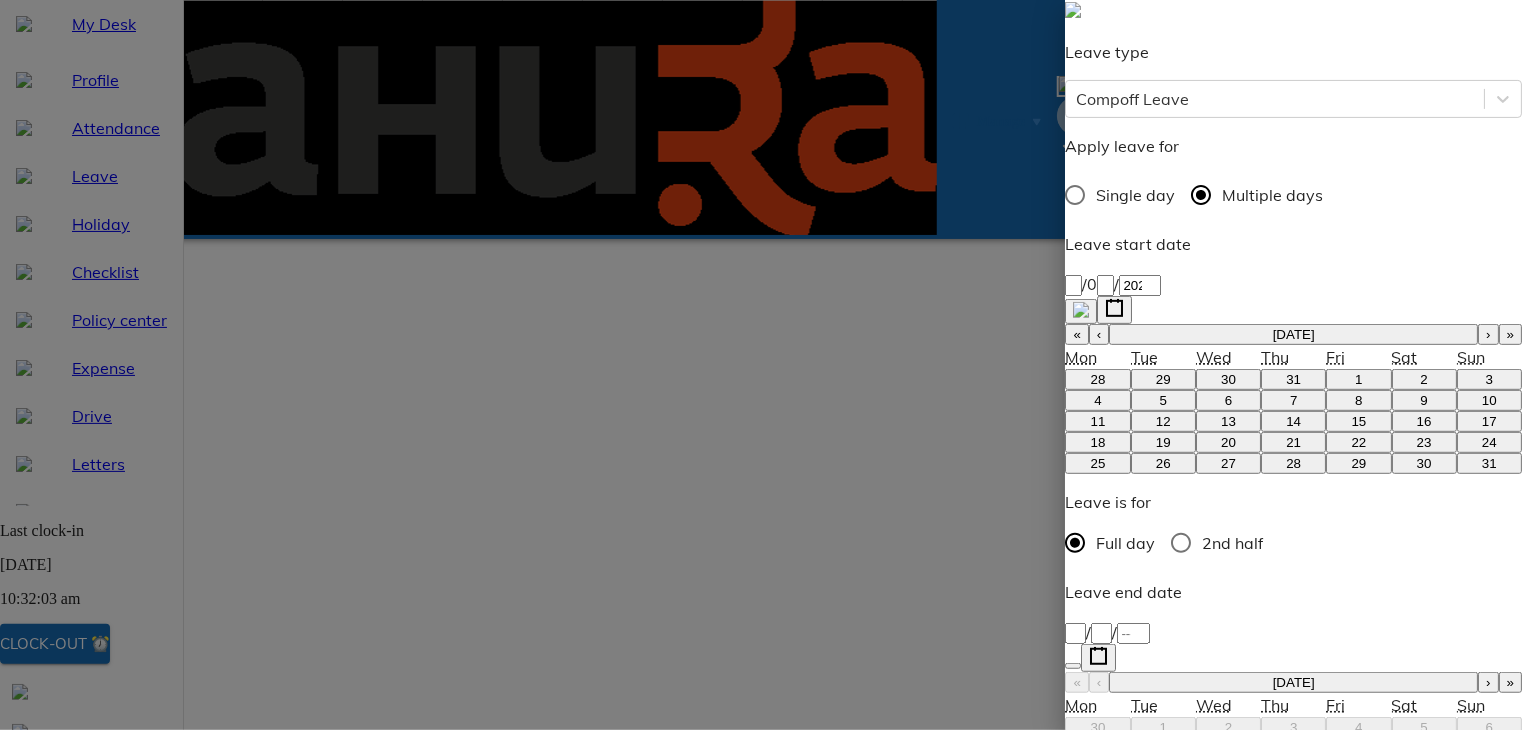 click on "›" at bounding box center [1488, 682] 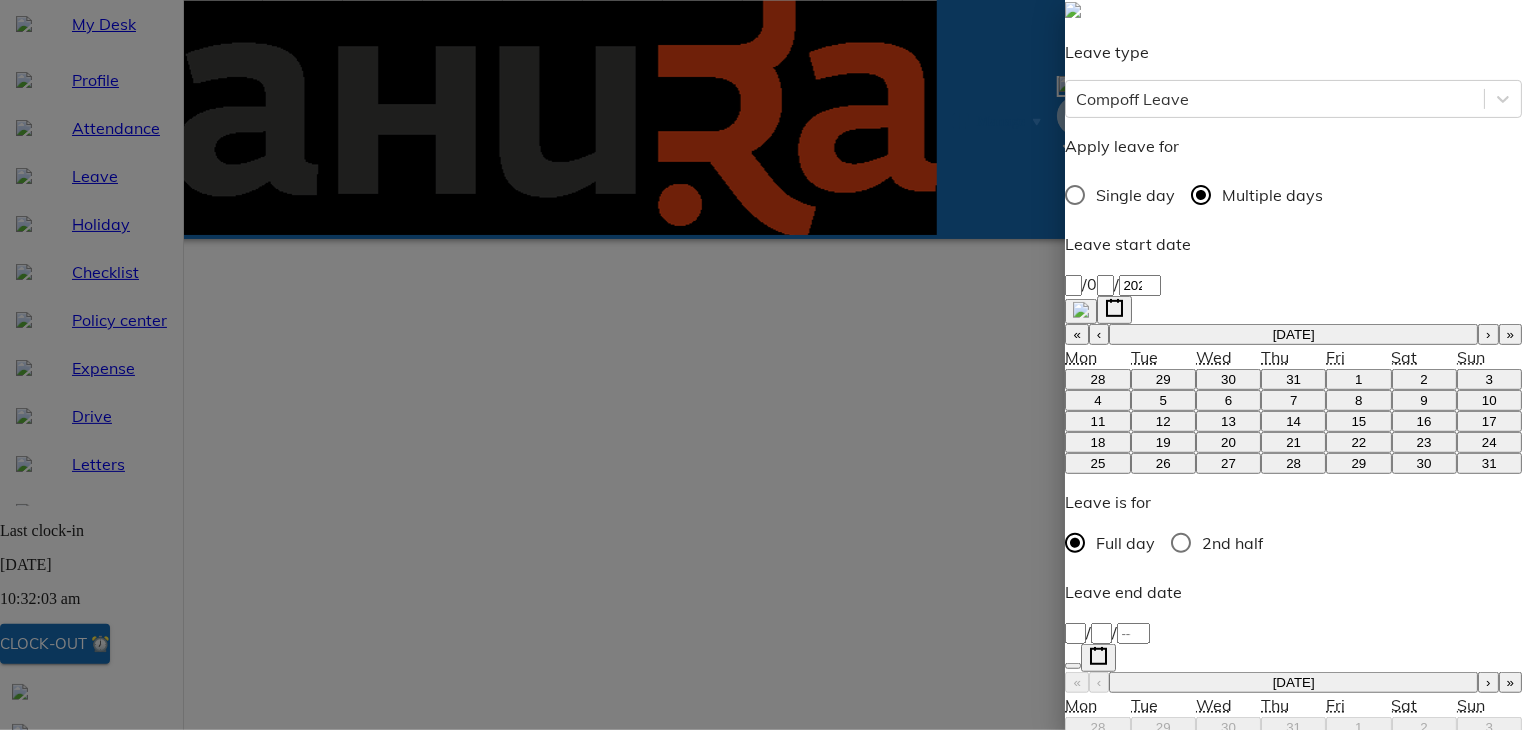 click on "8" at bounding box center (1358, 748) 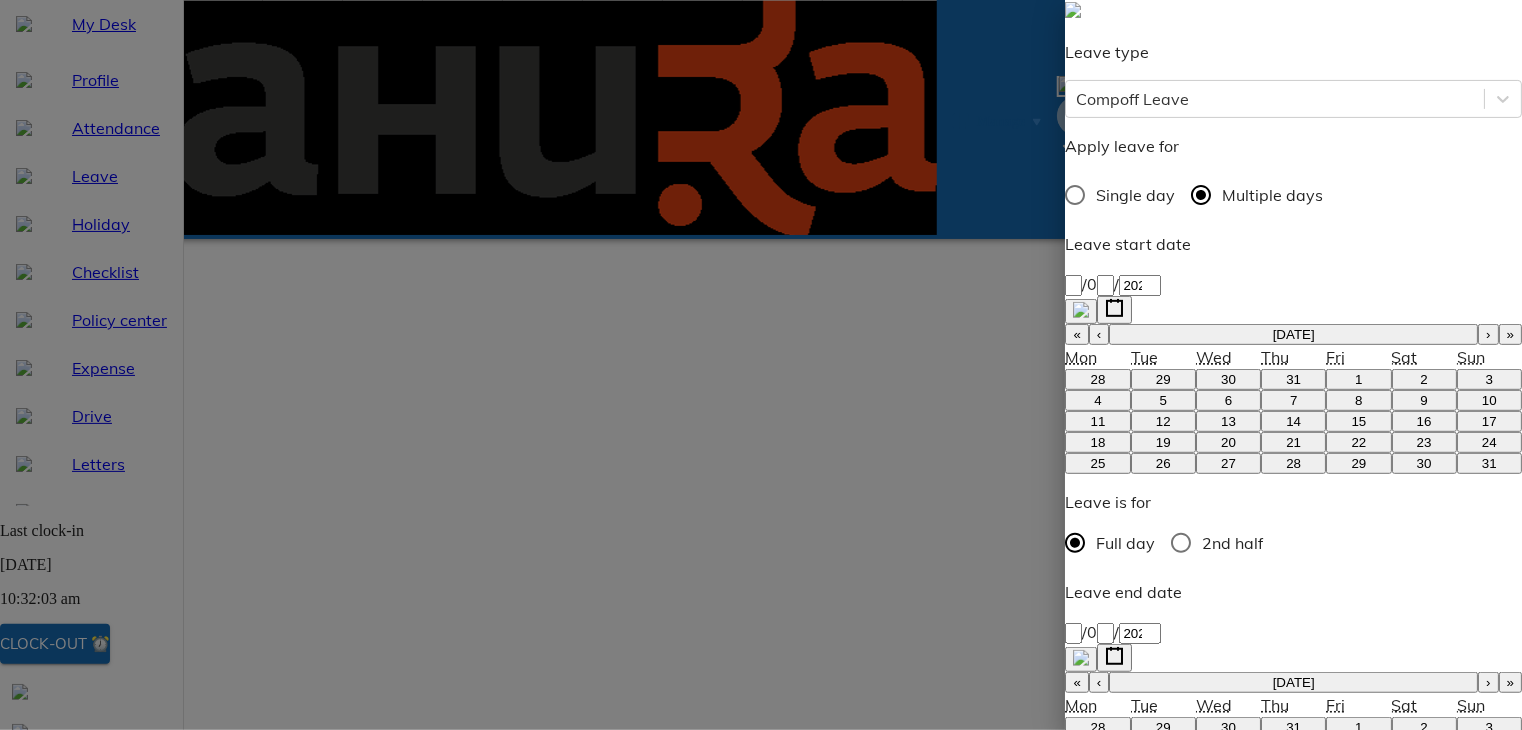 click on "Apply Leave" at bounding box center (1126, 1358) 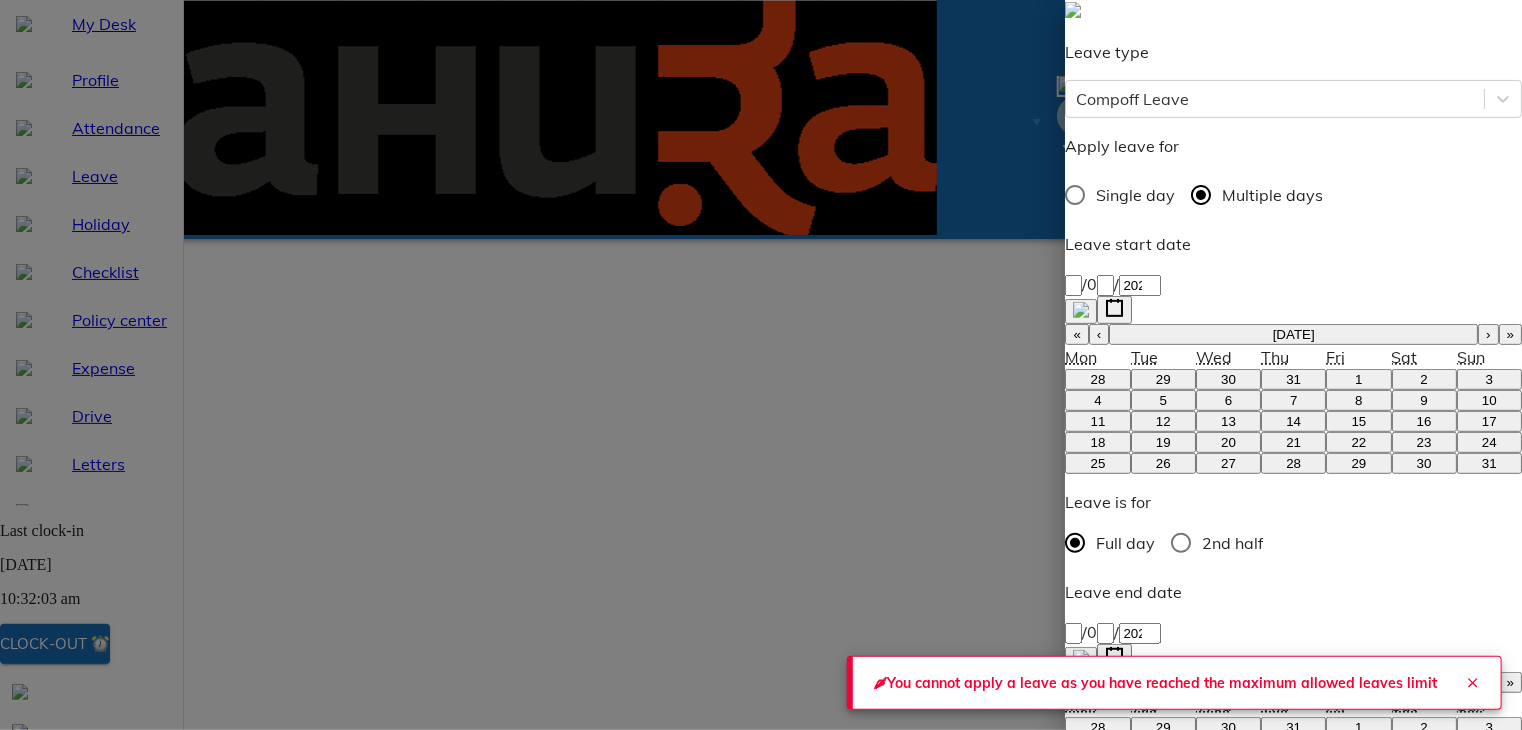 click at bounding box center [1473, 683] 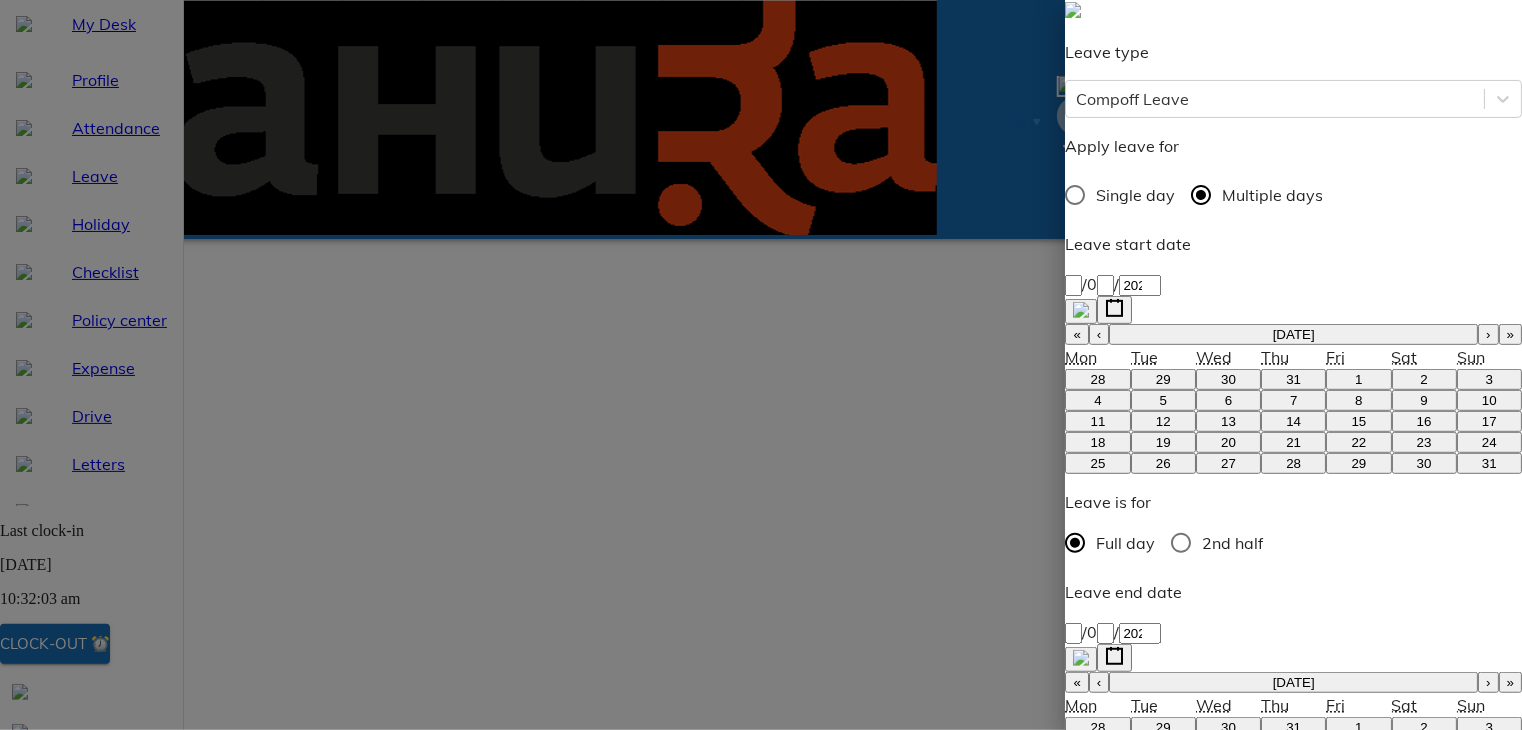 click on "2025-08-08 8 / 0 8 / 2025" at bounding box center [1293, 632] 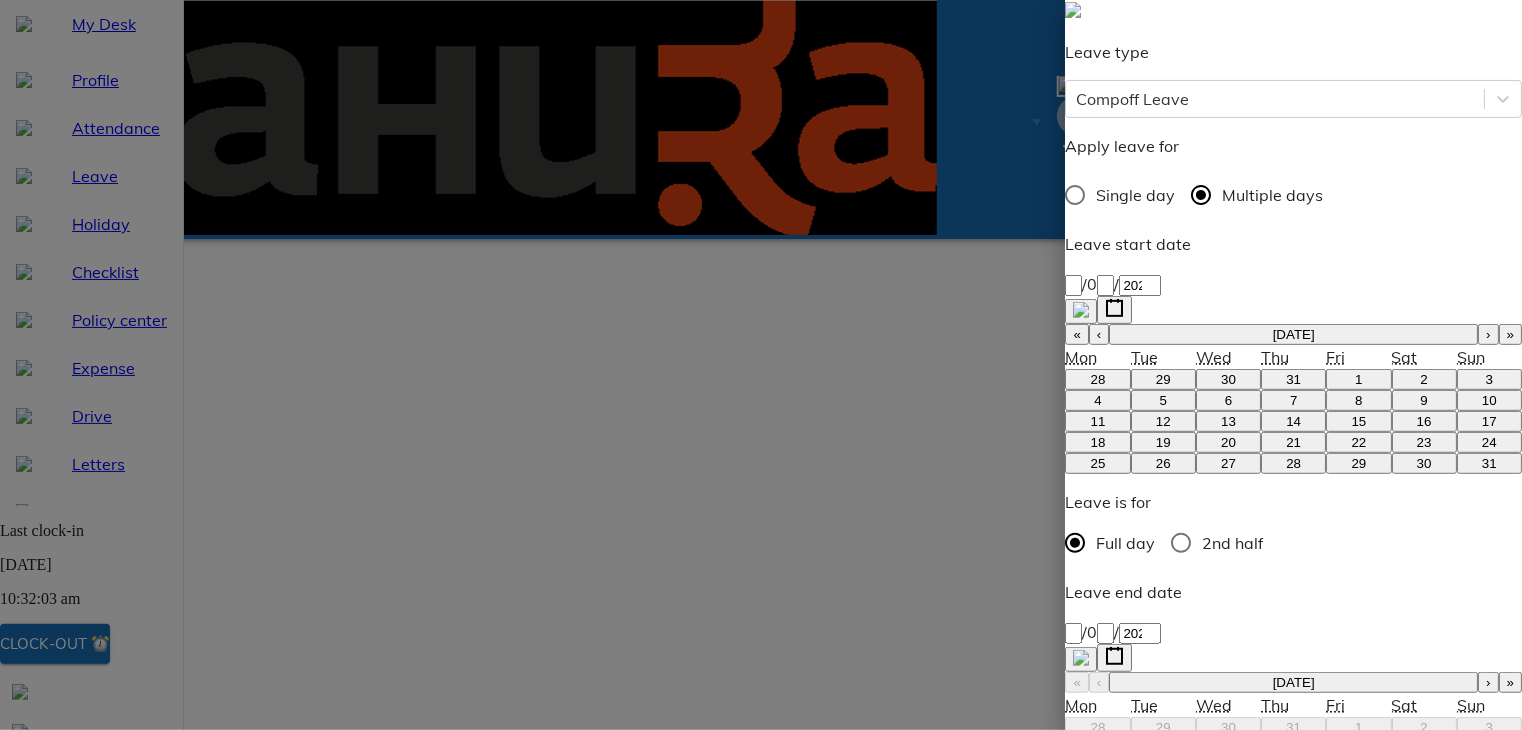 click on "7" at bounding box center (1293, 748) 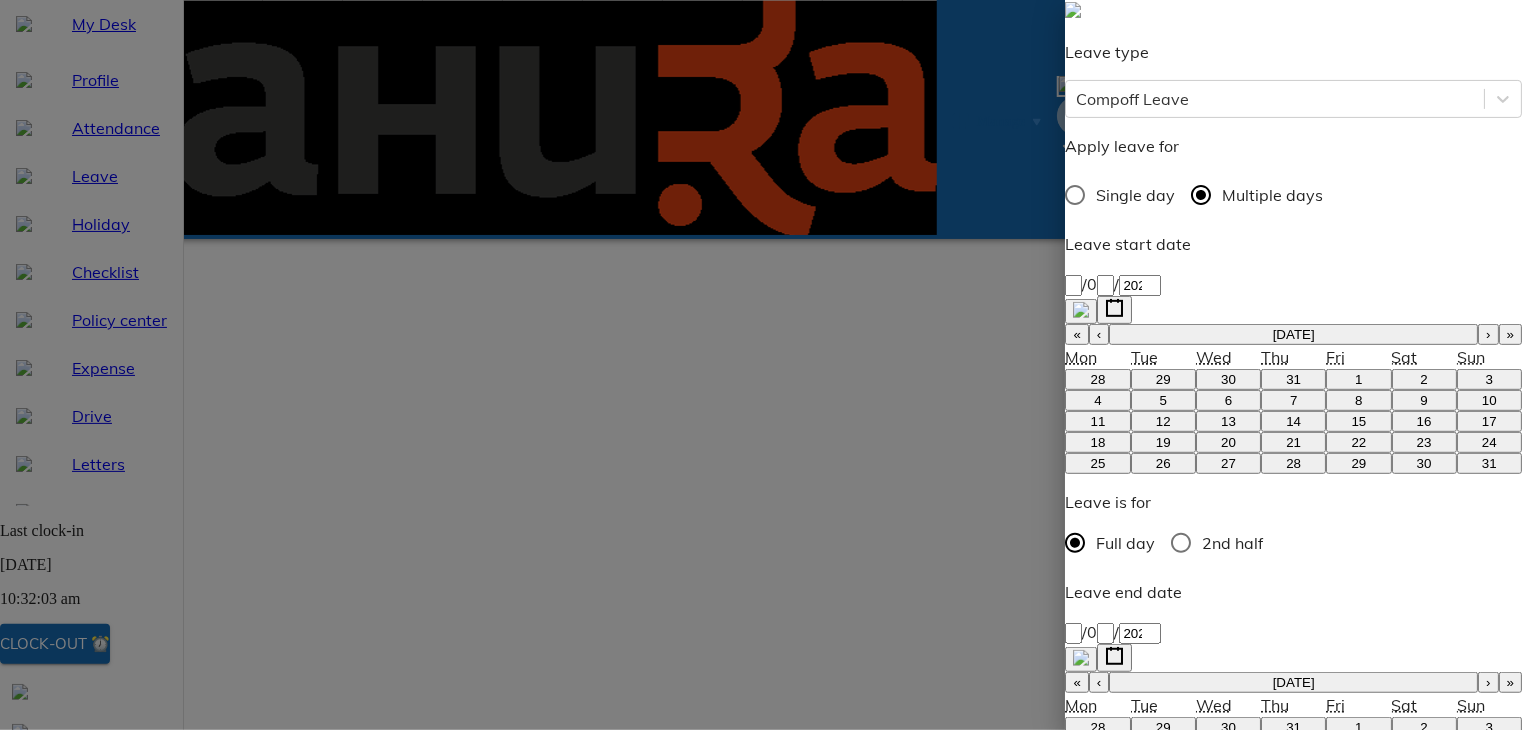 click on "Apply Leave" at bounding box center [1126, 1358] 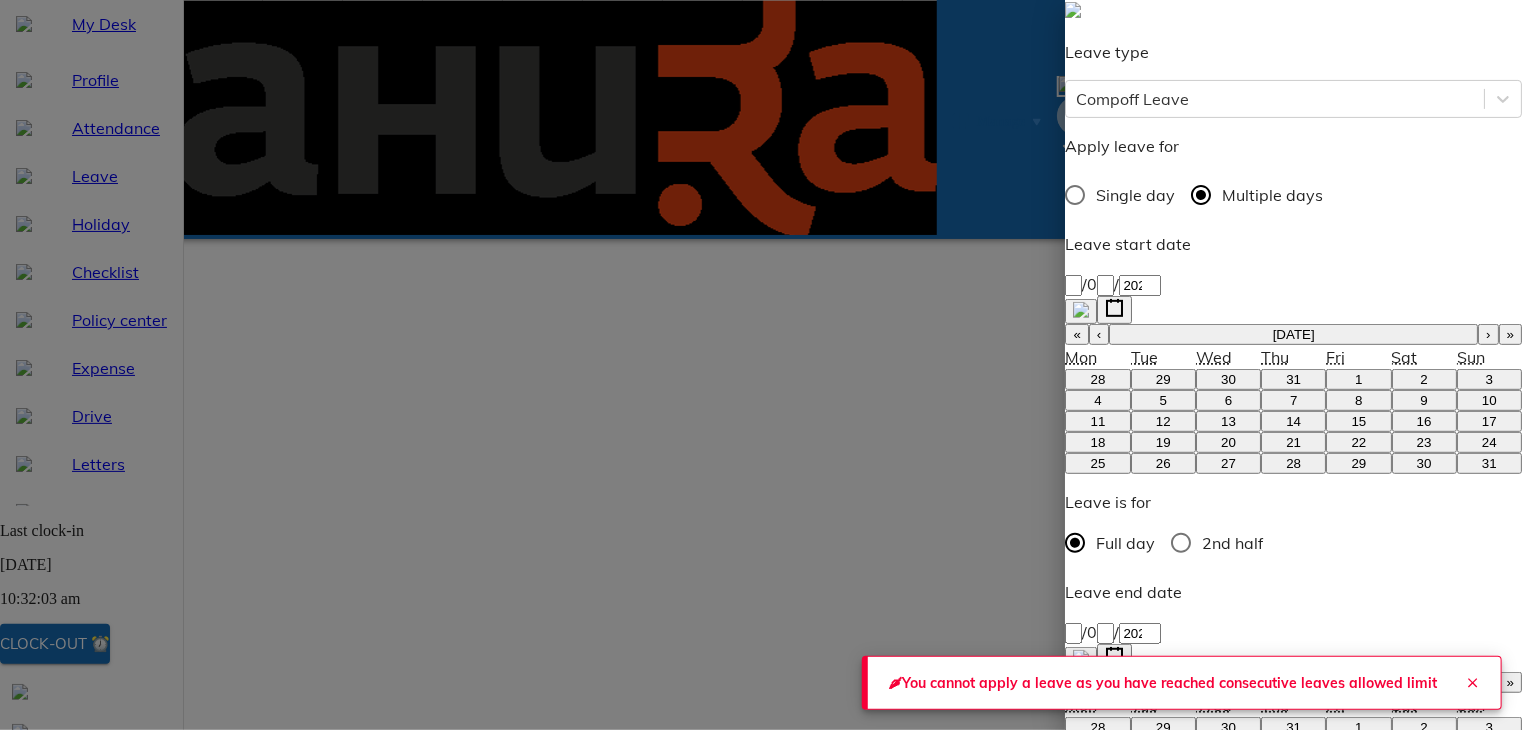 click at bounding box center (1473, 683) 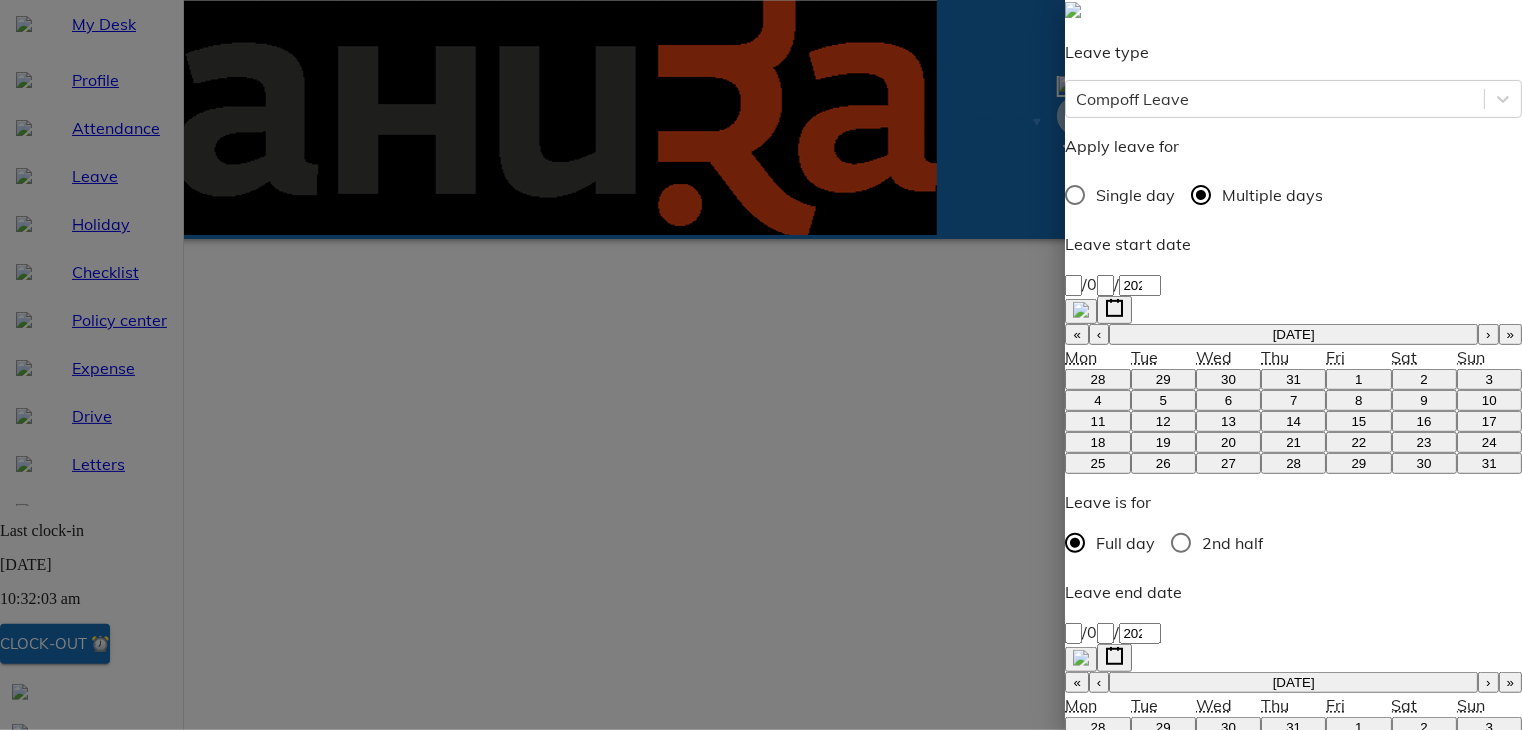 click on "2025-08-07 7 / 0 8 / 2025" at bounding box center [1293, 632] 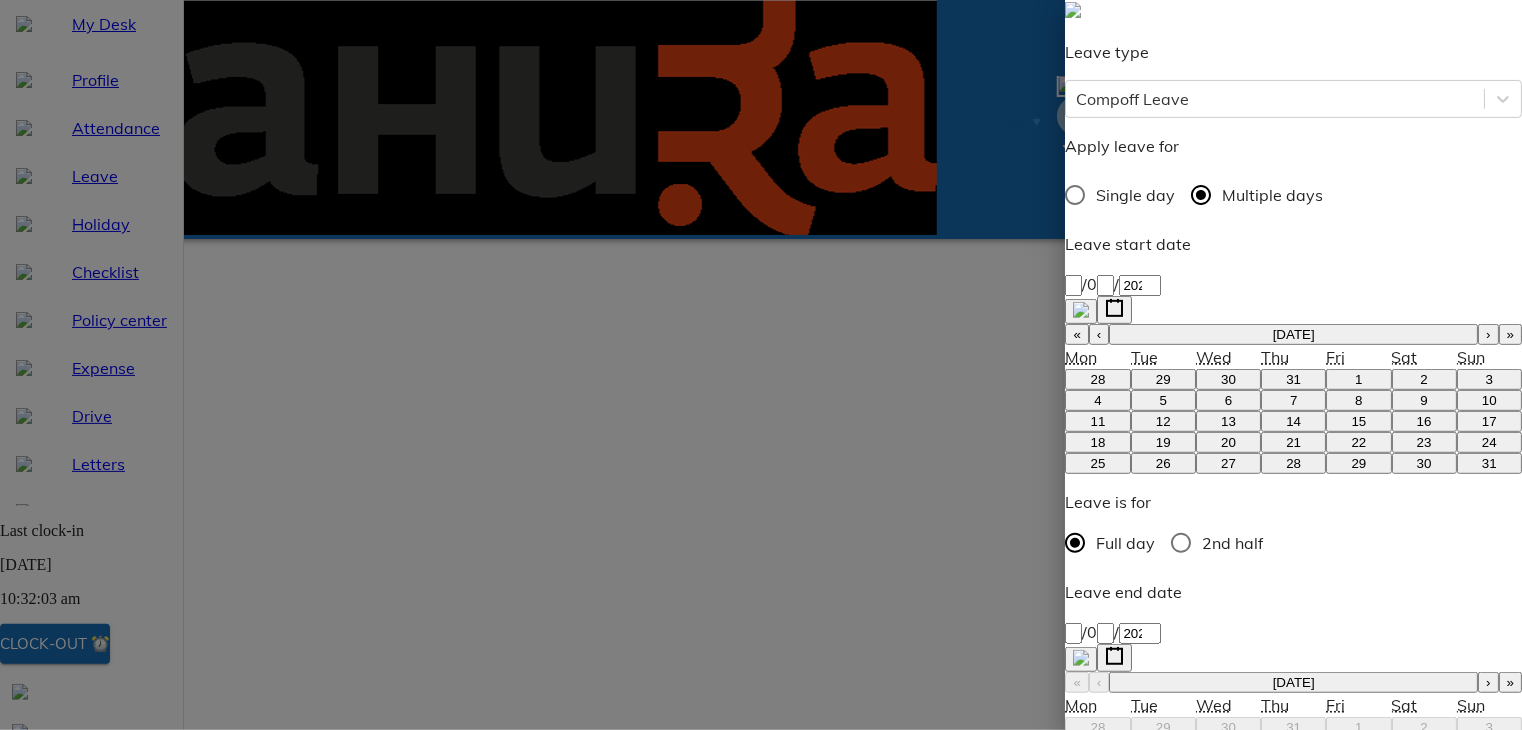 click on "6" at bounding box center [1228, 748] 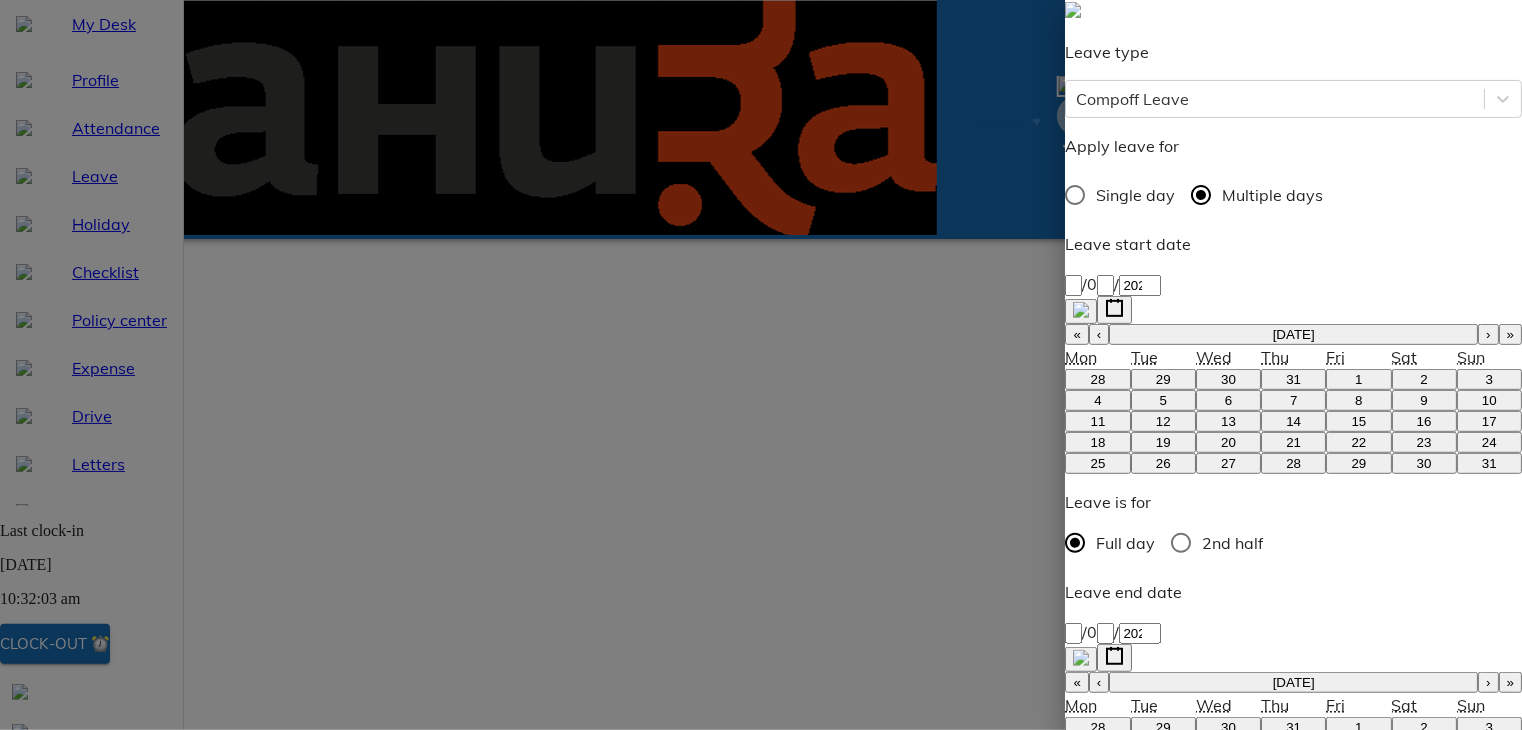 click on "Apply Leave" at bounding box center [1126, 1358] 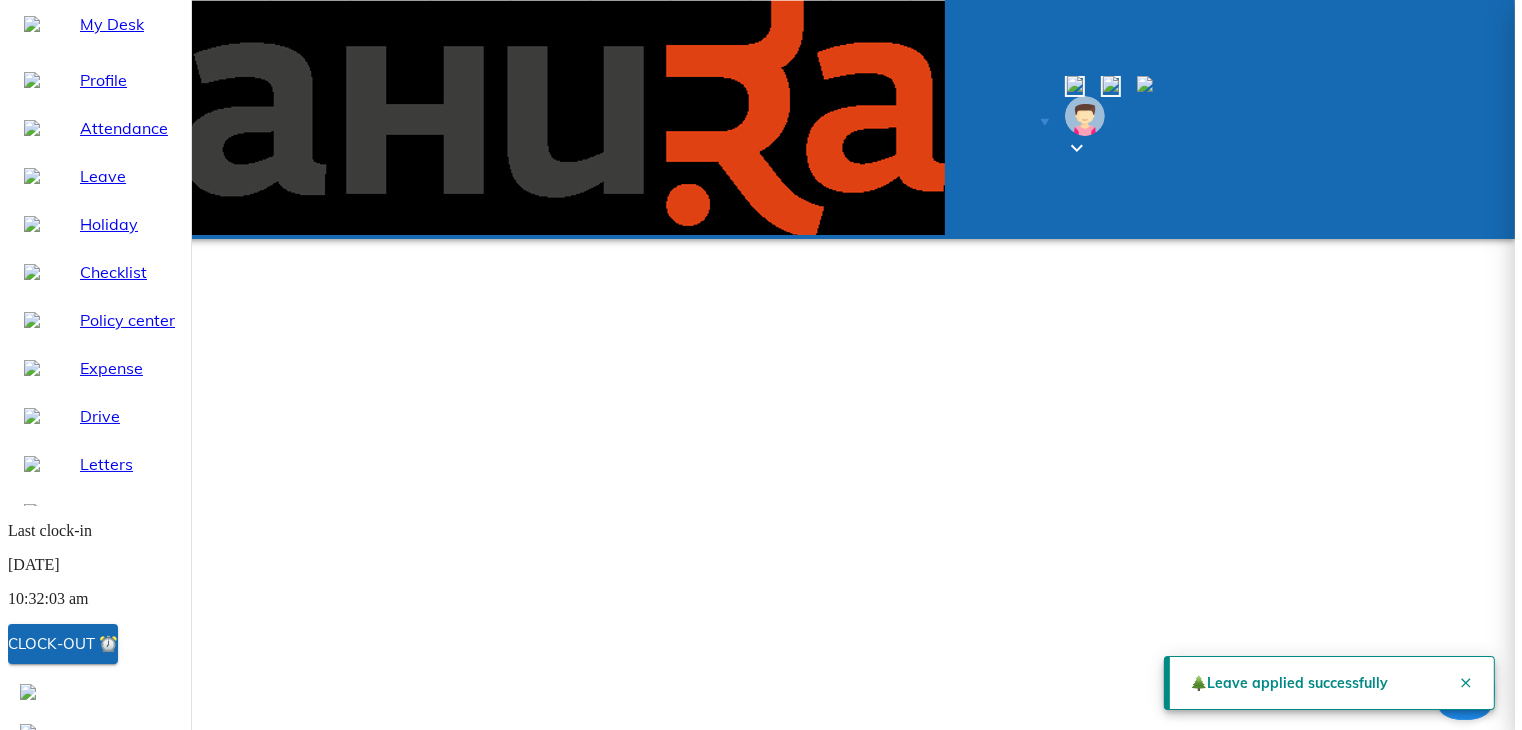 scroll, scrollTop: 30, scrollLeft: 0, axis: vertical 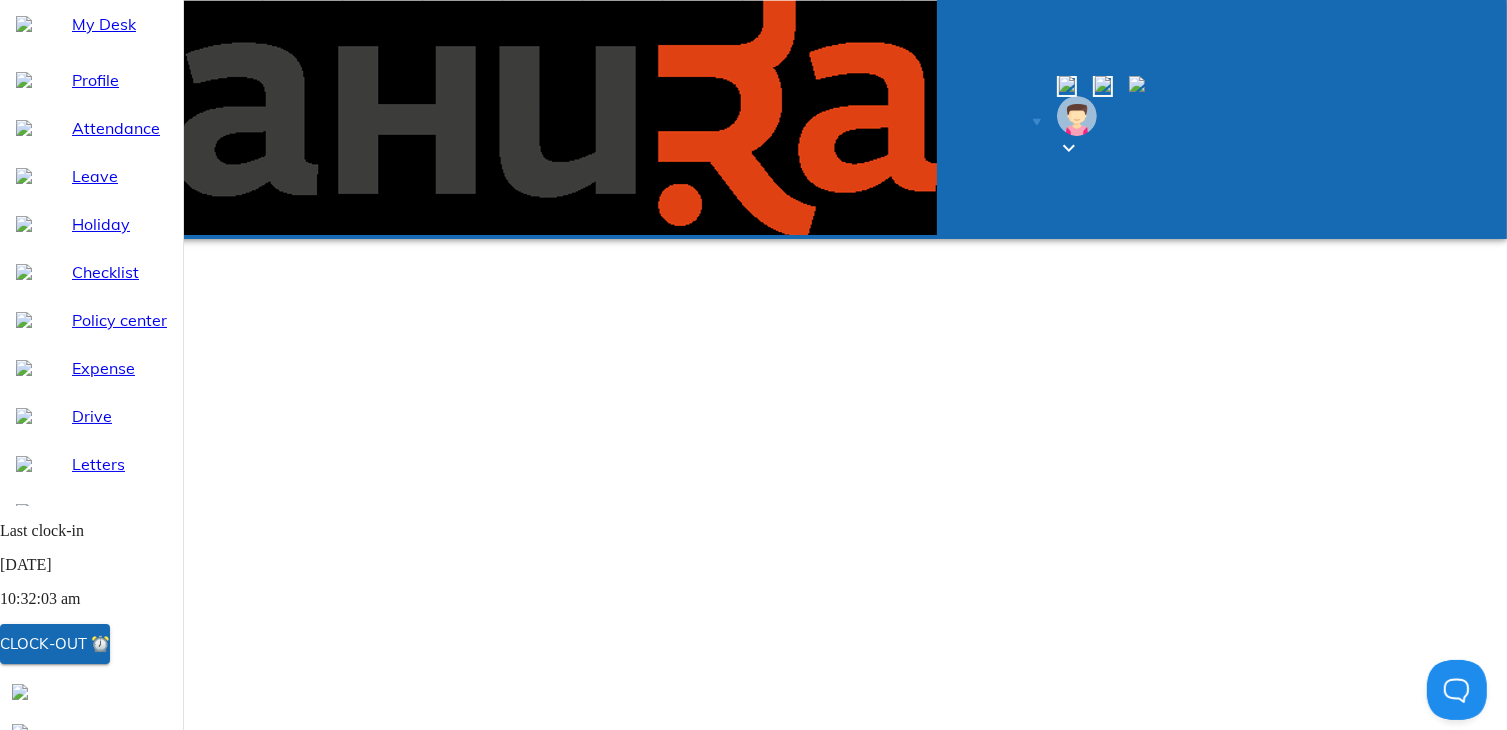 click on "Apply Leave" at bounding box center [815, 1151] 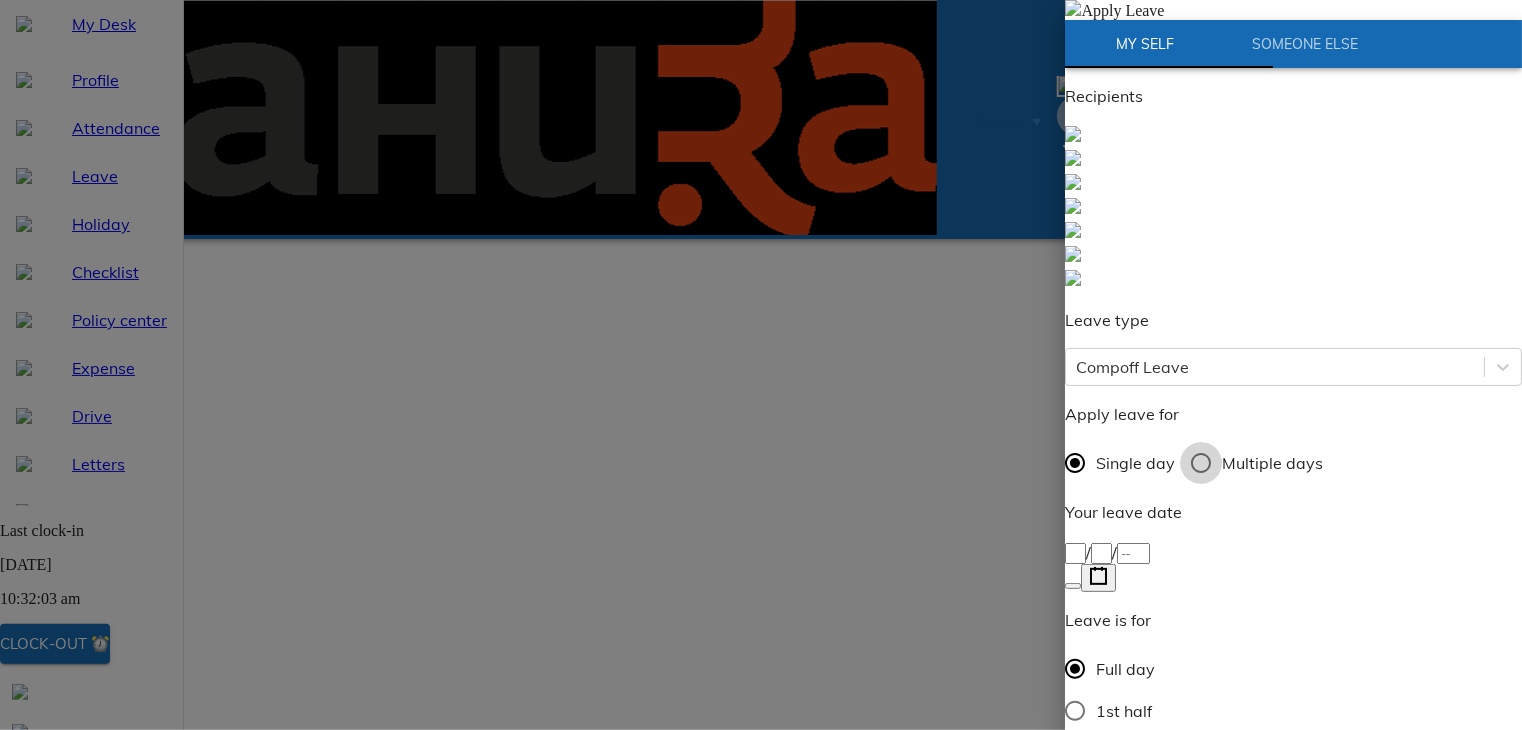 click on "Multiple days" at bounding box center [1201, 463] 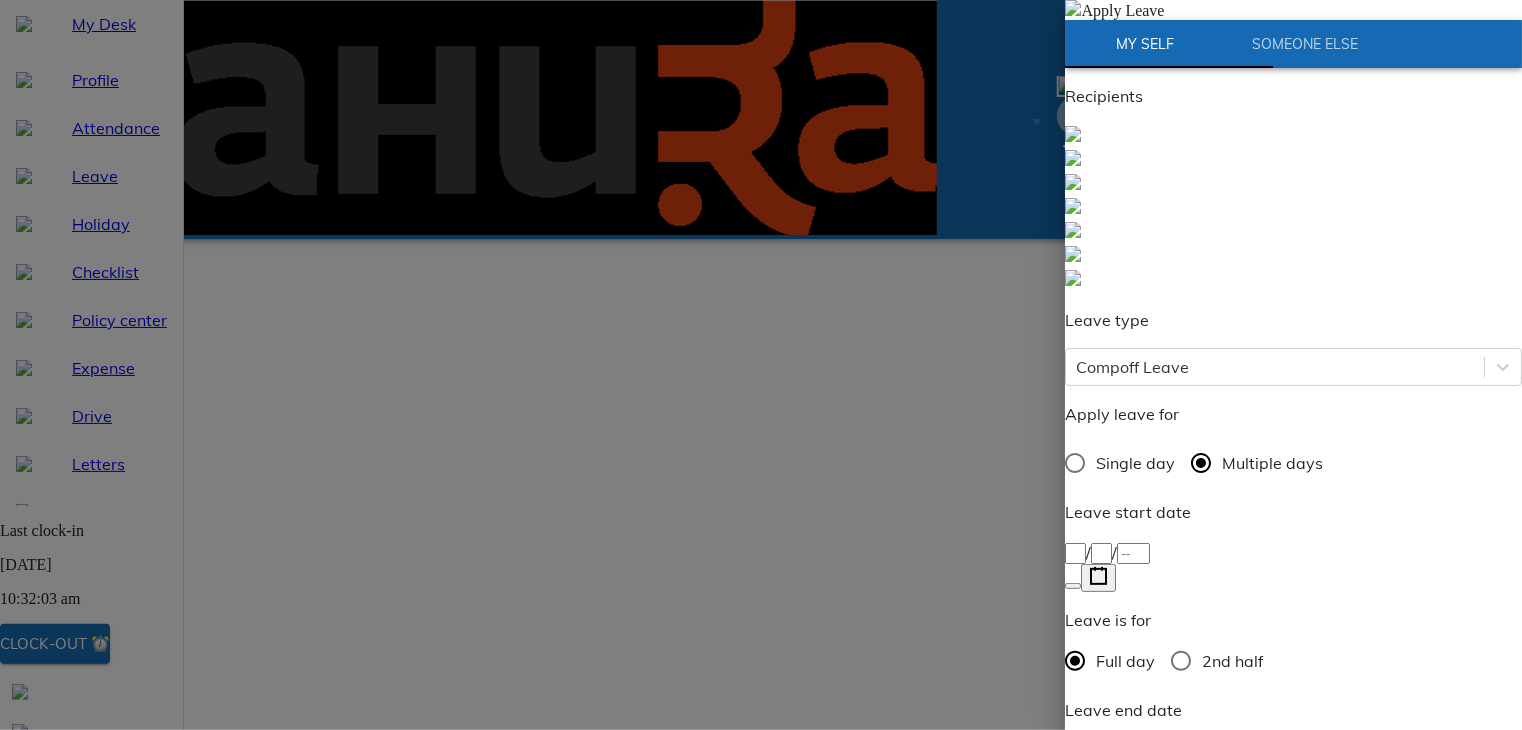 click on "/ /" at bounding box center (1293, 552) 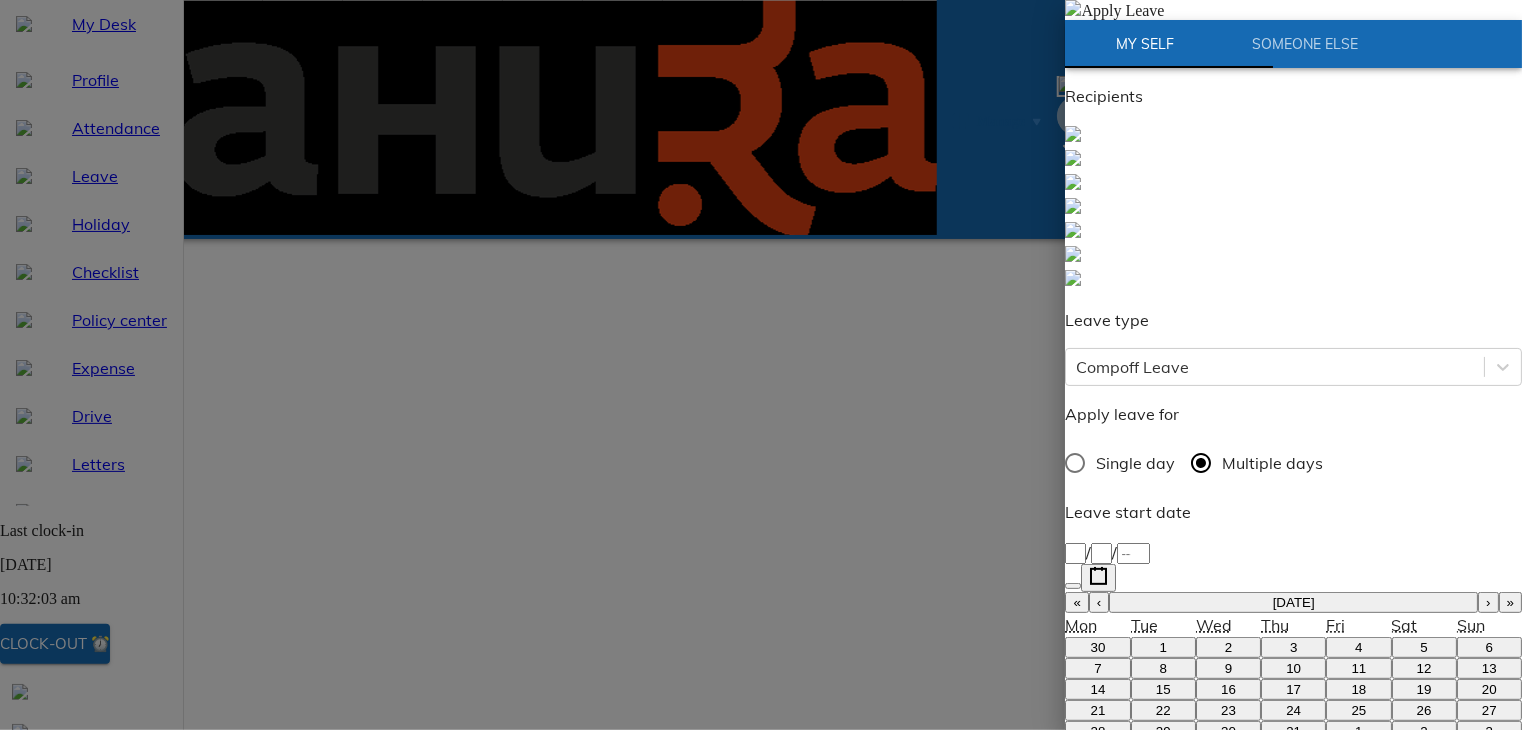 click on "›" at bounding box center [1488, 602] 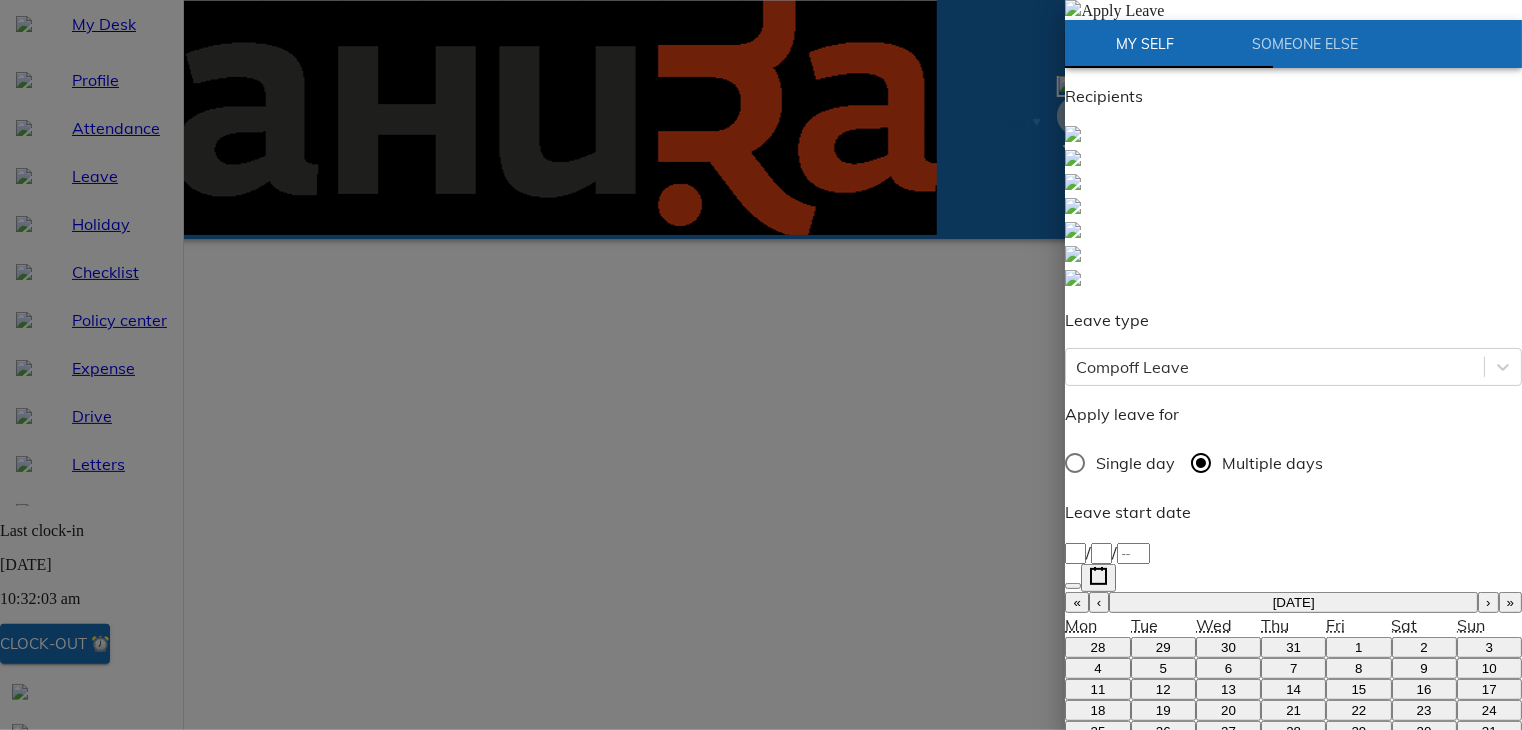 click on "7" at bounding box center (1293, 668) 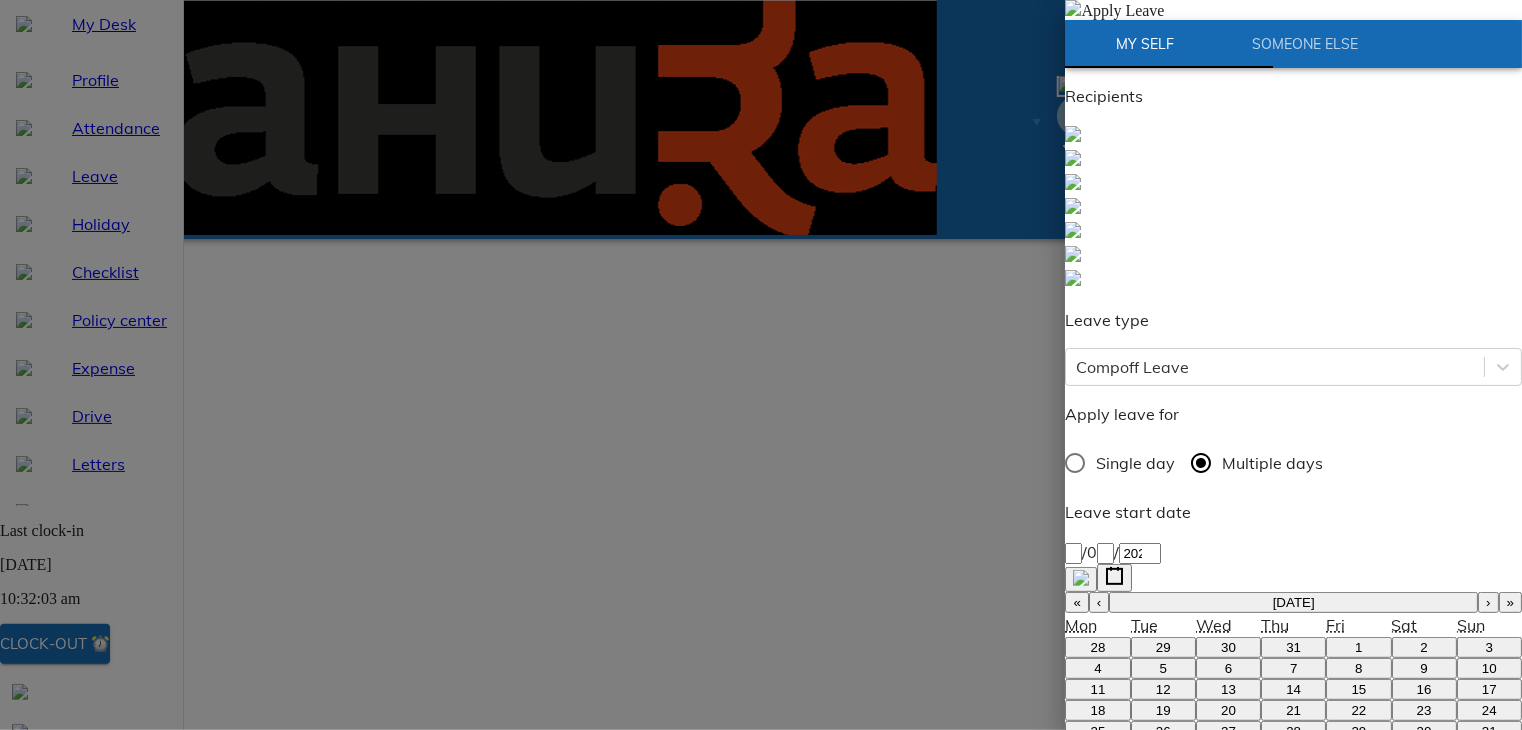 click on "/ /" at bounding box center [1293, 900] 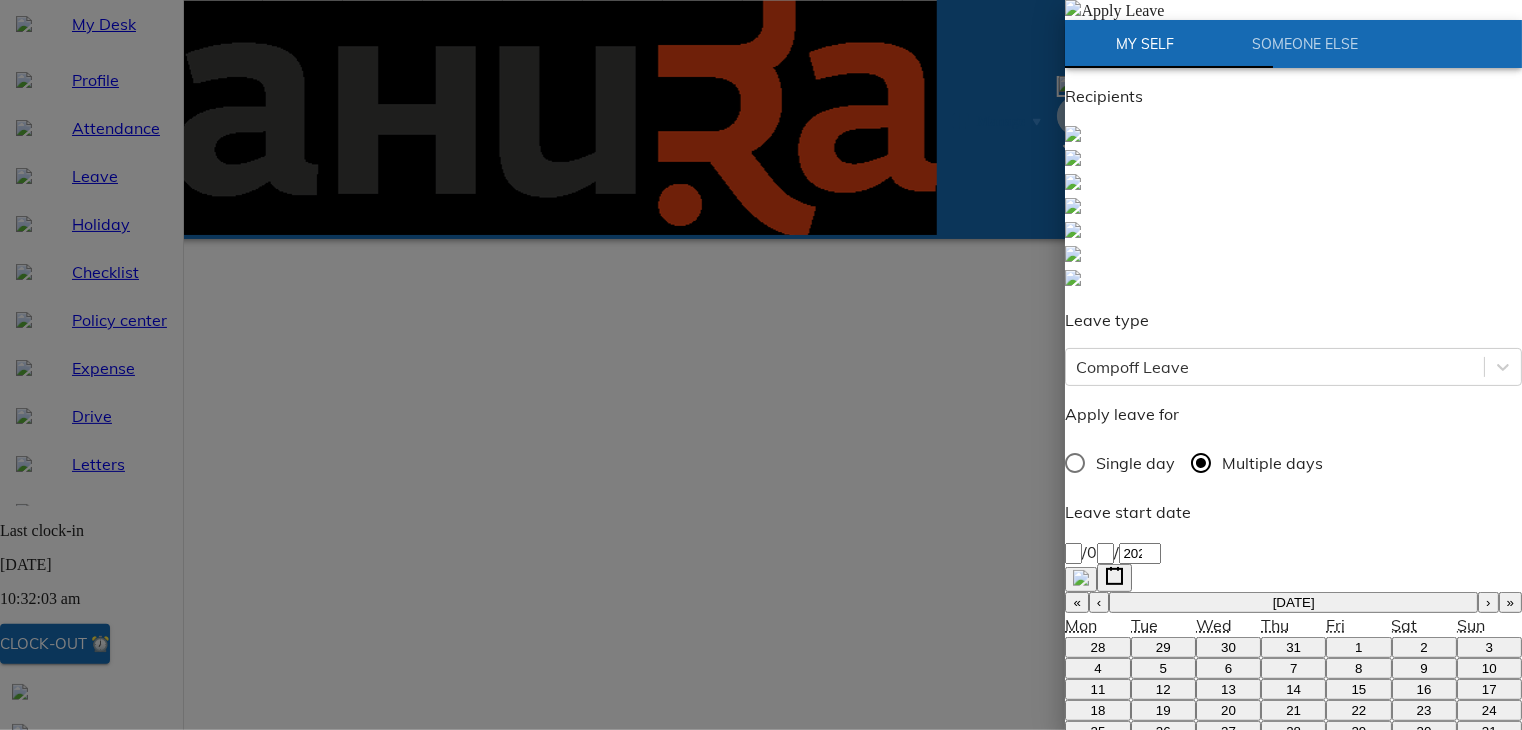 click on "11" at bounding box center [1097, 1037] 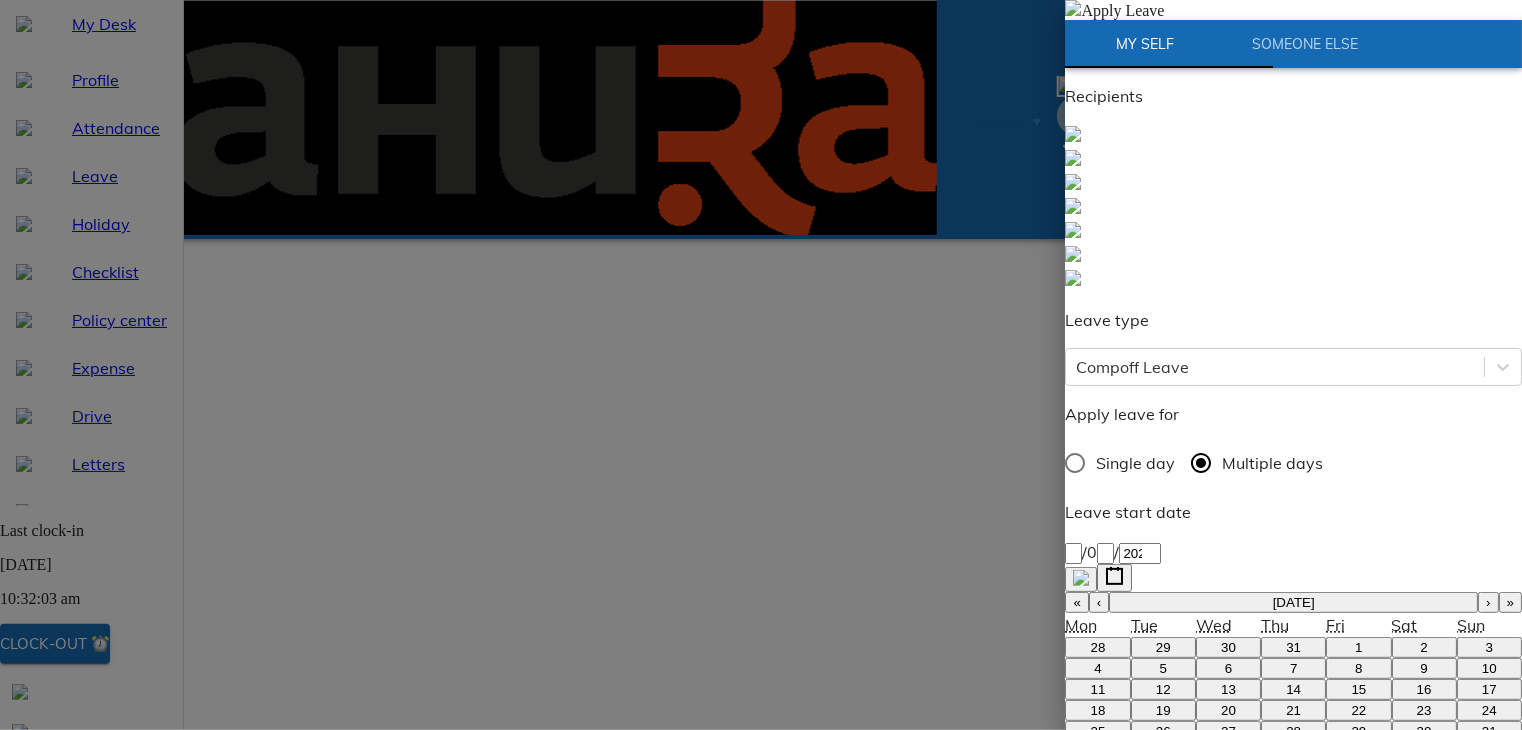 type on "shahzar" 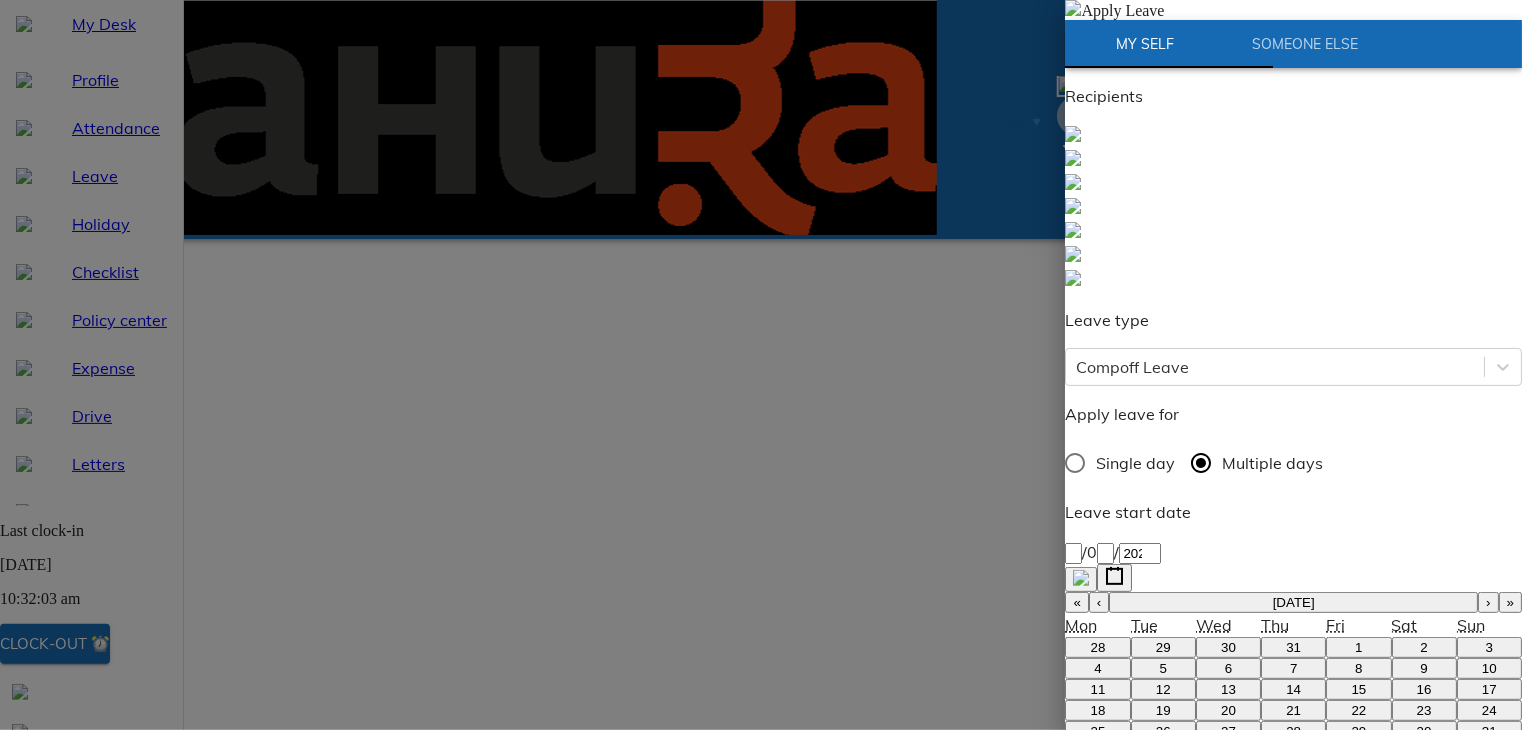 click on "[PERSON_NAME] [80]" at bounding box center (1293, 1335) 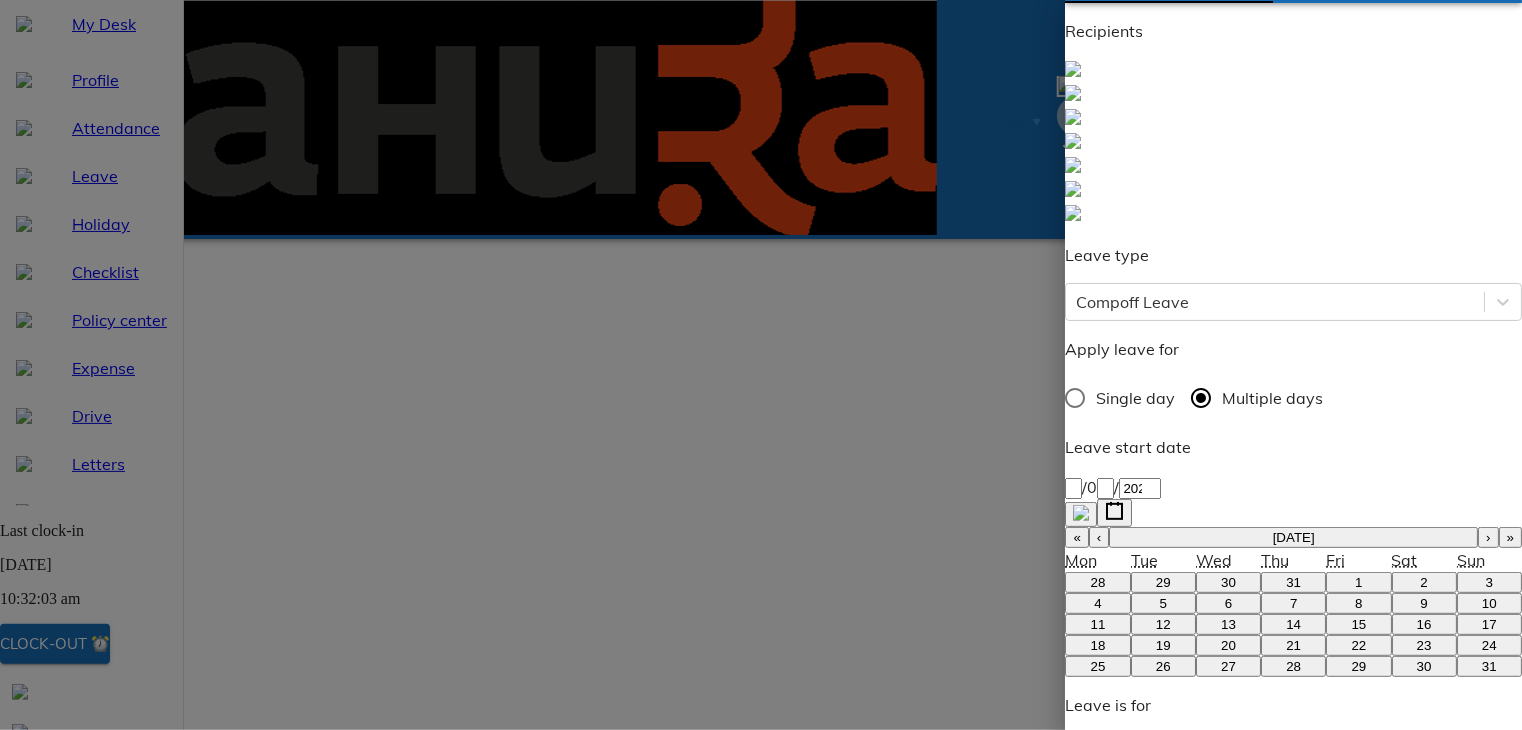 scroll, scrollTop: 93, scrollLeft: 0, axis: vertical 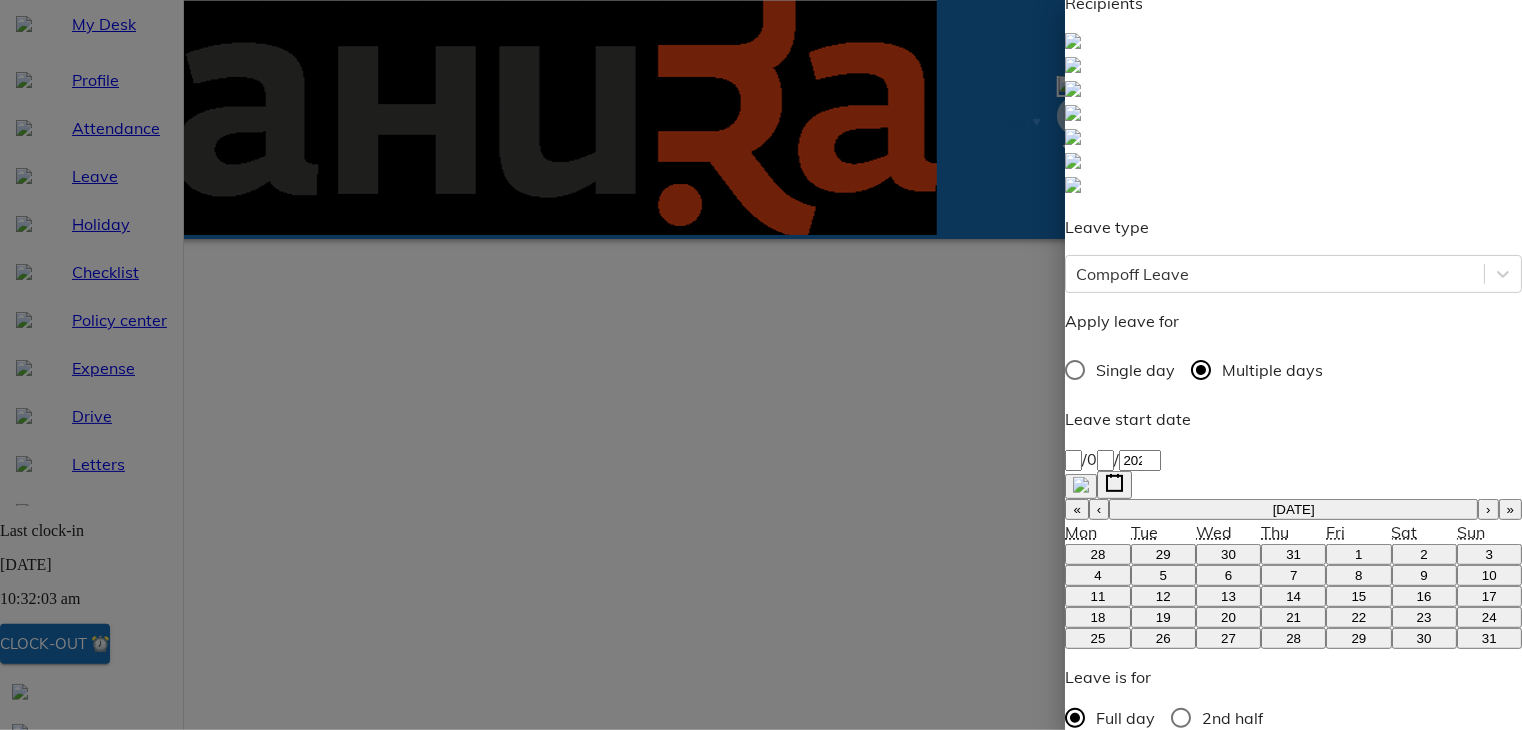 click at bounding box center [1158, 1297] 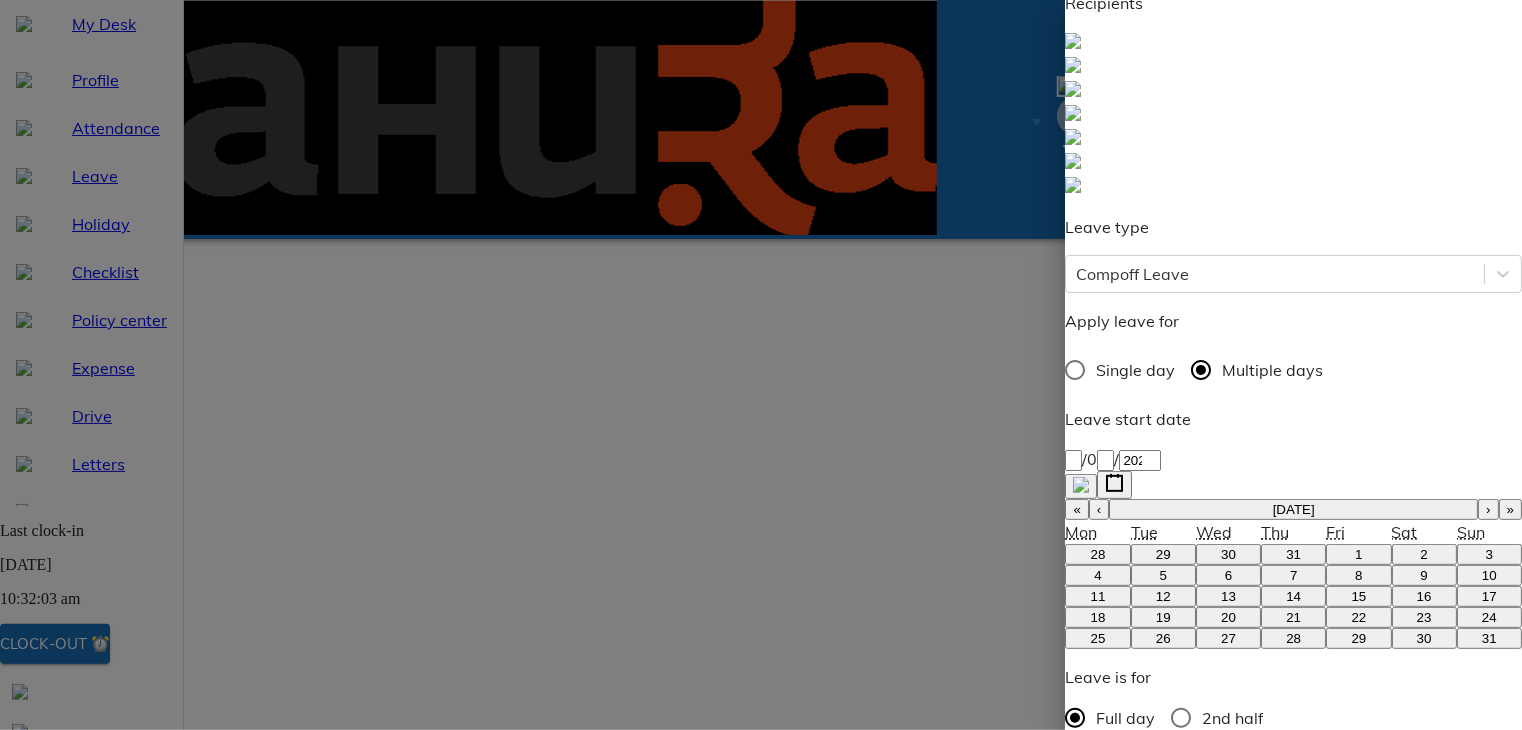 type on "Request for leave." 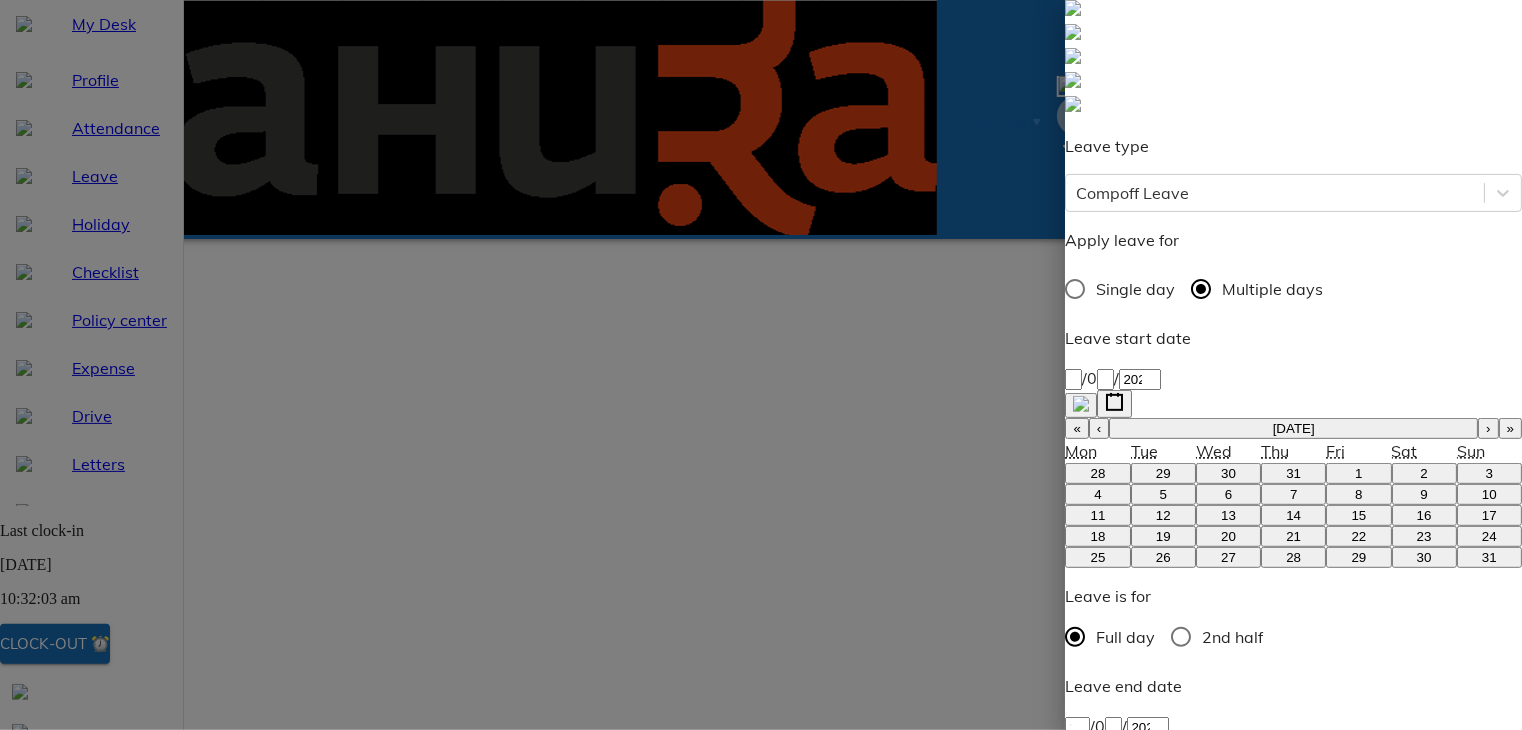 scroll, scrollTop: 179, scrollLeft: 0, axis: vertical 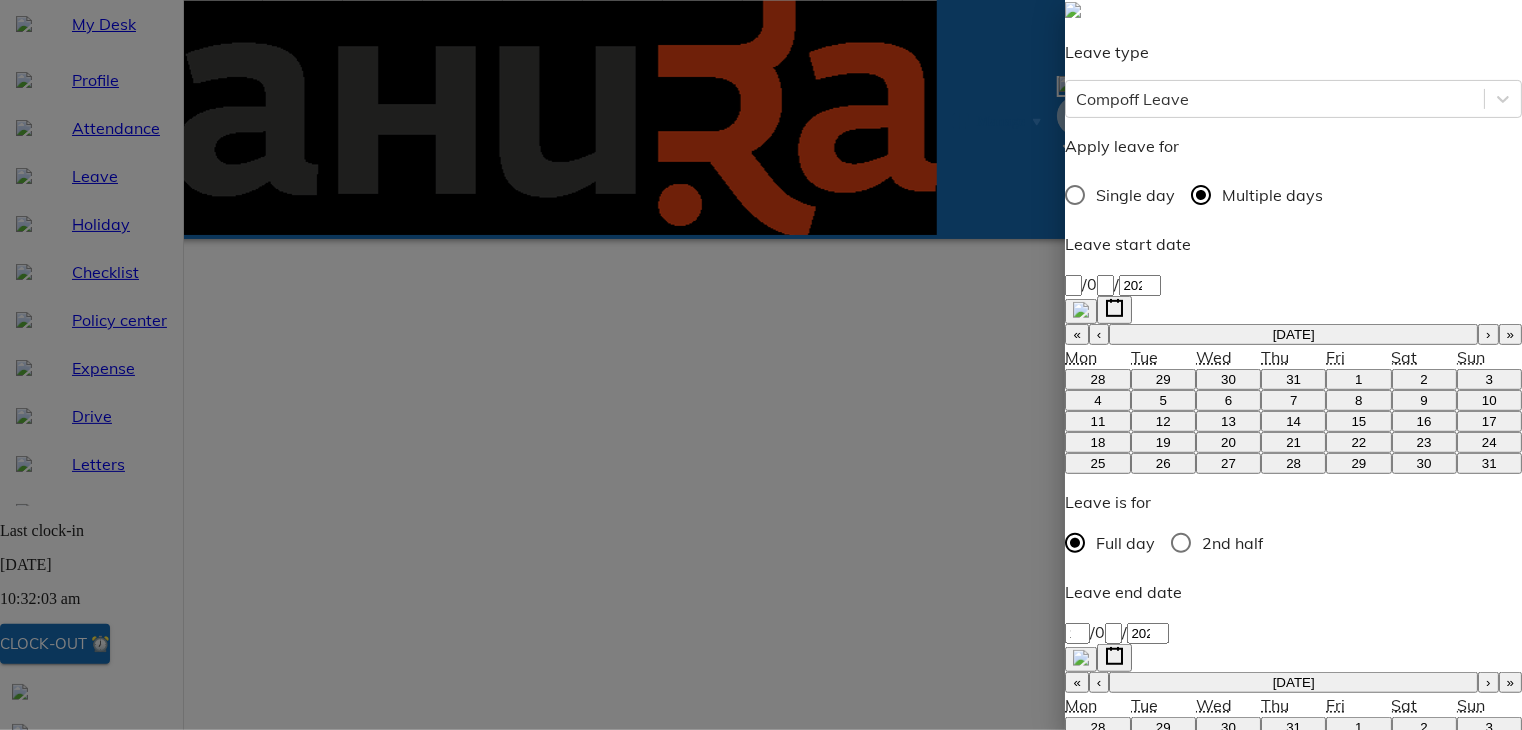 click on "Apply Leave" at bounding box center [1126, 1358] 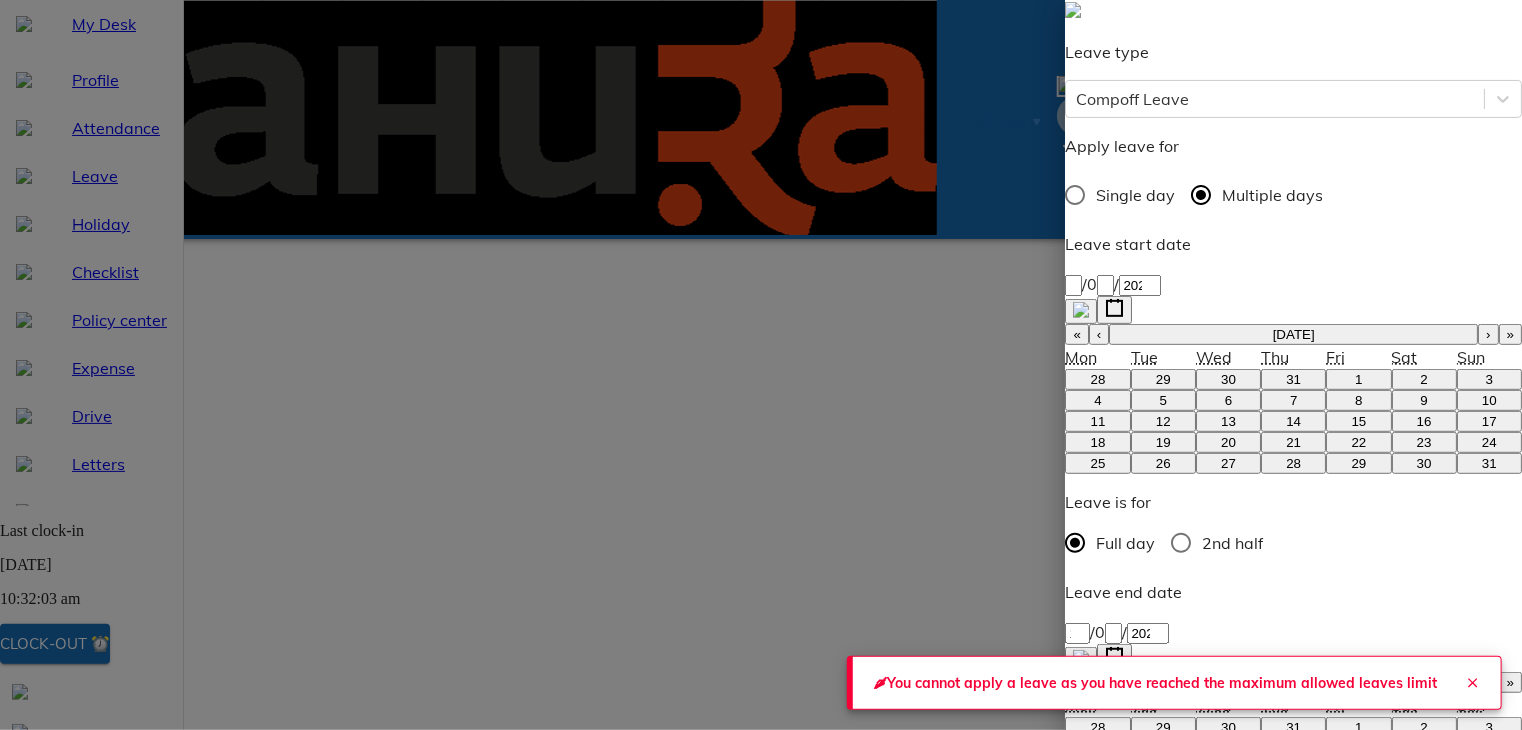 click 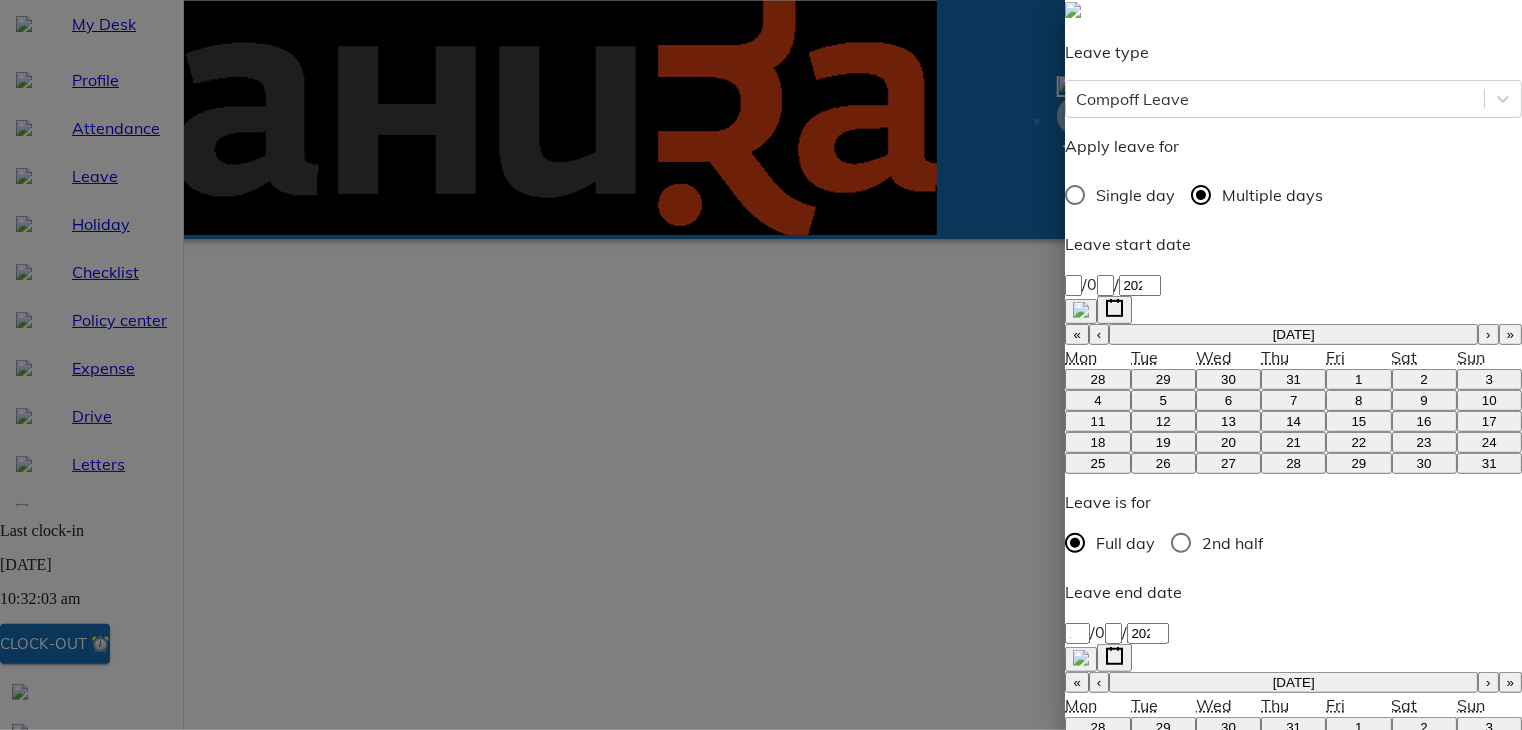 click at bounding box center (1081, 658) 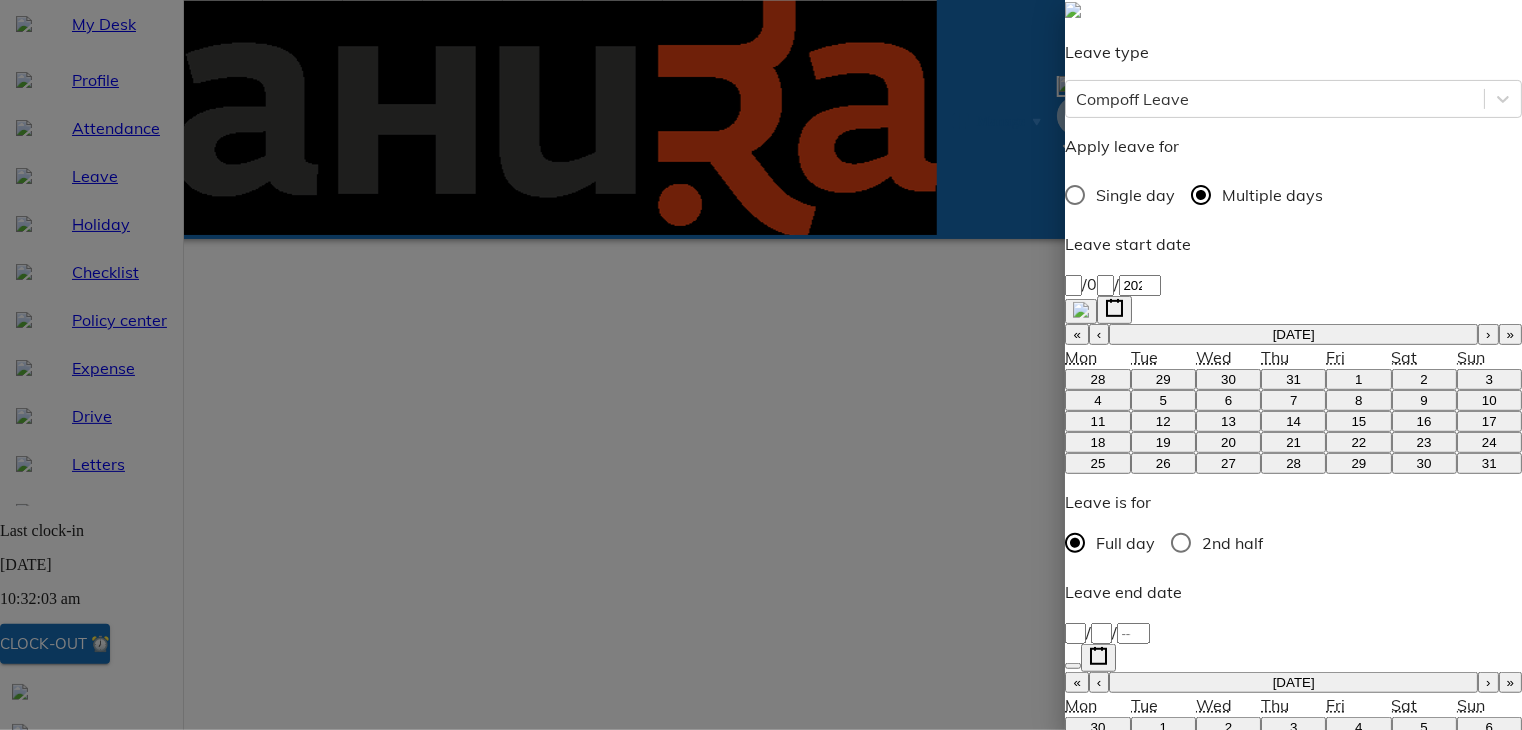 click on "/ /" at bounding box center [1293, 632] 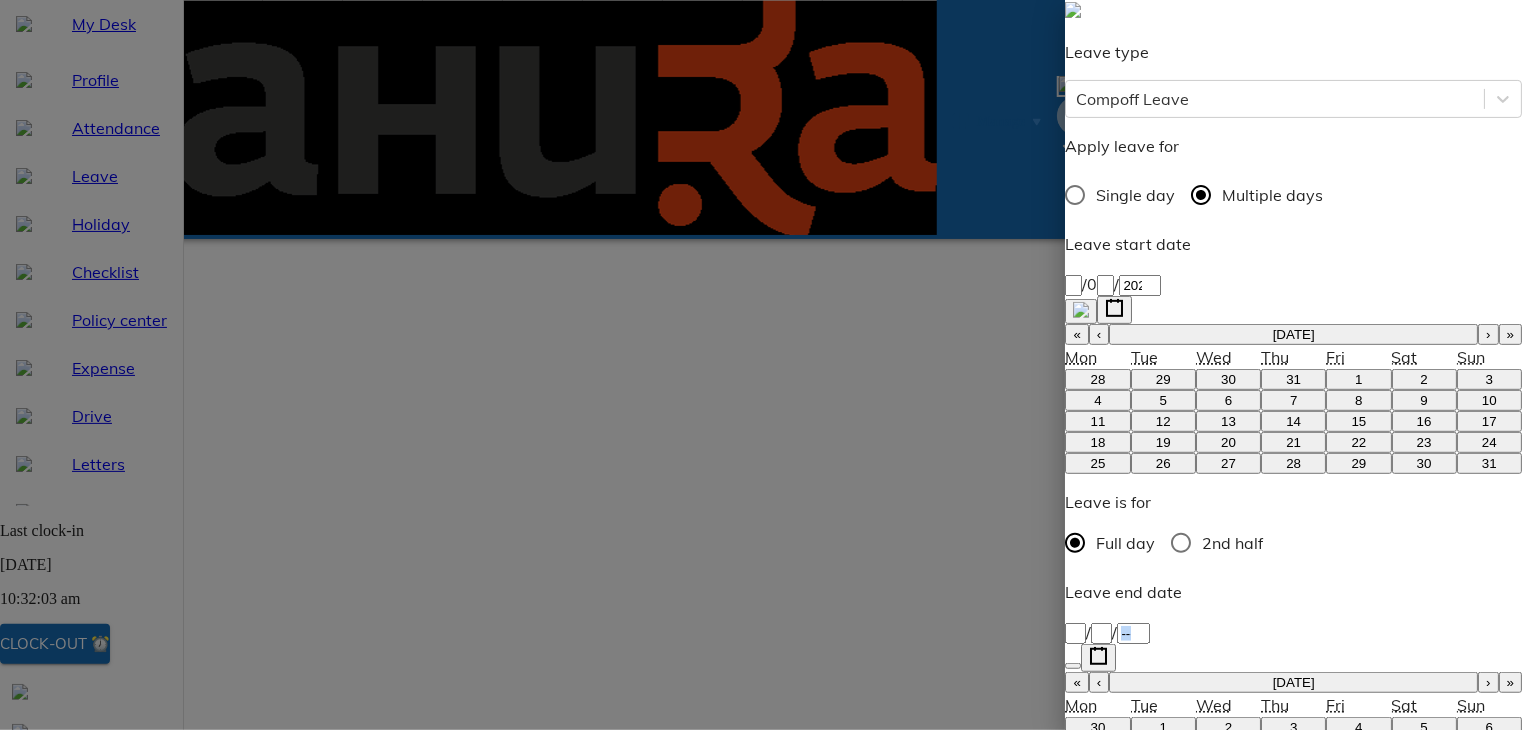 click on "/ /" at bounding box center [1293, 632] 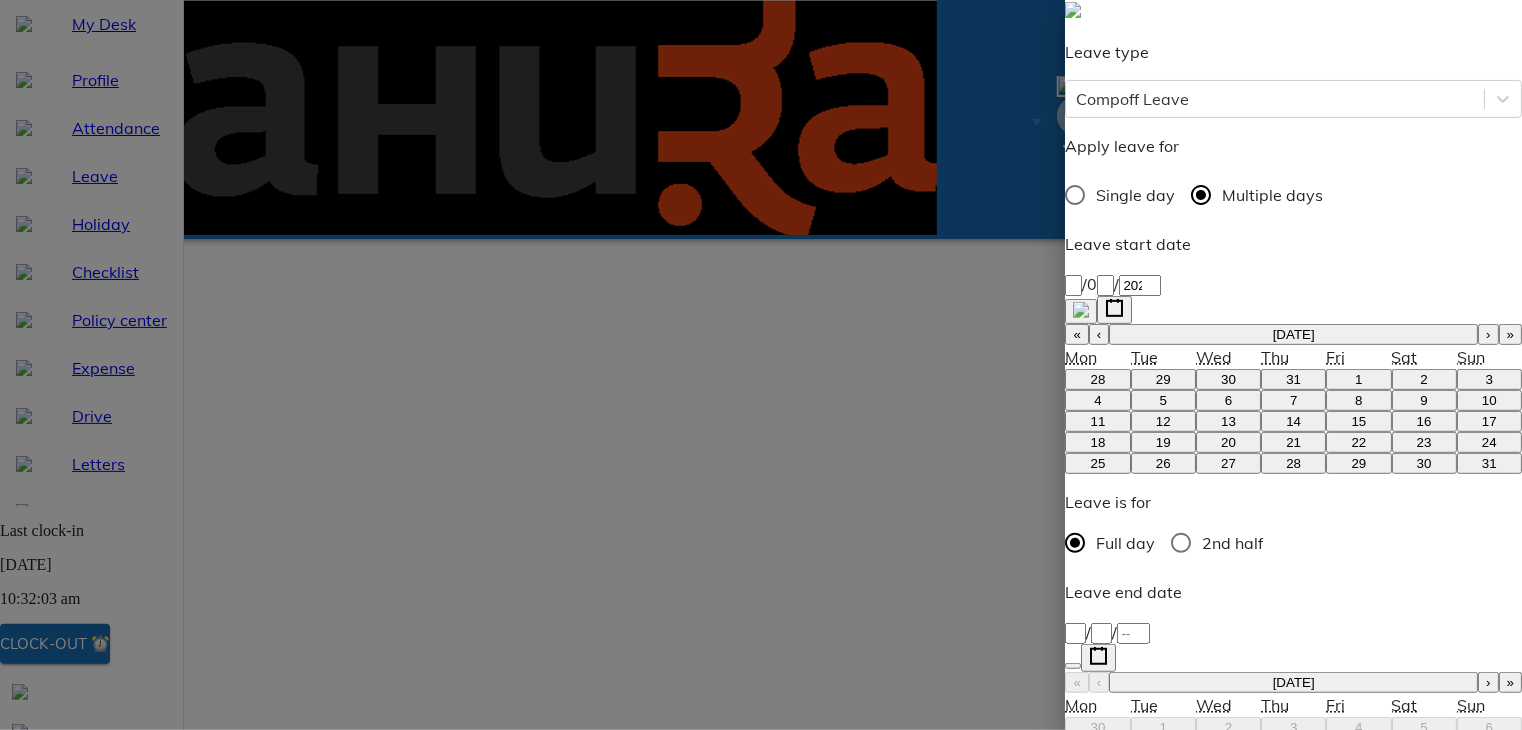 click on "›" at bounding box center [1488, 682] 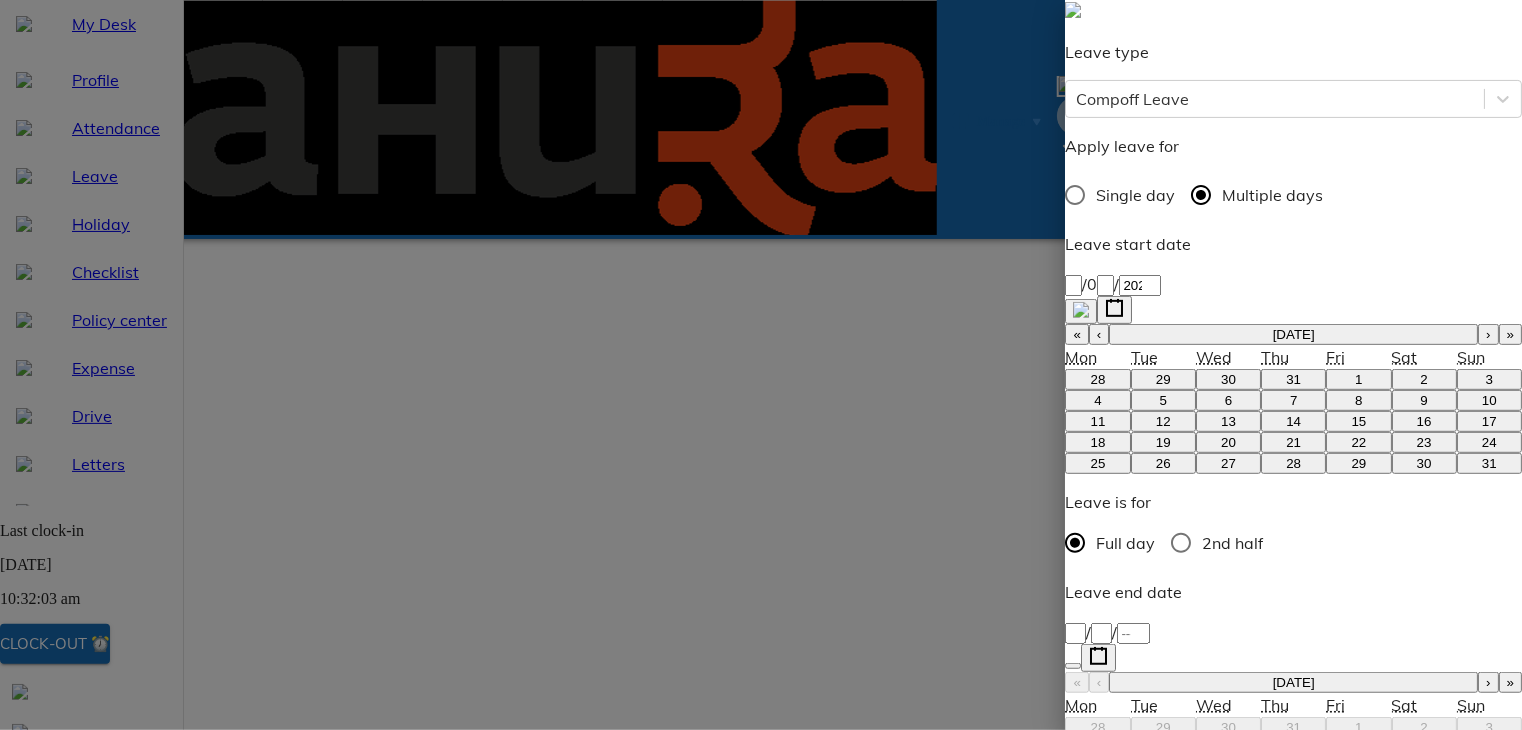 click on "8" at bounding box center [1358, 748] 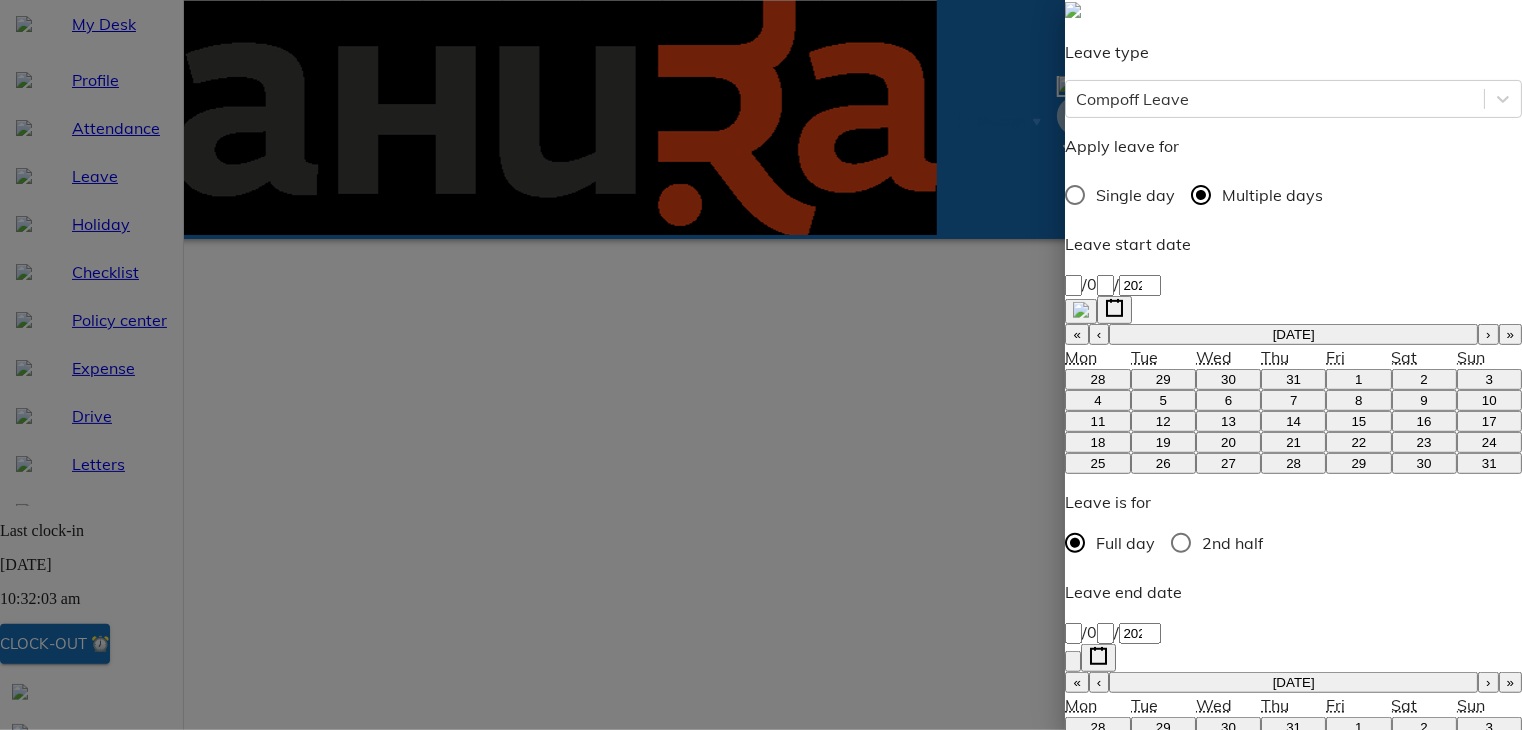 click on "Apply Leave" at bounding box center [1126, 1358] 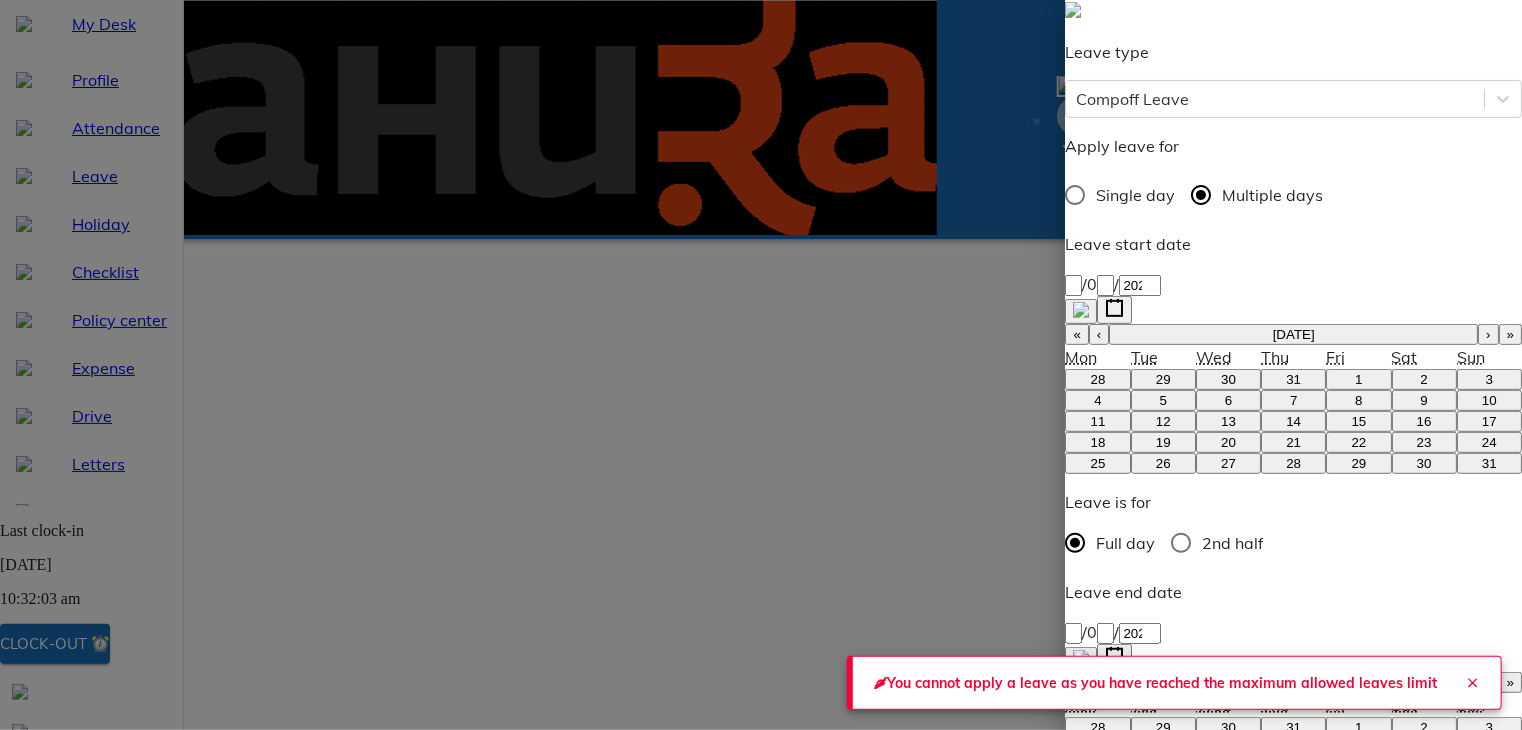 click 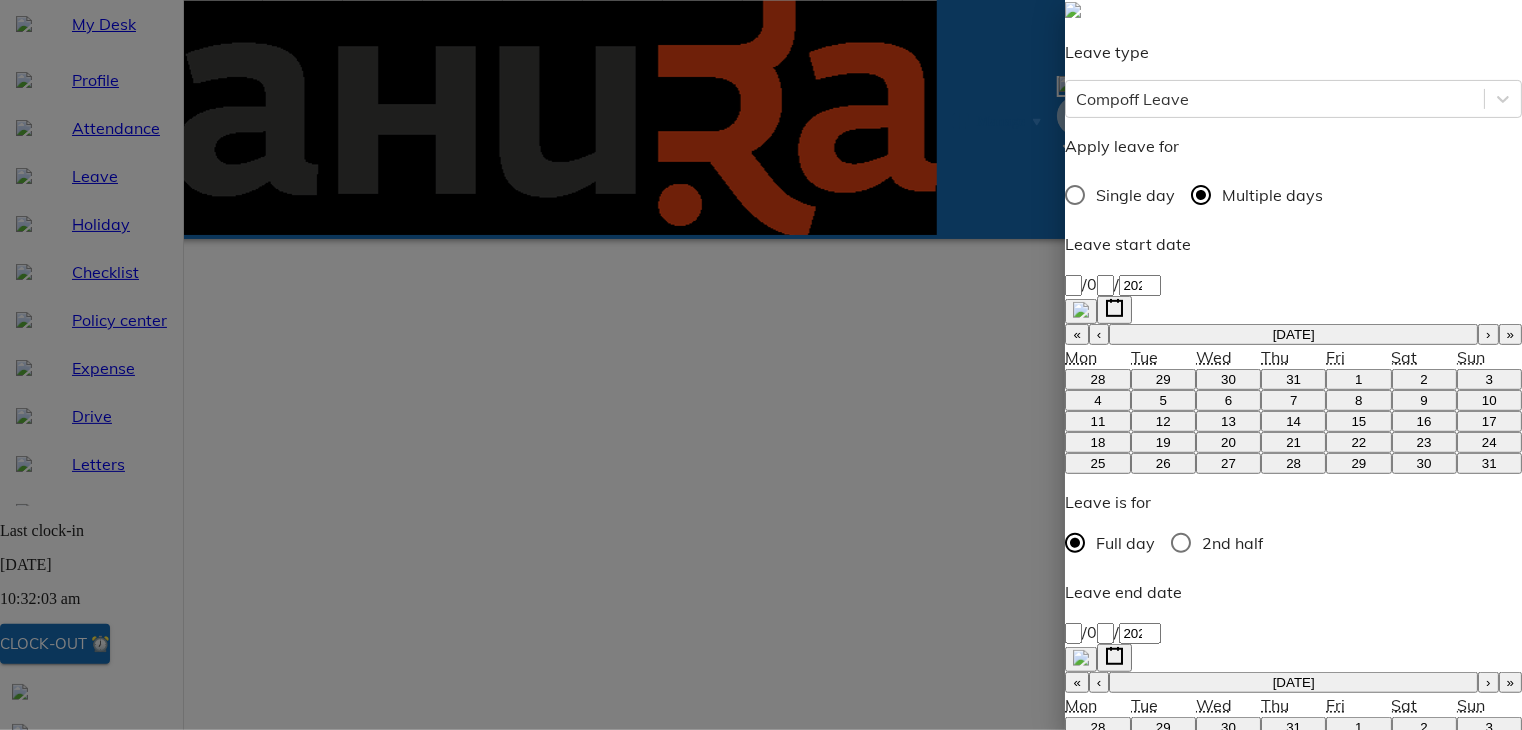 click on "Apply Leave" at bounding box center [1126, 1358] 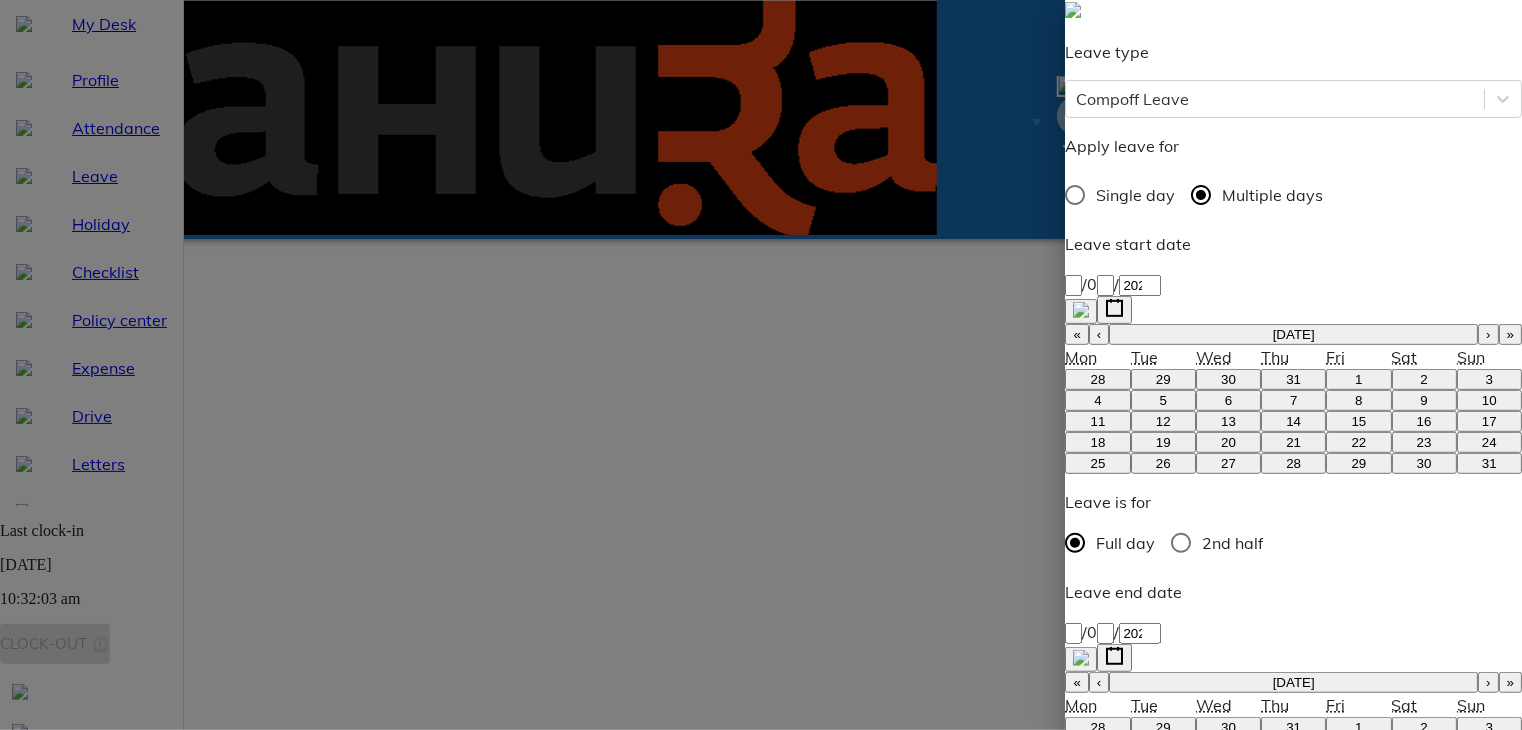 type on "x" 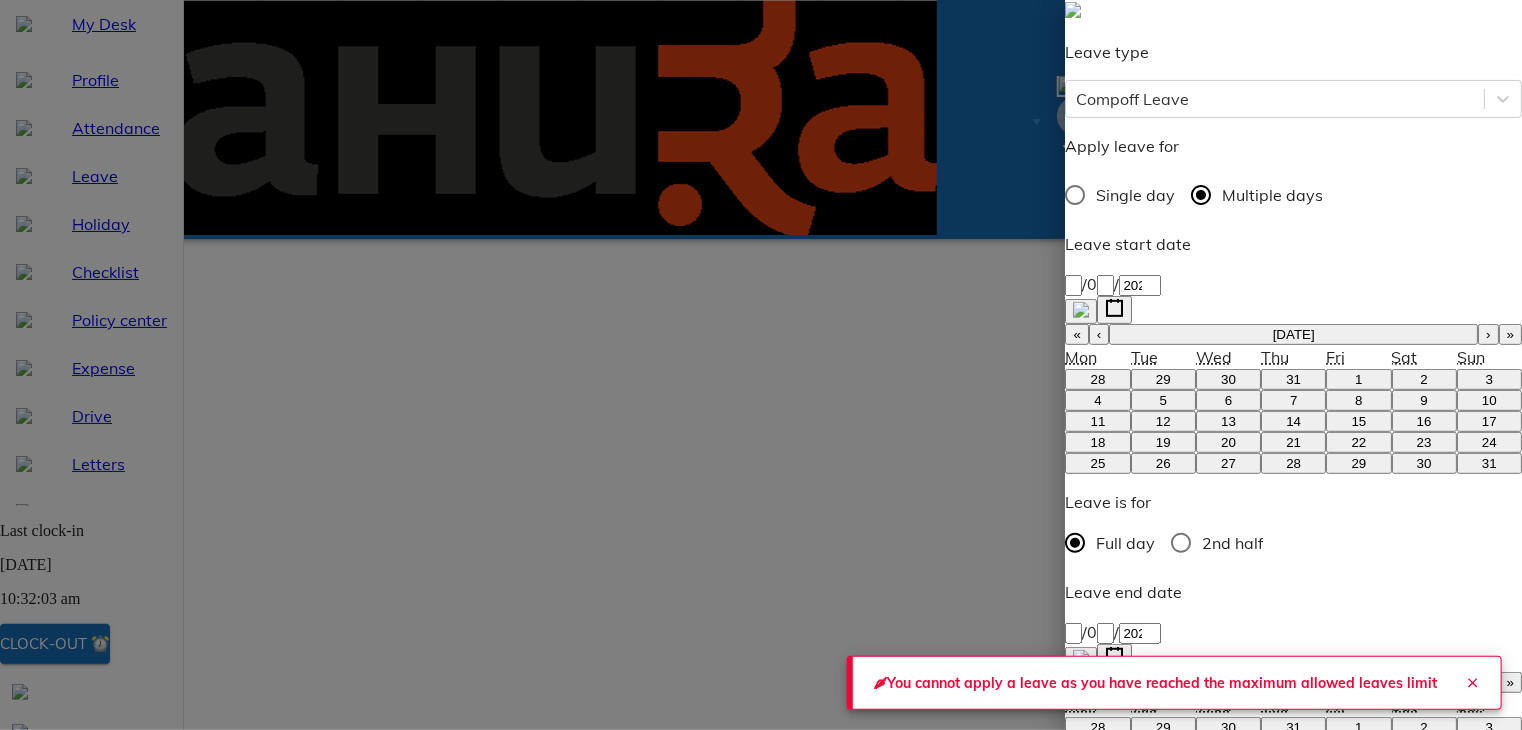 click 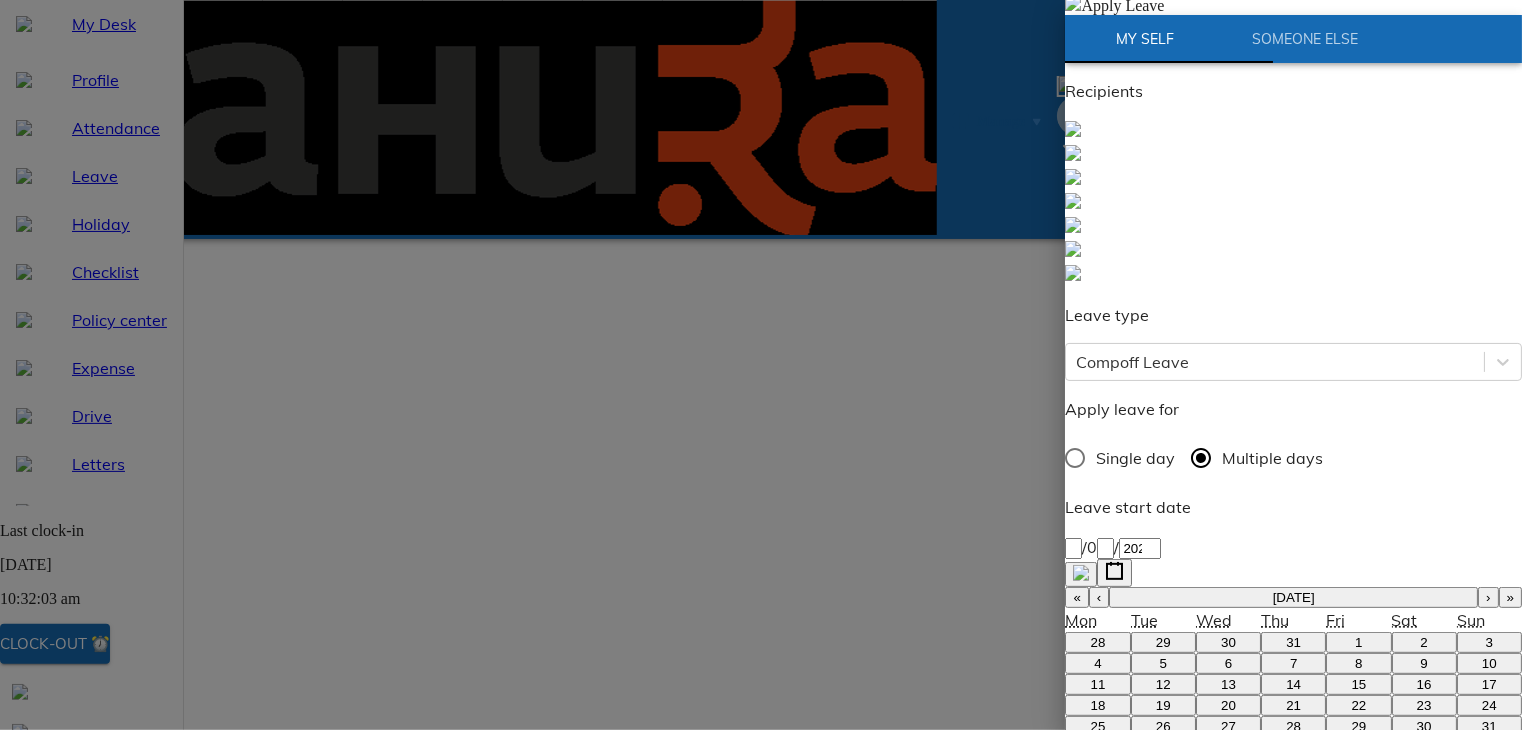 scroll, scrollTop: 0, scrollLeft: 0, axis: both 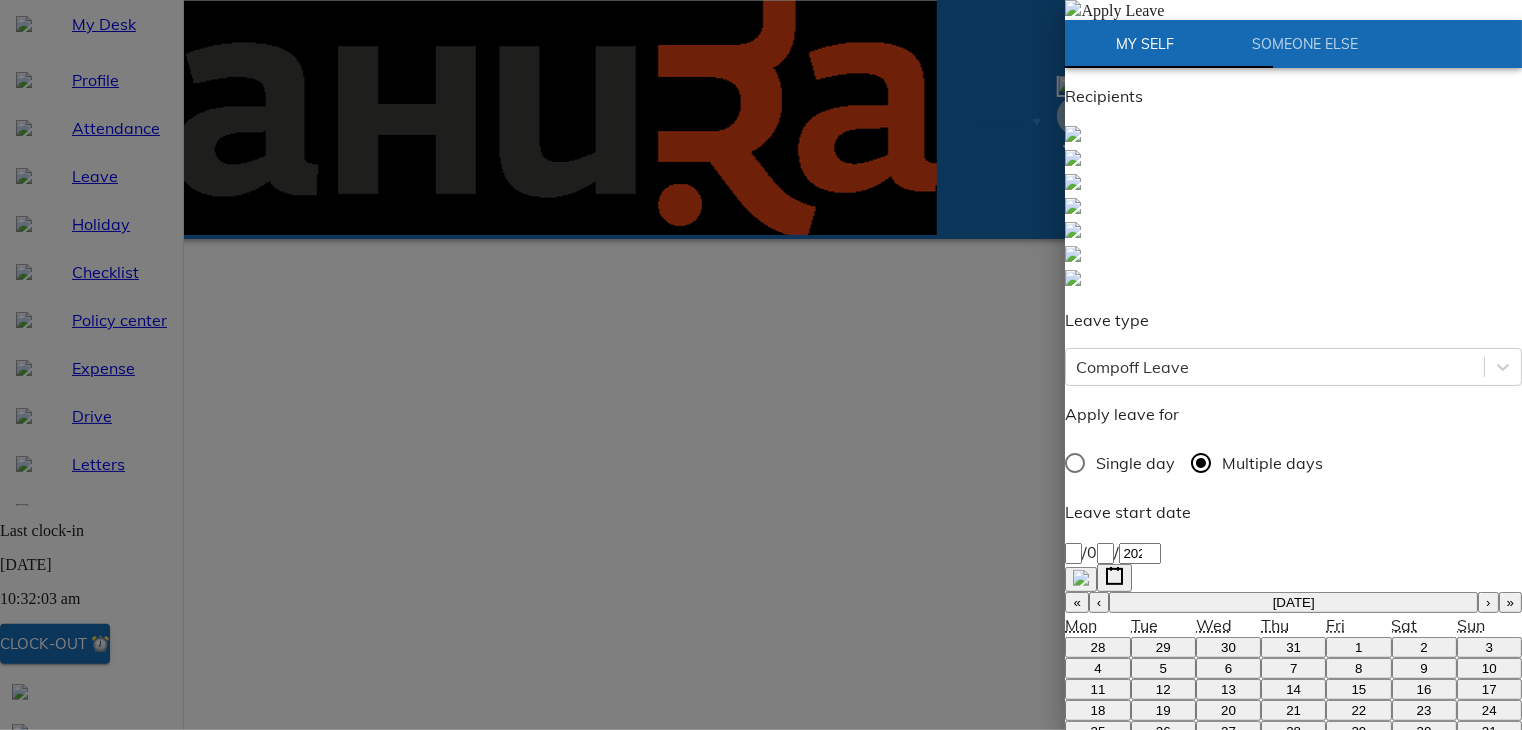click at bounding box center [1073, 8] 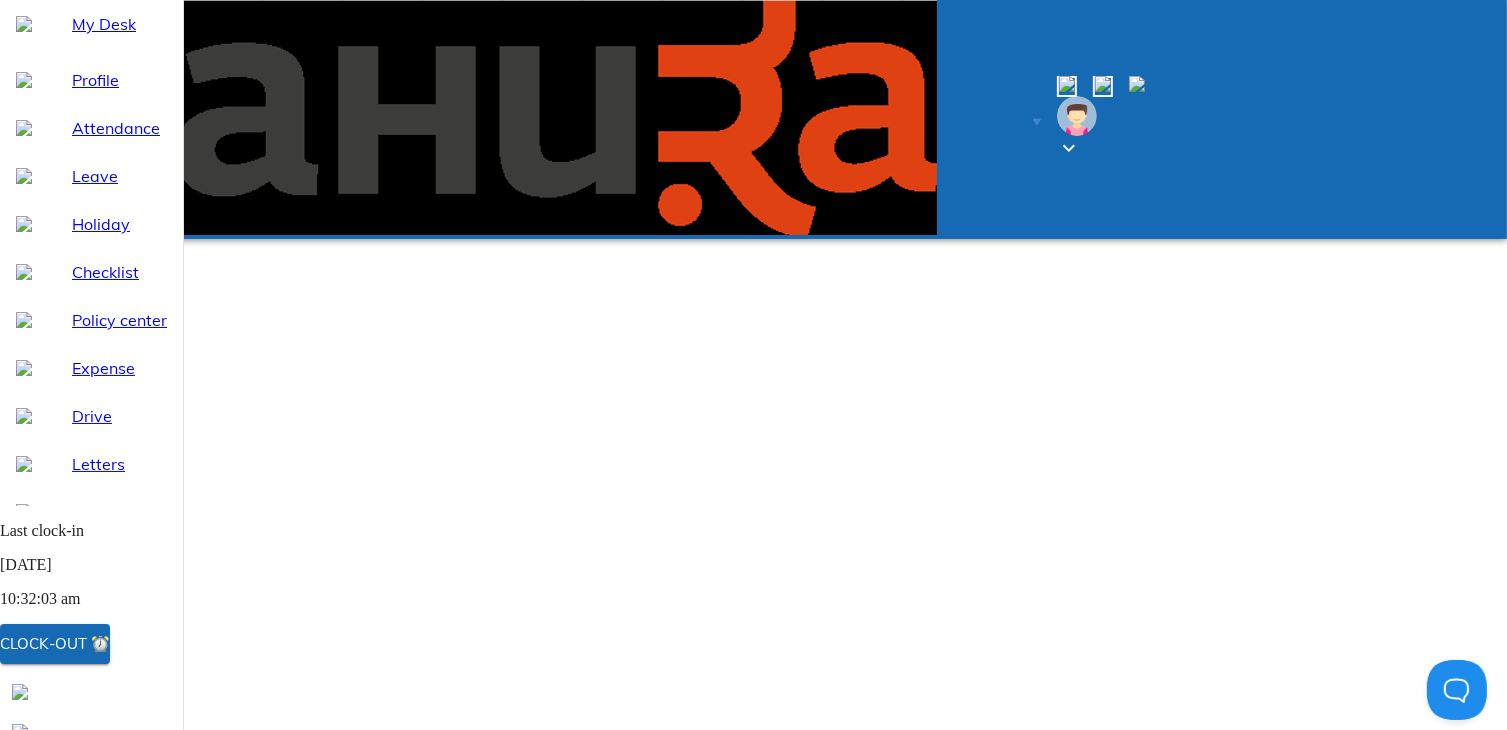 click on "Apply Leave" at bounding box center (815, 1151) 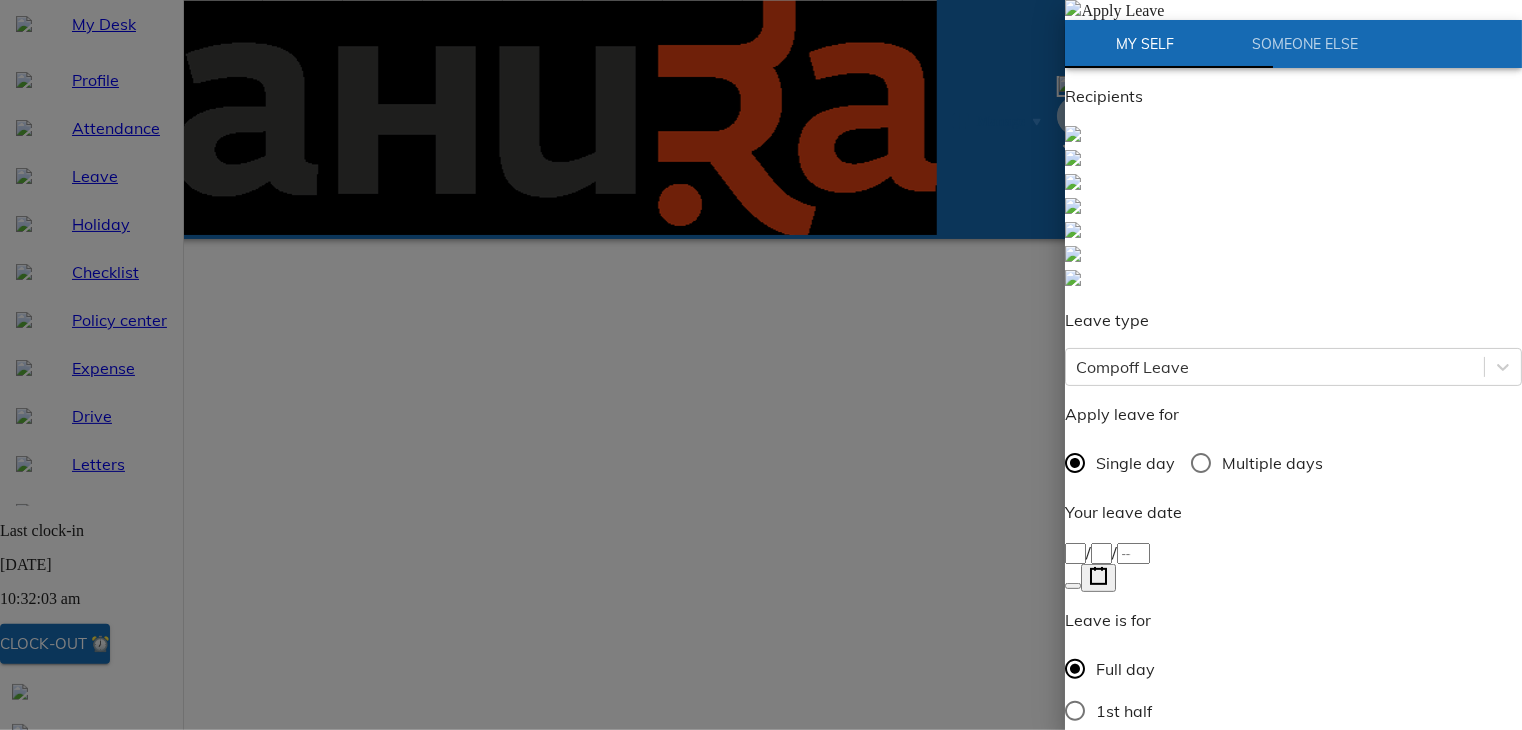 click on "/ /" at bounding box center (1293, 552) 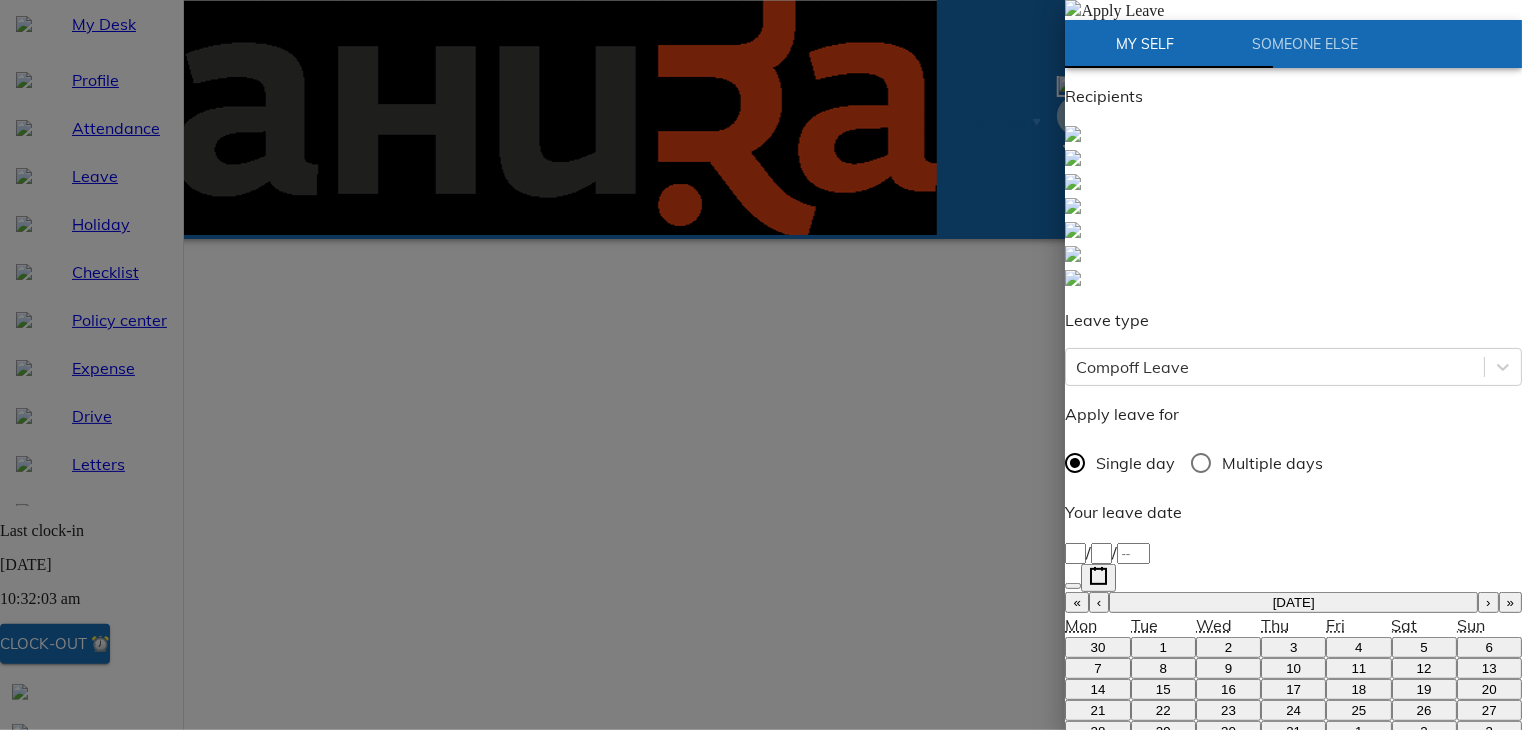 click on "›" at bounding box center (1488, 602) 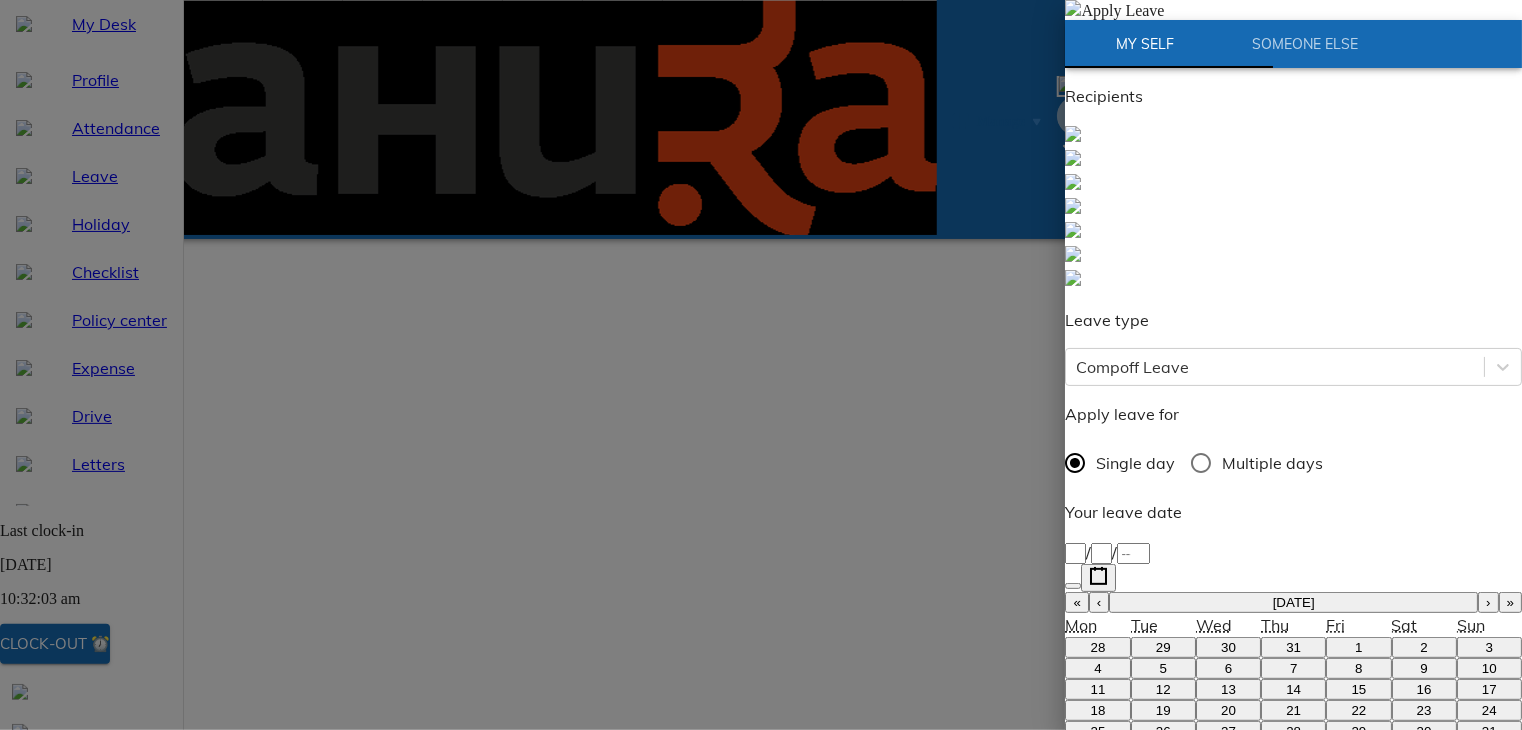 click on "7" at bounding box center (1293, 668) 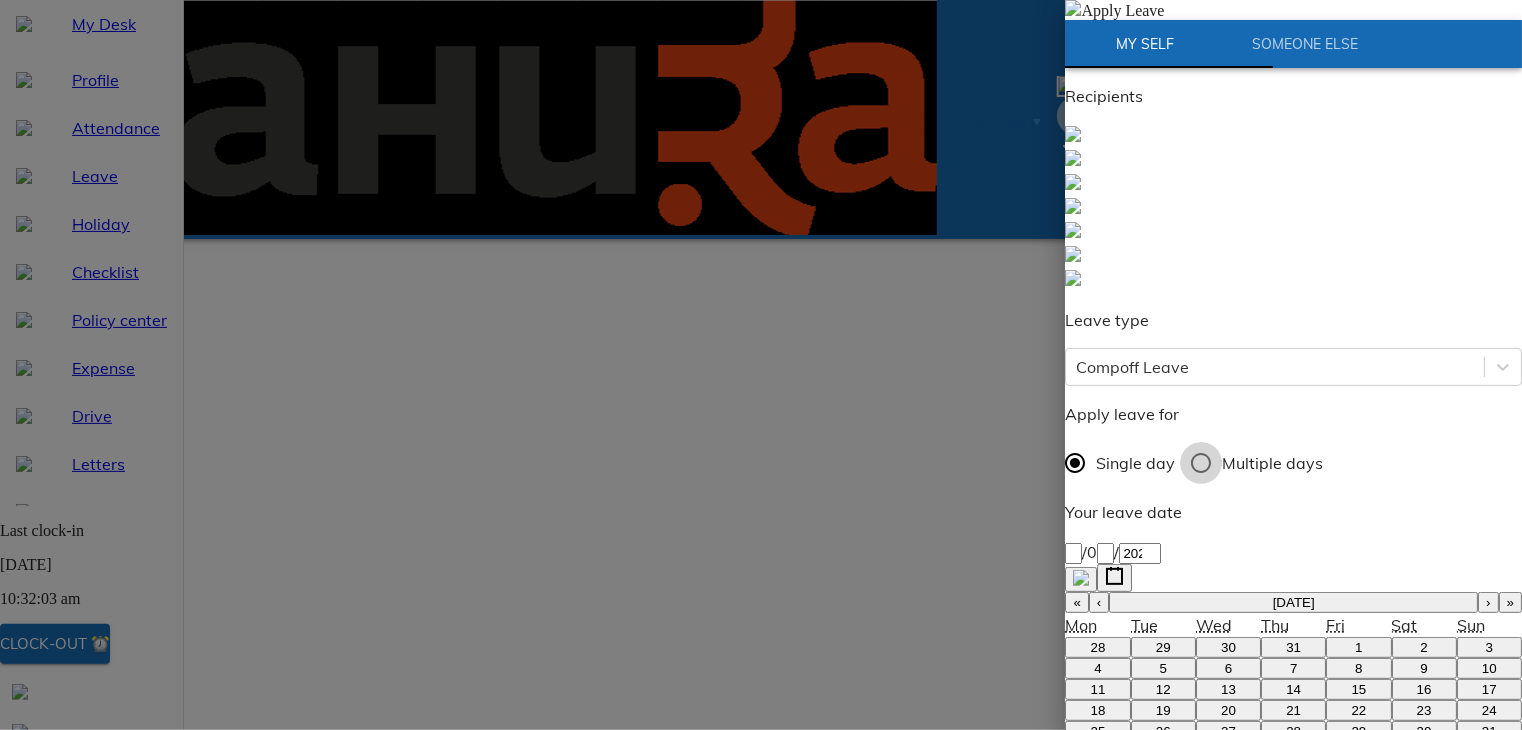 click on "Multiple days" at bounding box center [1201, 463] 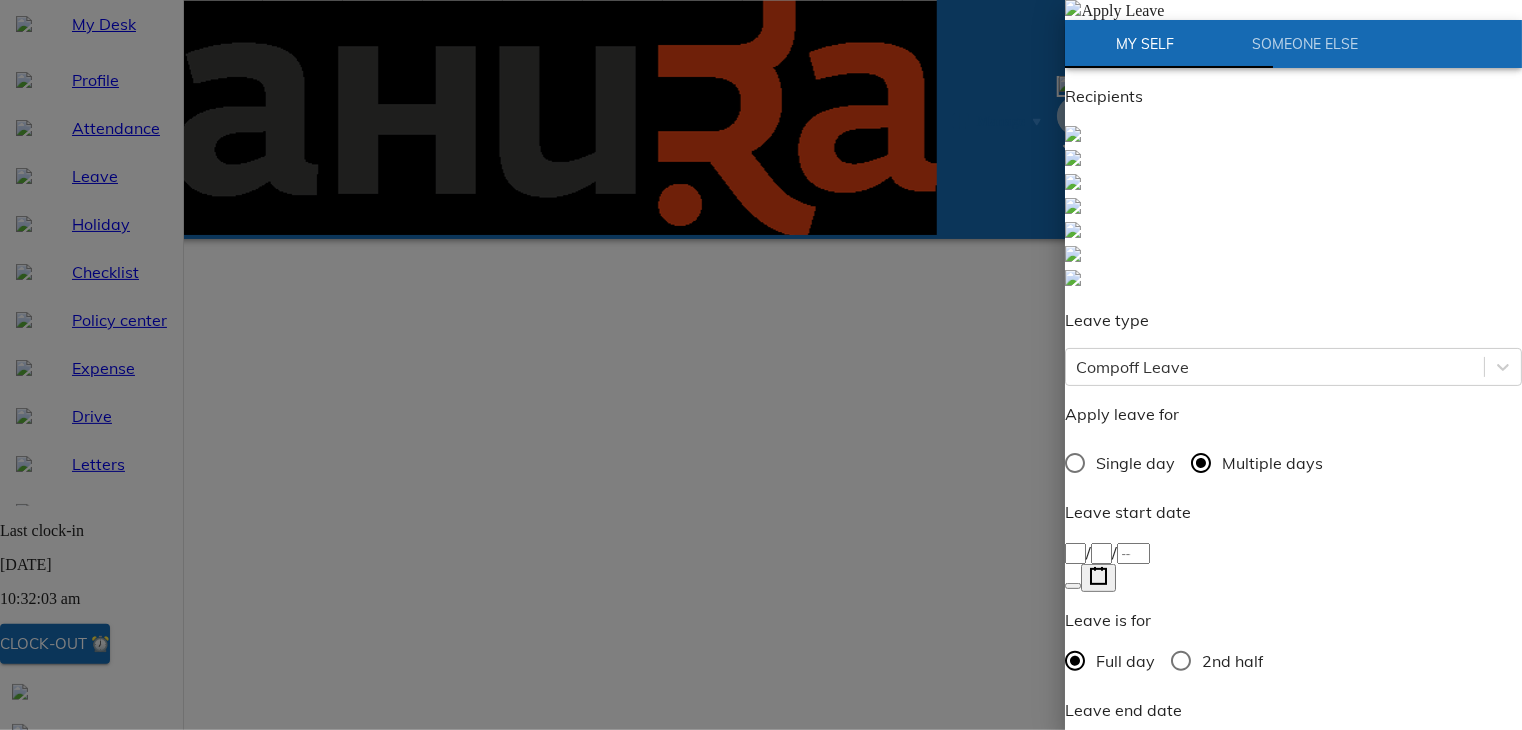 click on "/ /" at bounding box center (1293, 552) 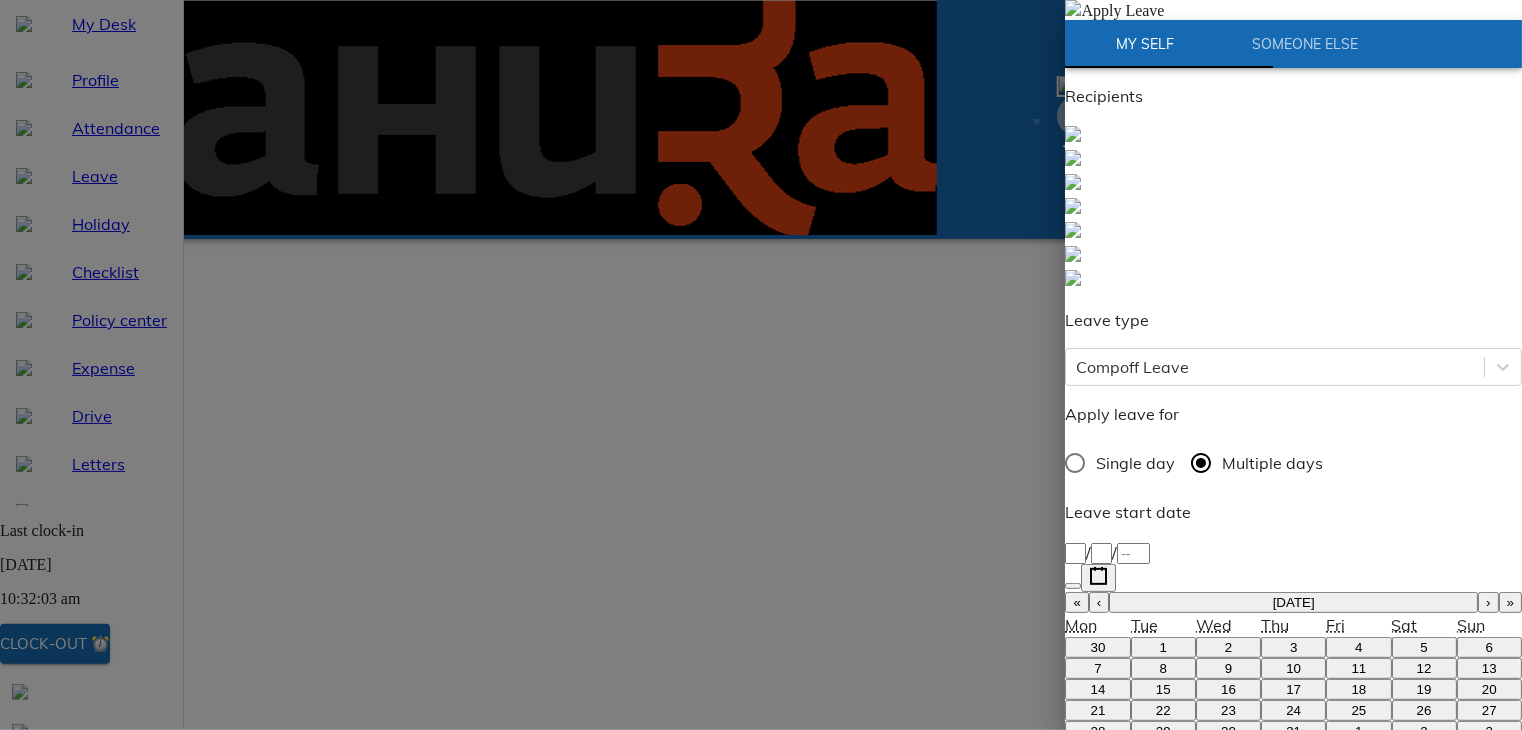 click on "›" at bounding box center (1488, 602) 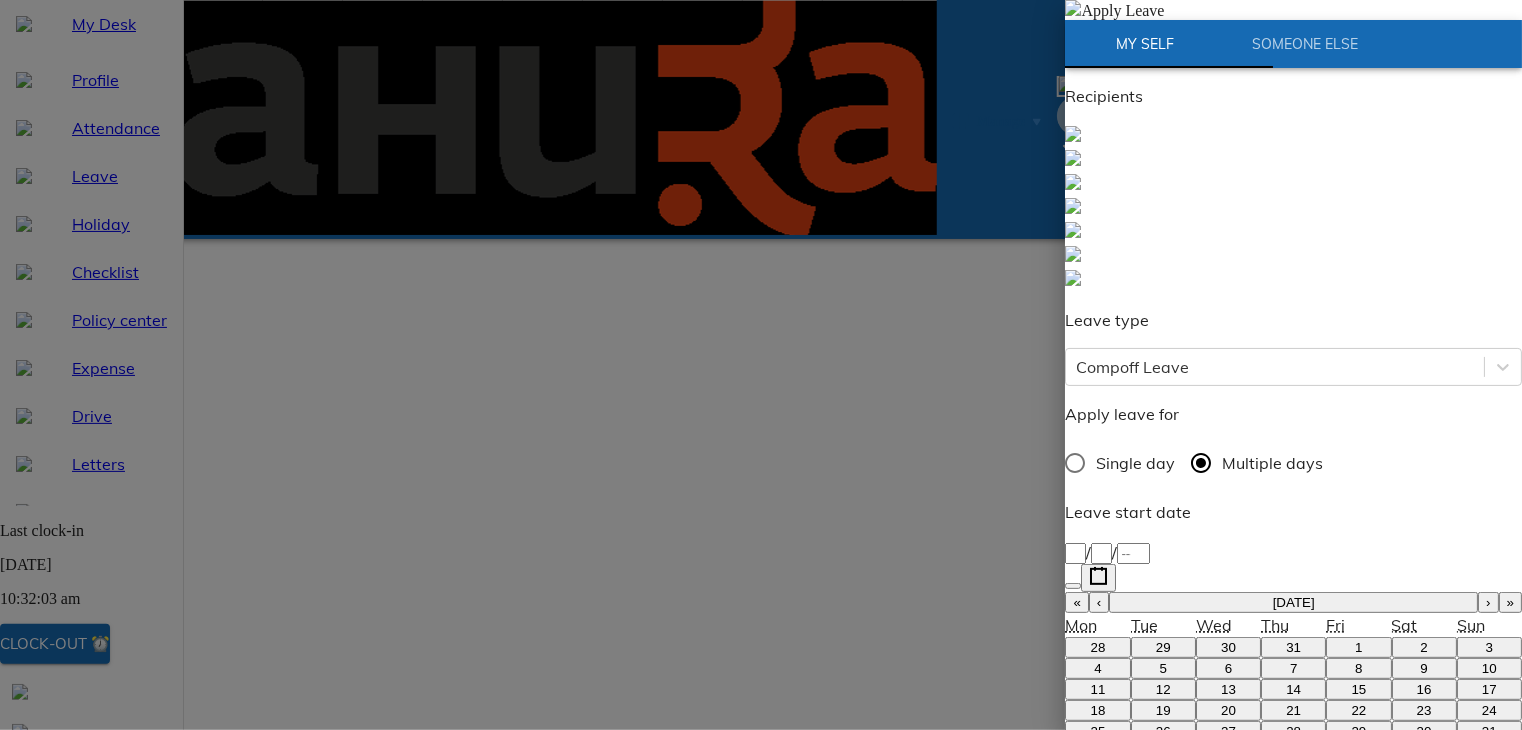 click on "7" at bounding box center (1293, 668) 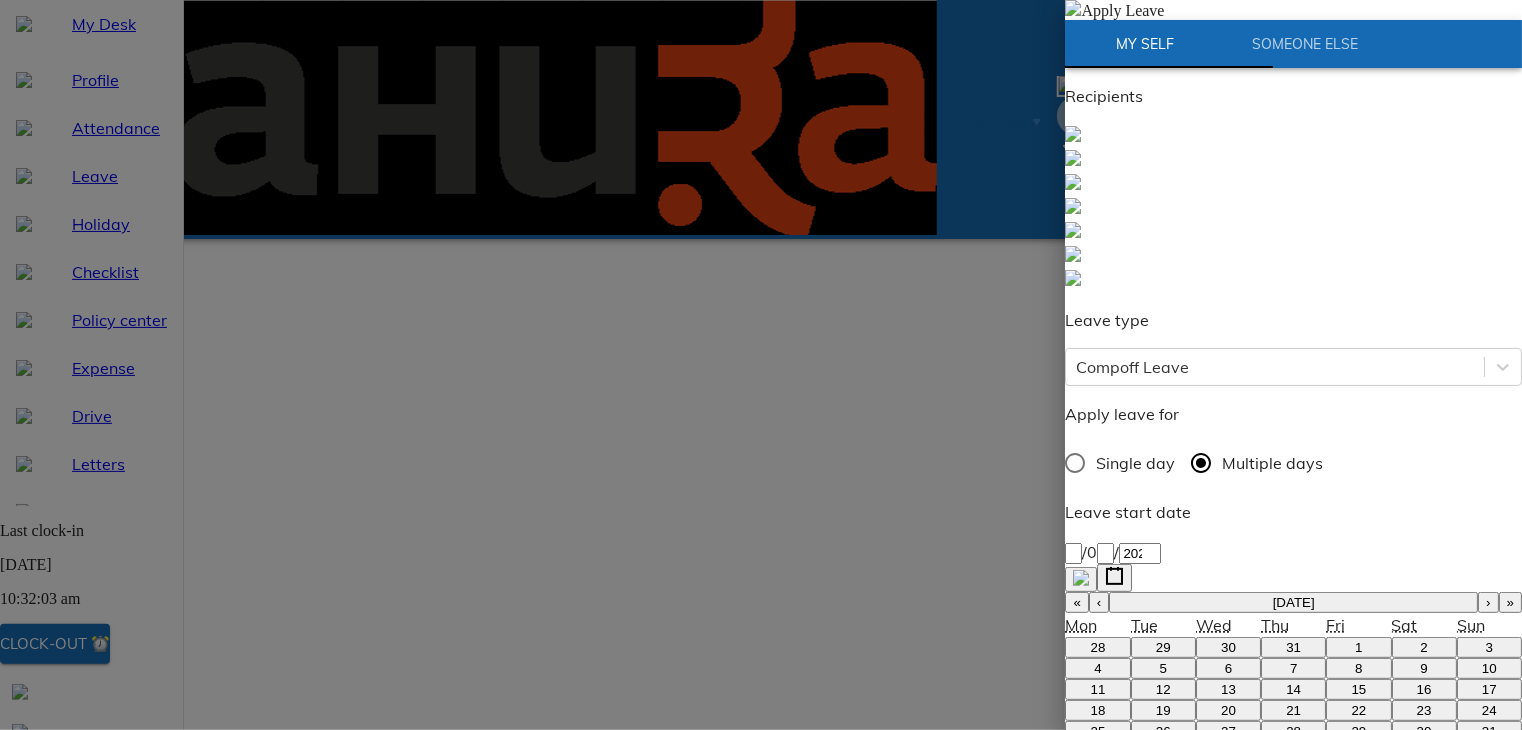 click on "/ /" at bounding box center (1293, 900) 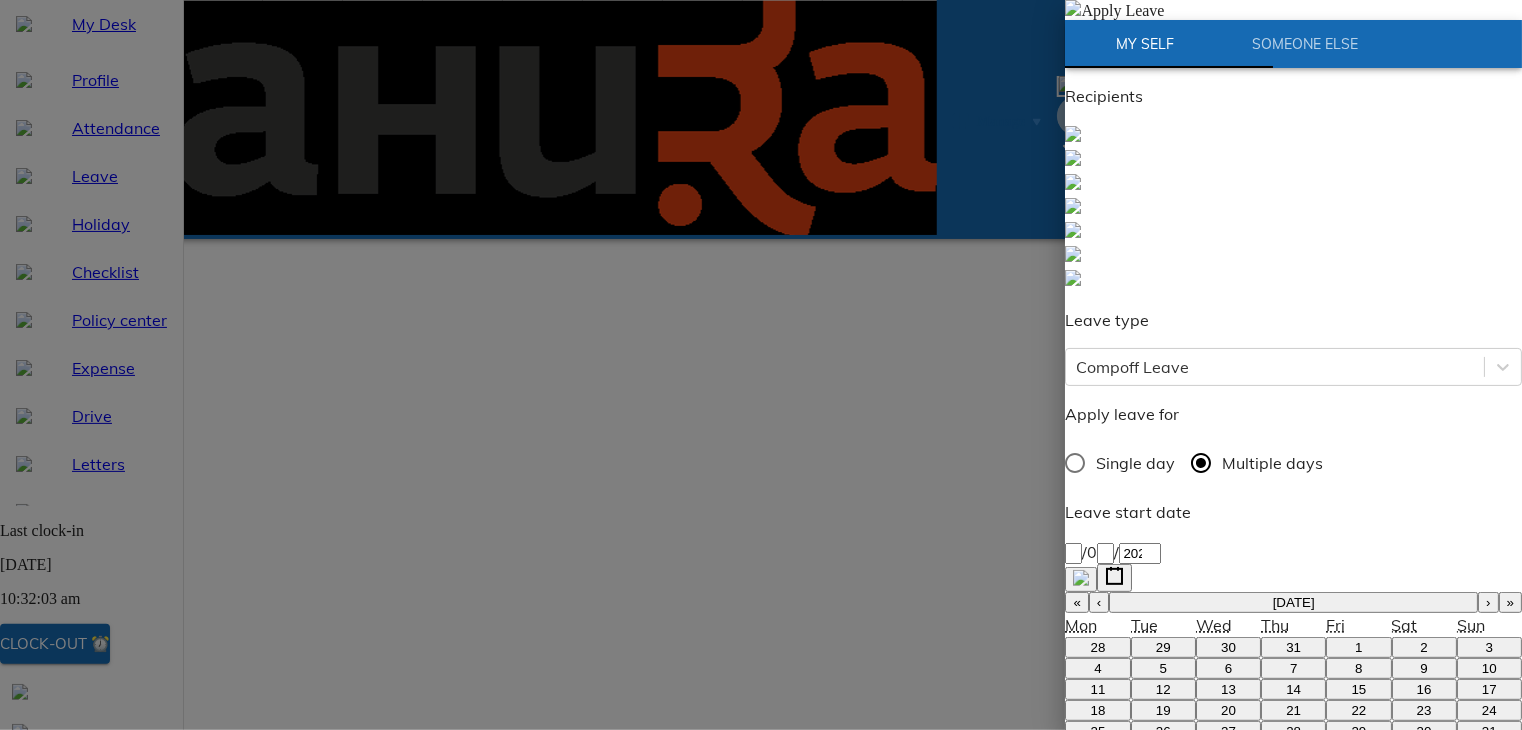 click on "›" at bounding box center [1488, 950] 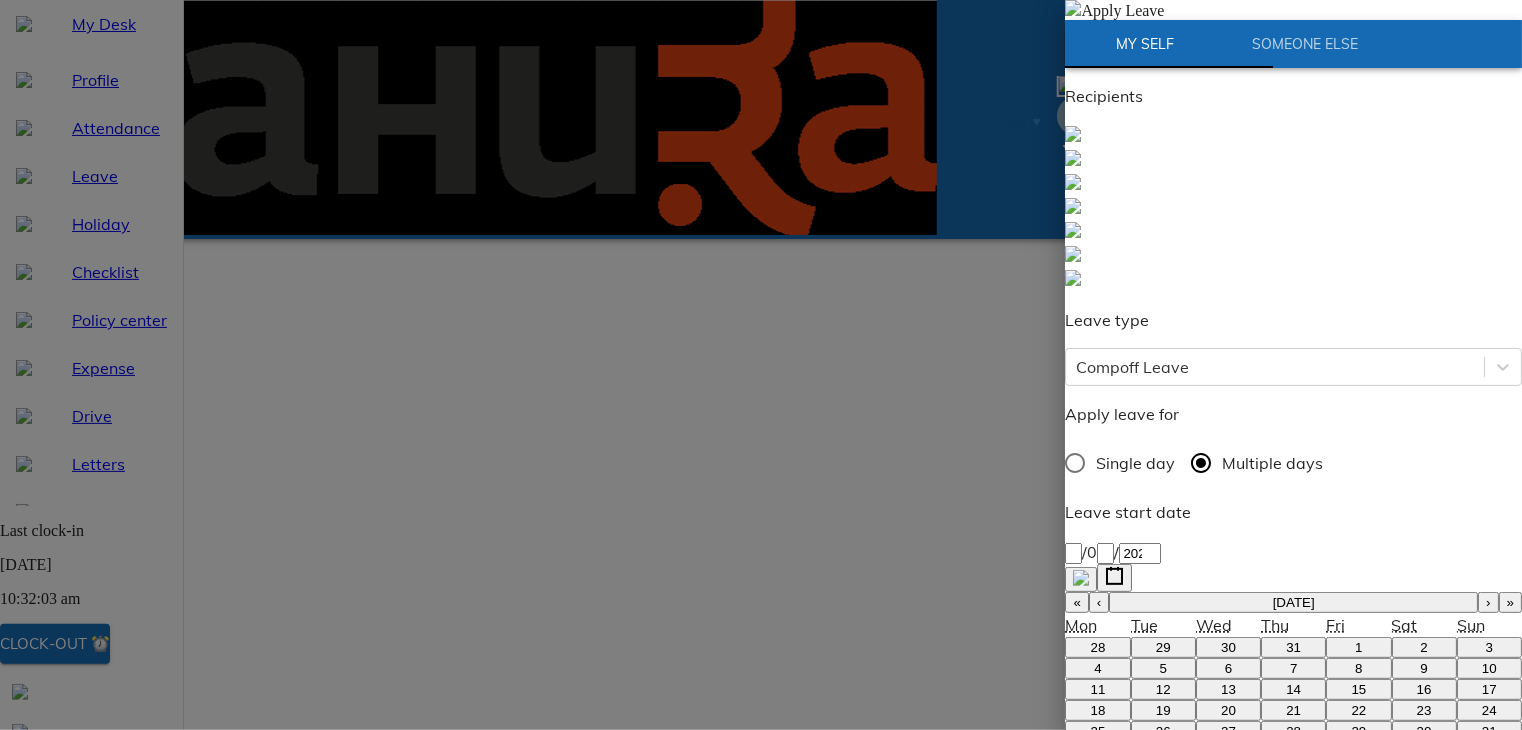 click on "8" at bounding box center [1358, 1016] 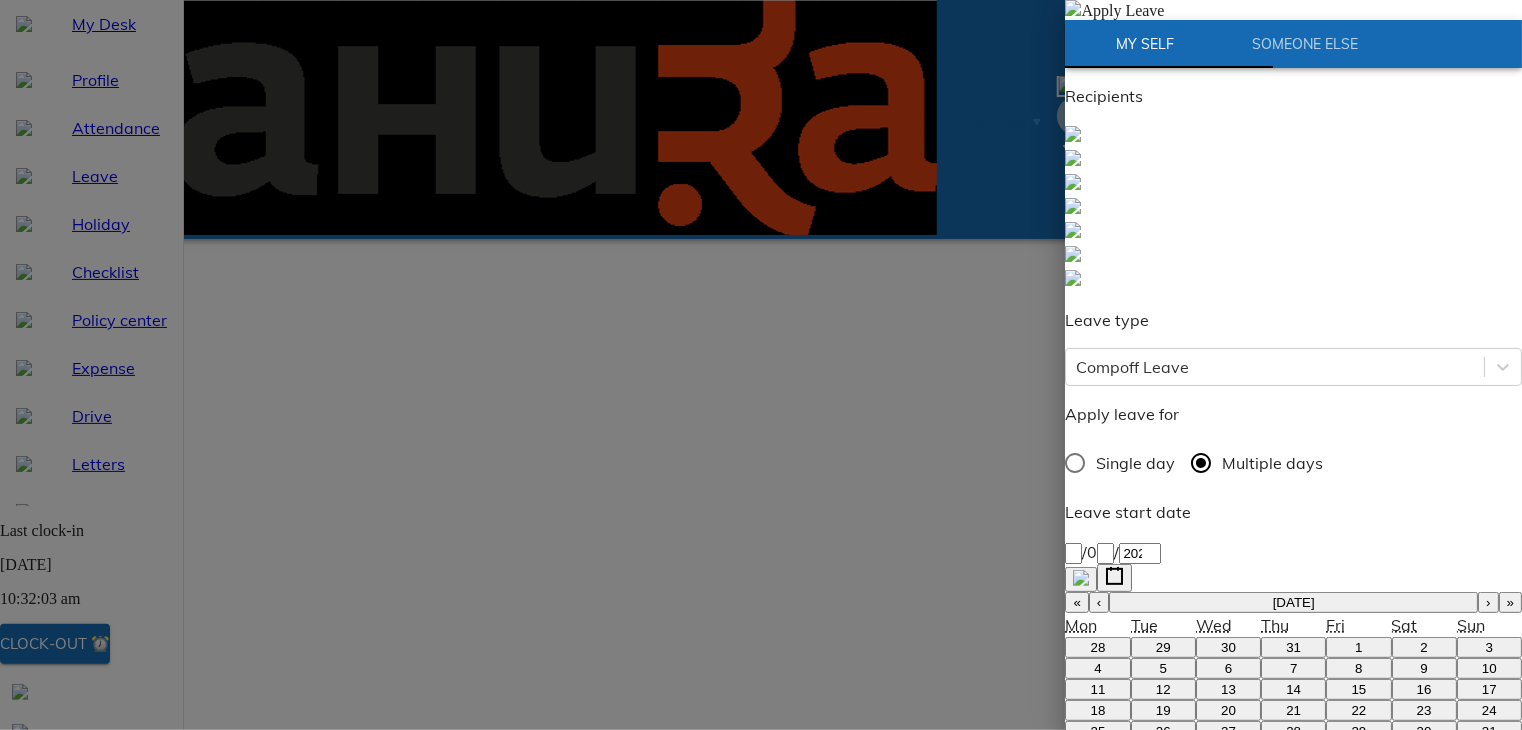 click on "Enter employee name" at bounding box center (1157, 1255) 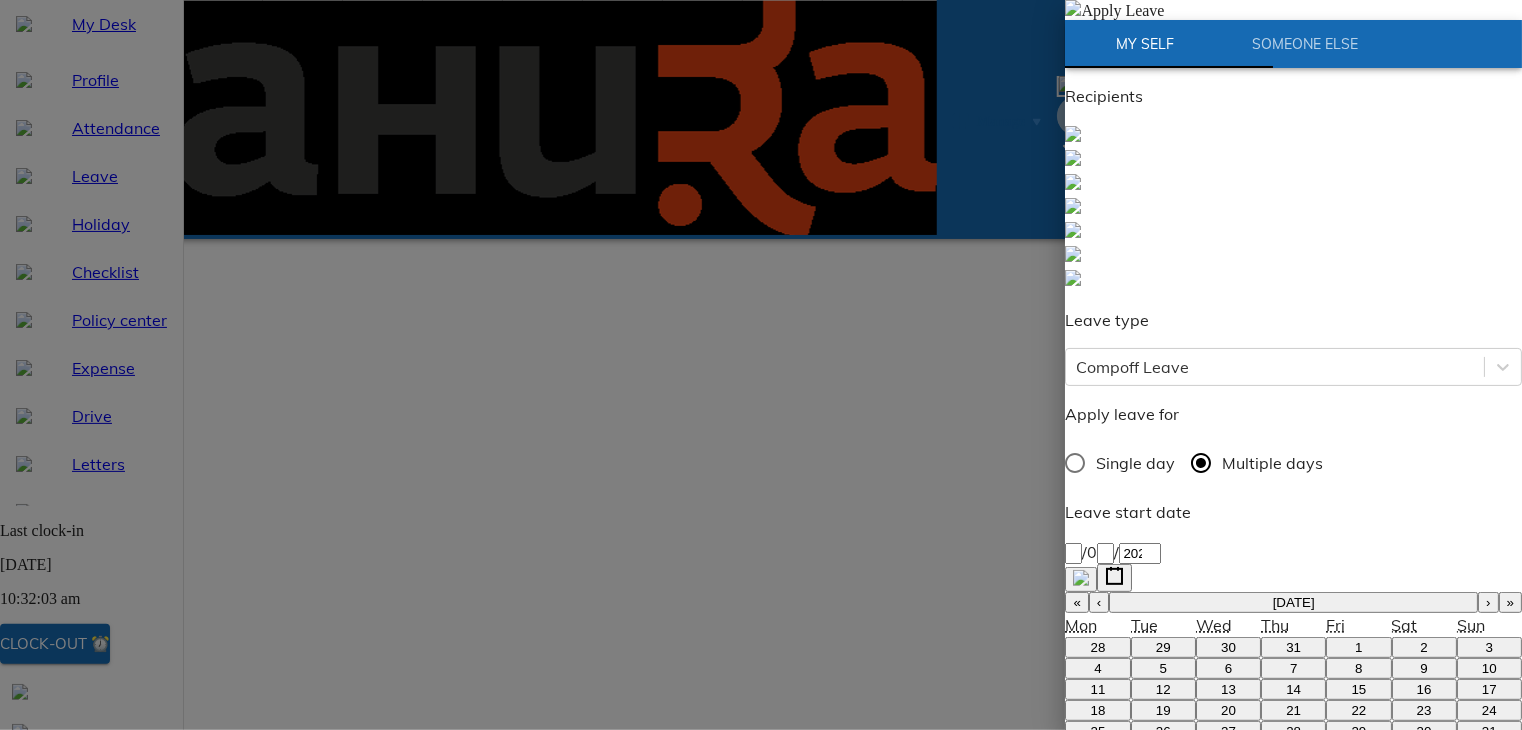 click on "[PERSON_NAME] [80]" at bounding box center [1293, 1335] 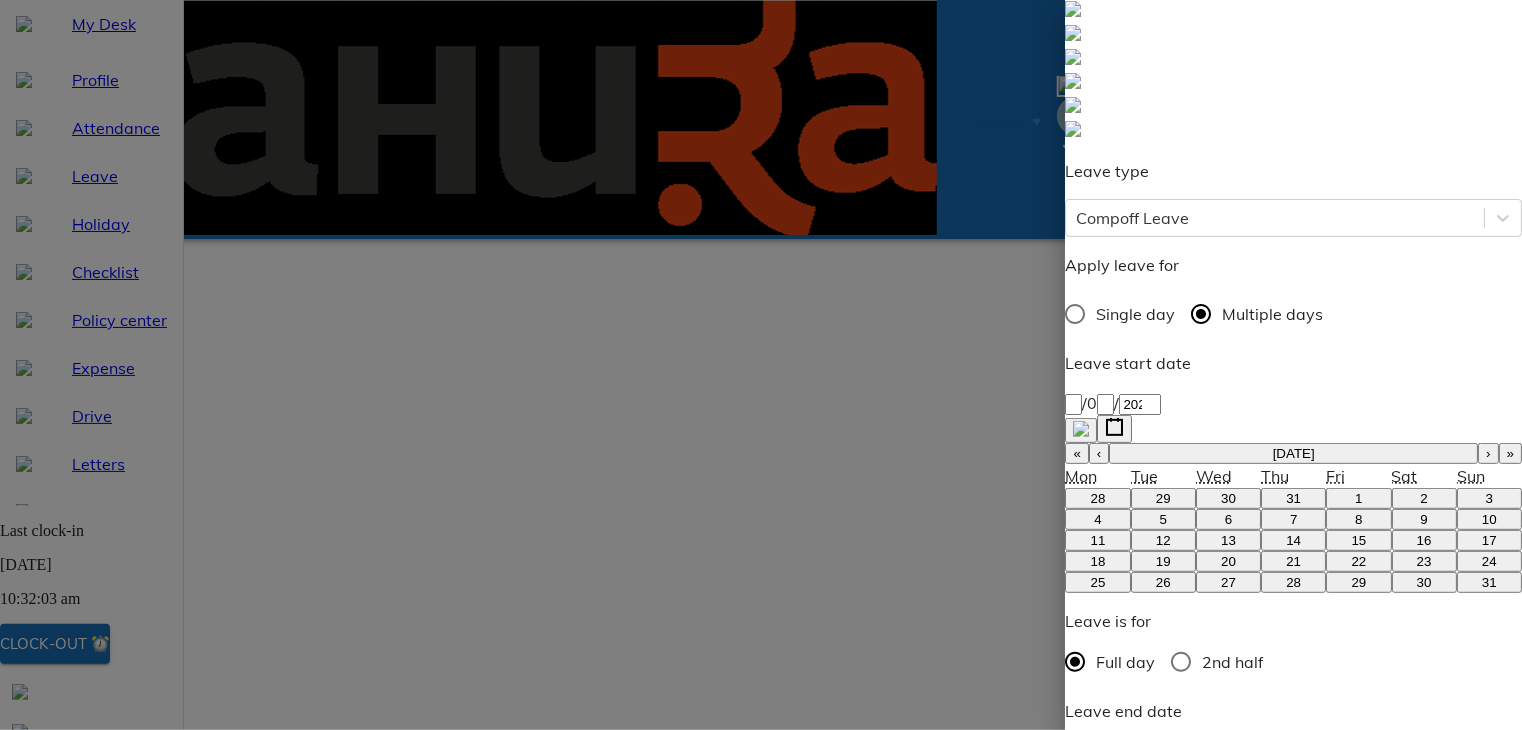 scroll, scrollTop: 163, scrollLeft: 0, axis: vertical 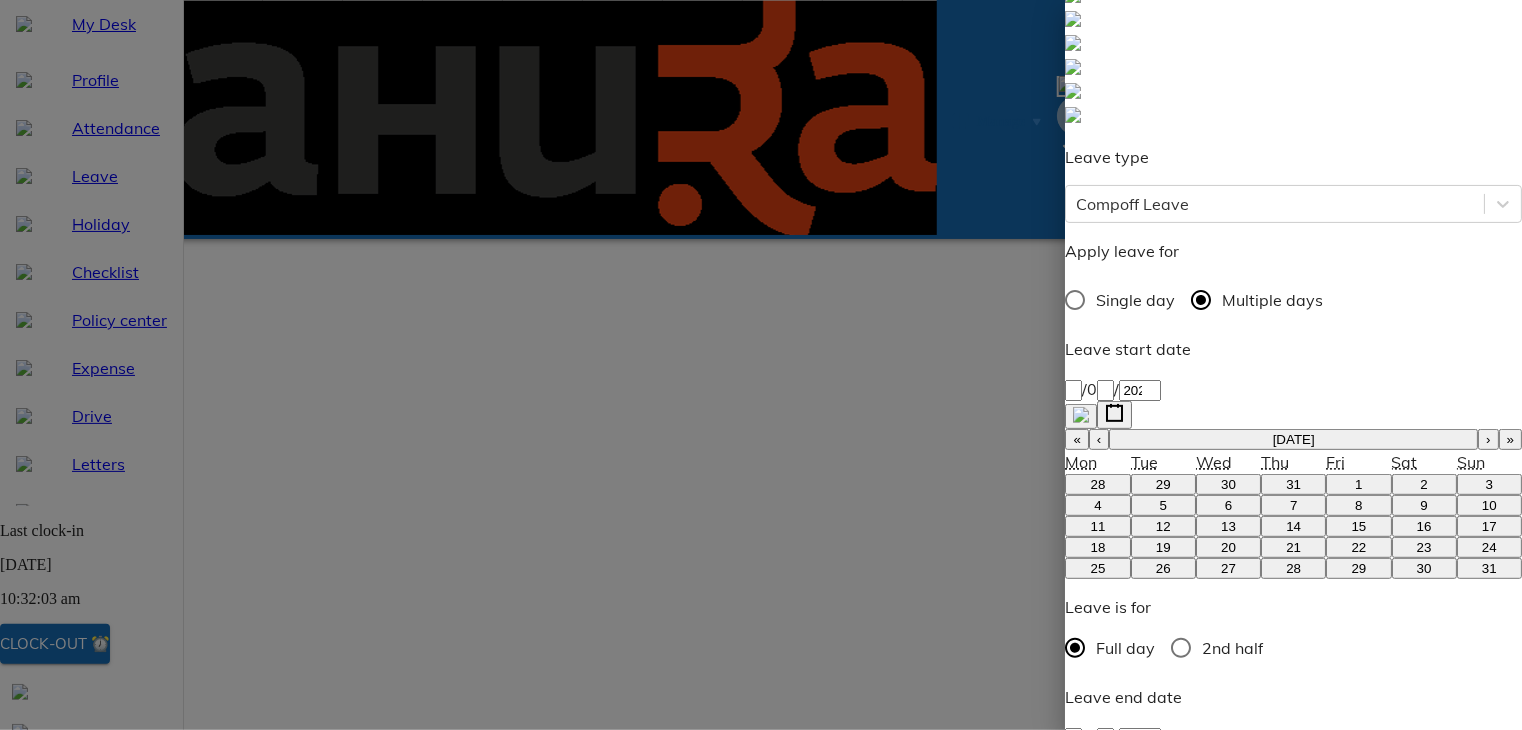 click at bounding box center [1158, 1227] 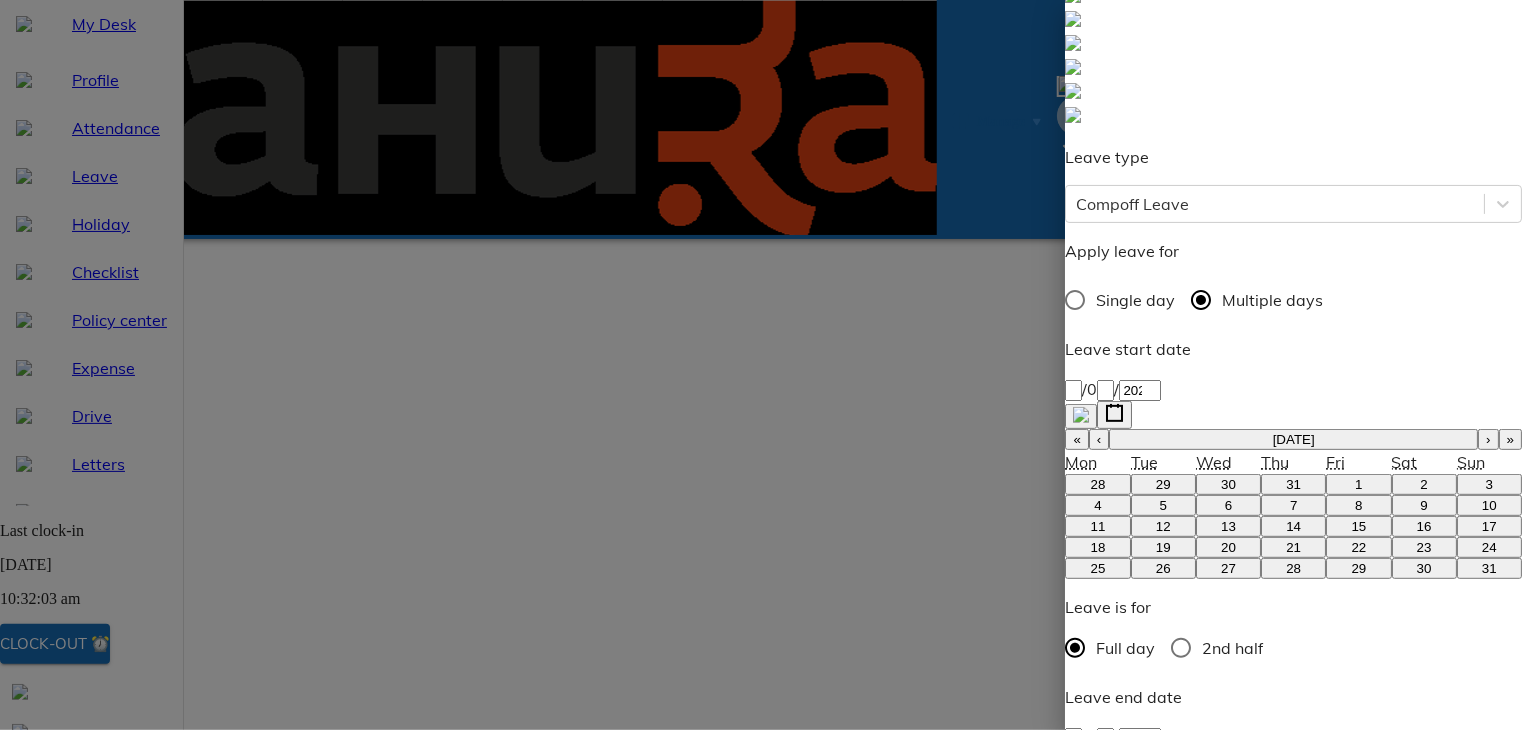 type on "Request for leave." 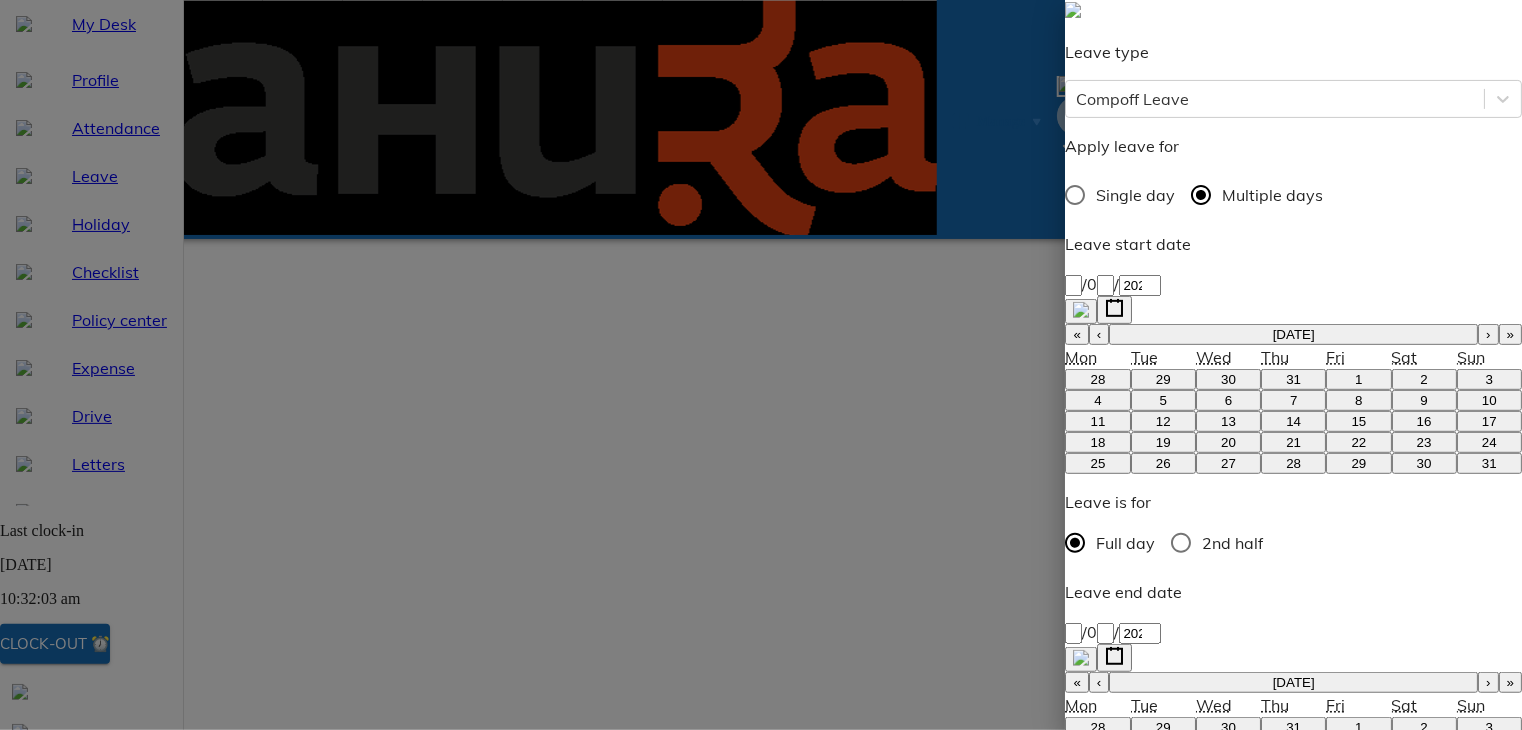 click on "Apply Leave" at bounding box center (1126, 1358) 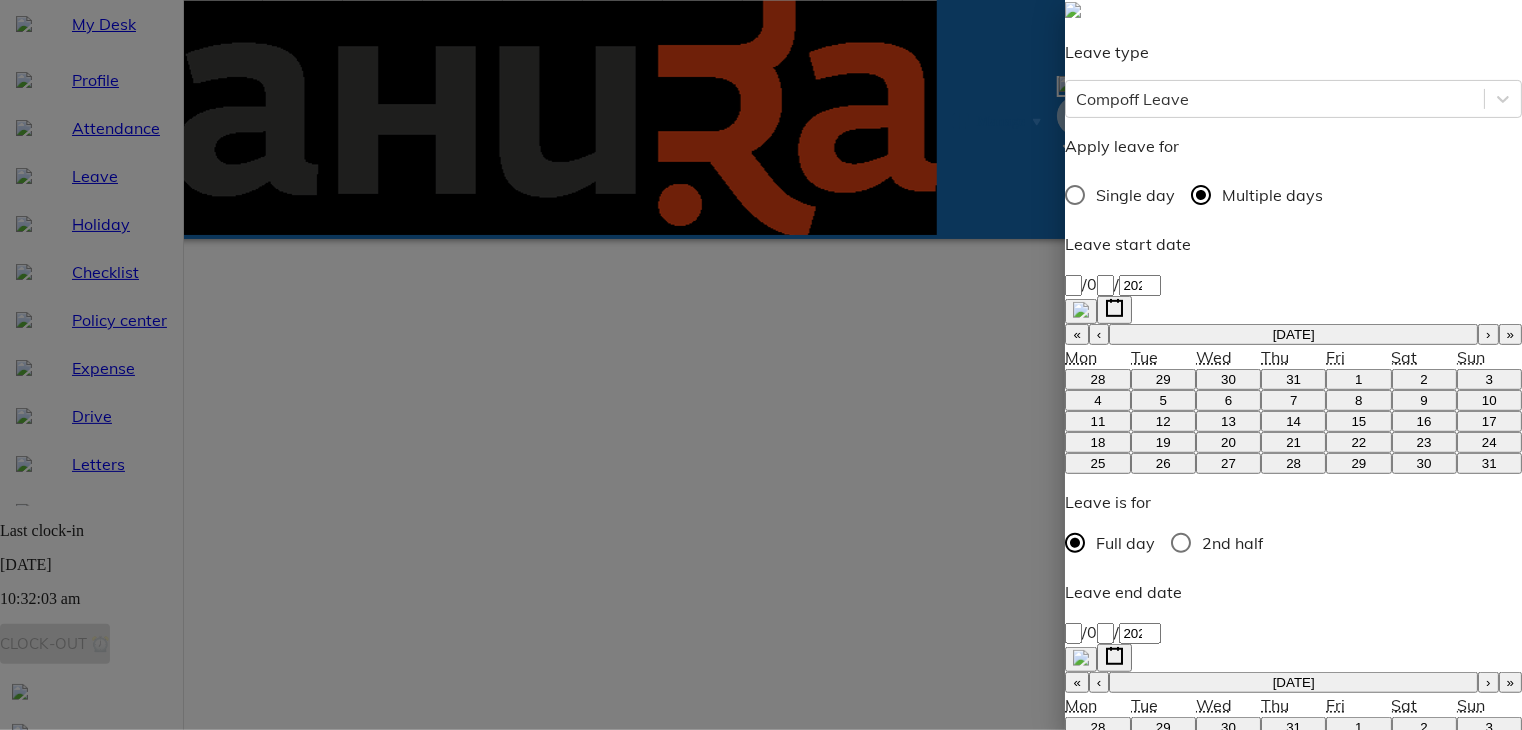 type on "x" 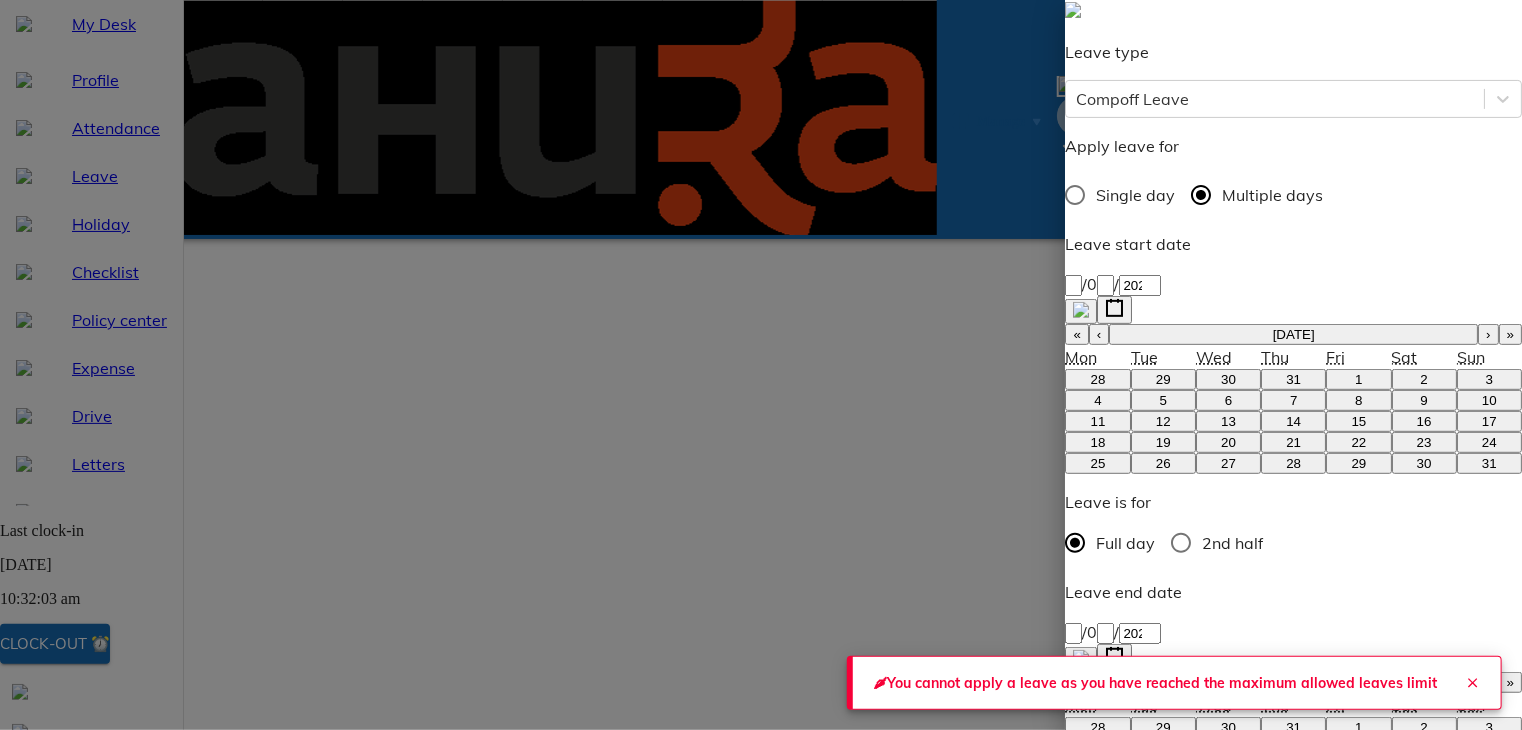 click 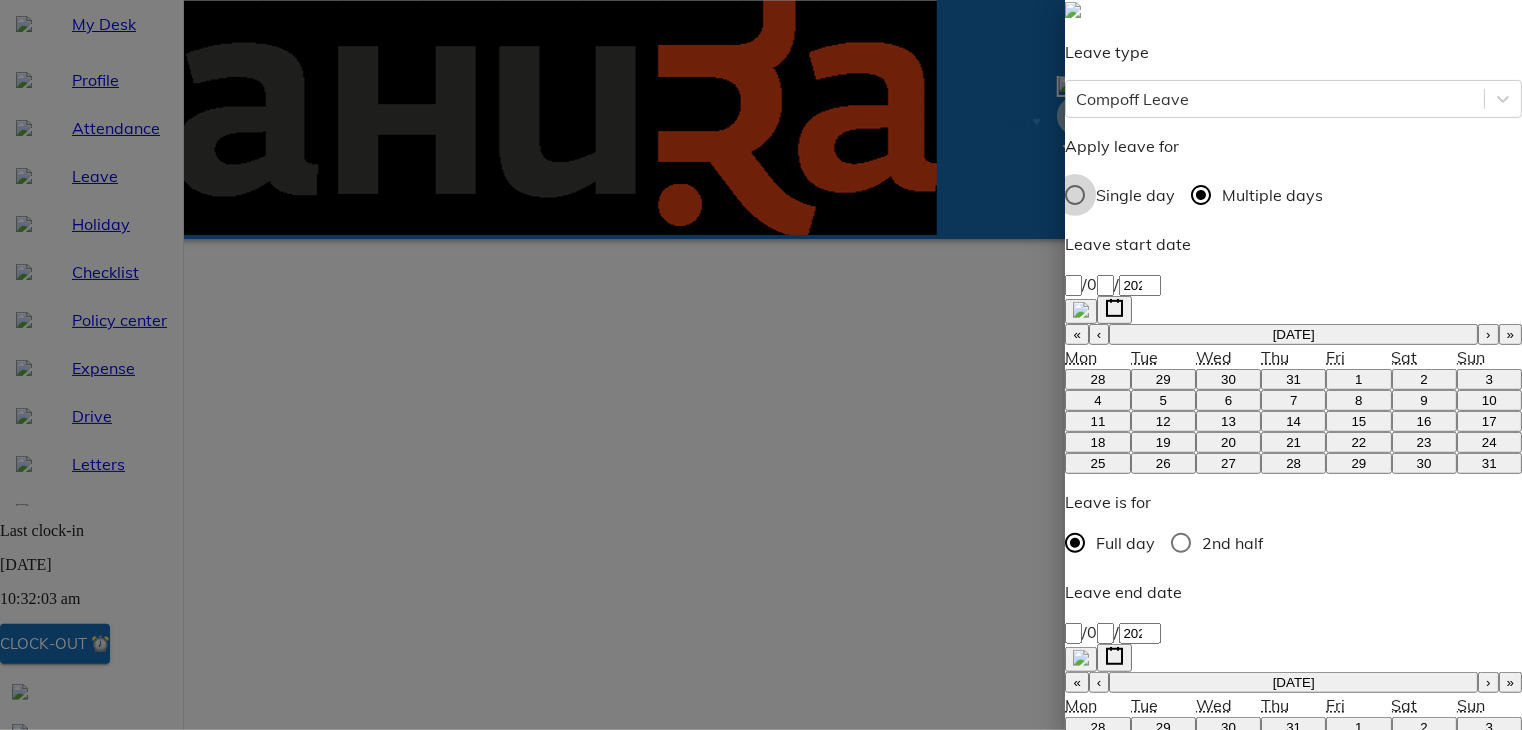 click on "Single day" at bounding box center [1075, 195] 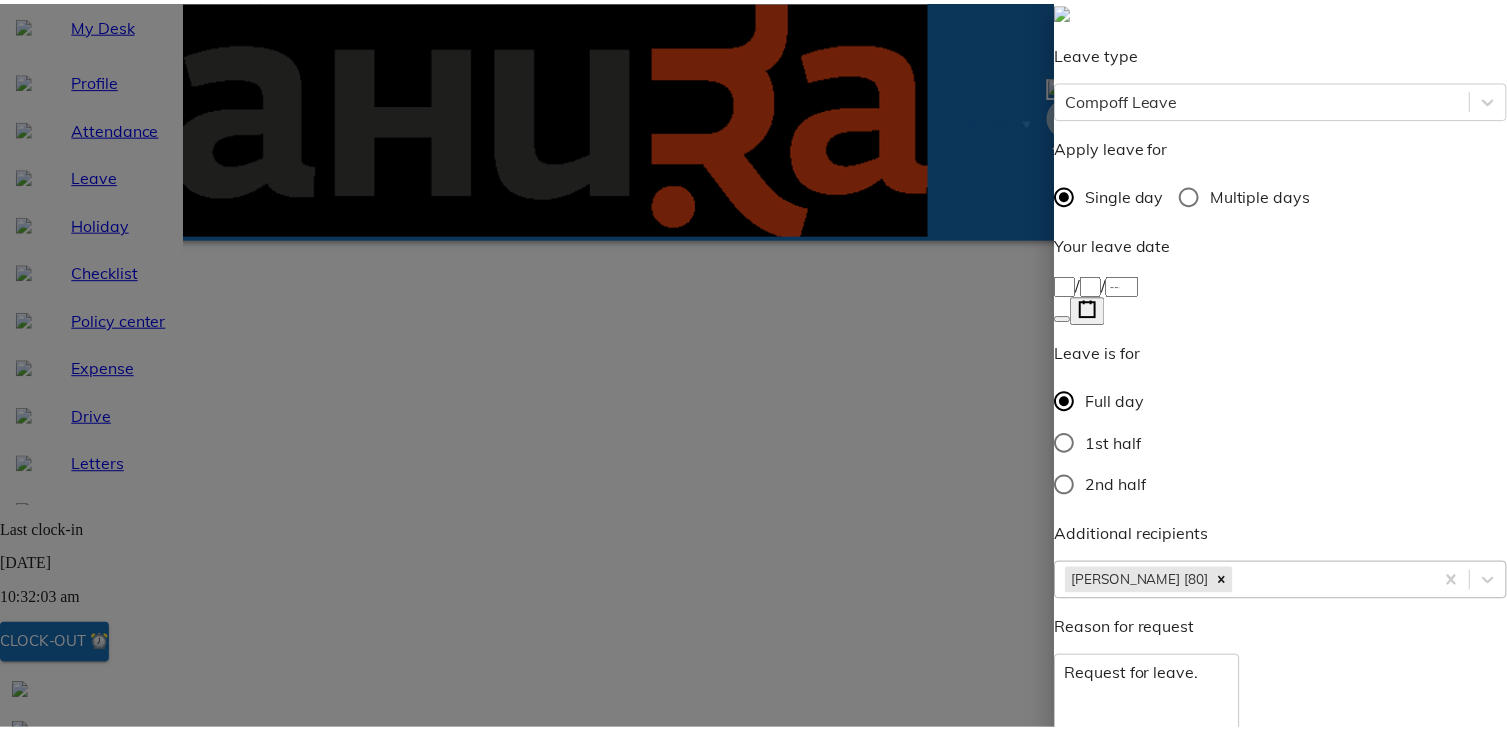 scroll, scrollTop: 144, scrollLeft: 0, axis: vertical 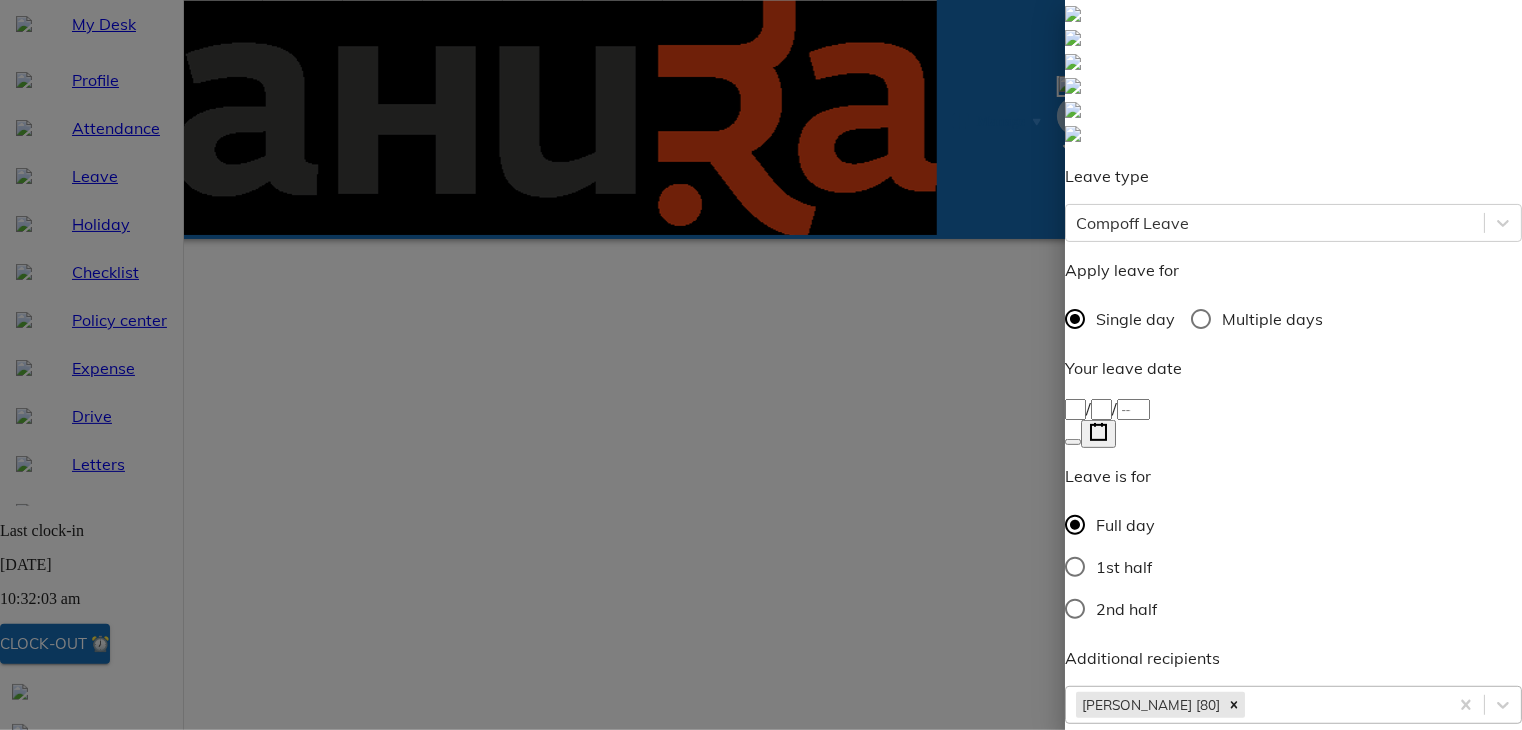 click on "/ /" at bounding box center [1293, 408] 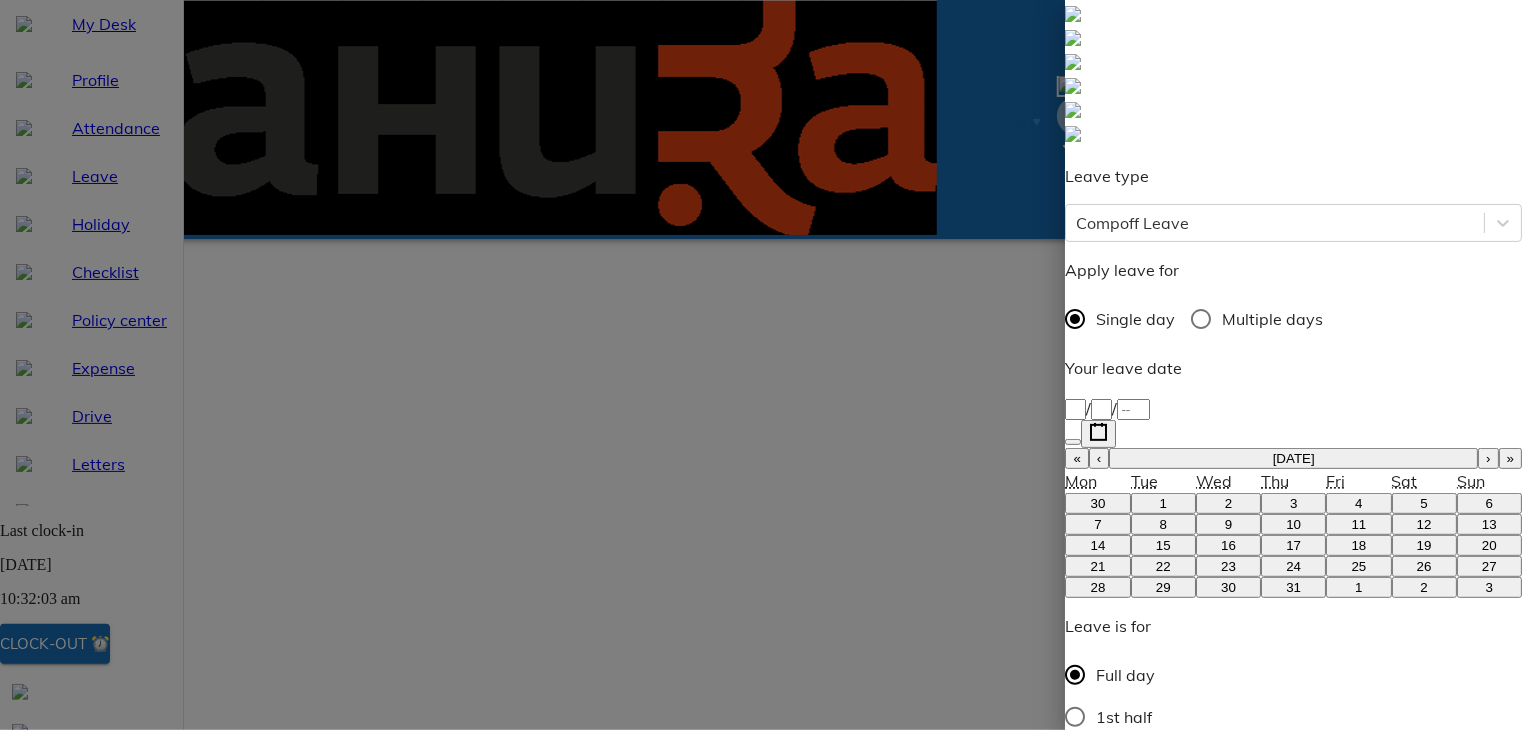 click on "›" at bounding box center [1488, 458] 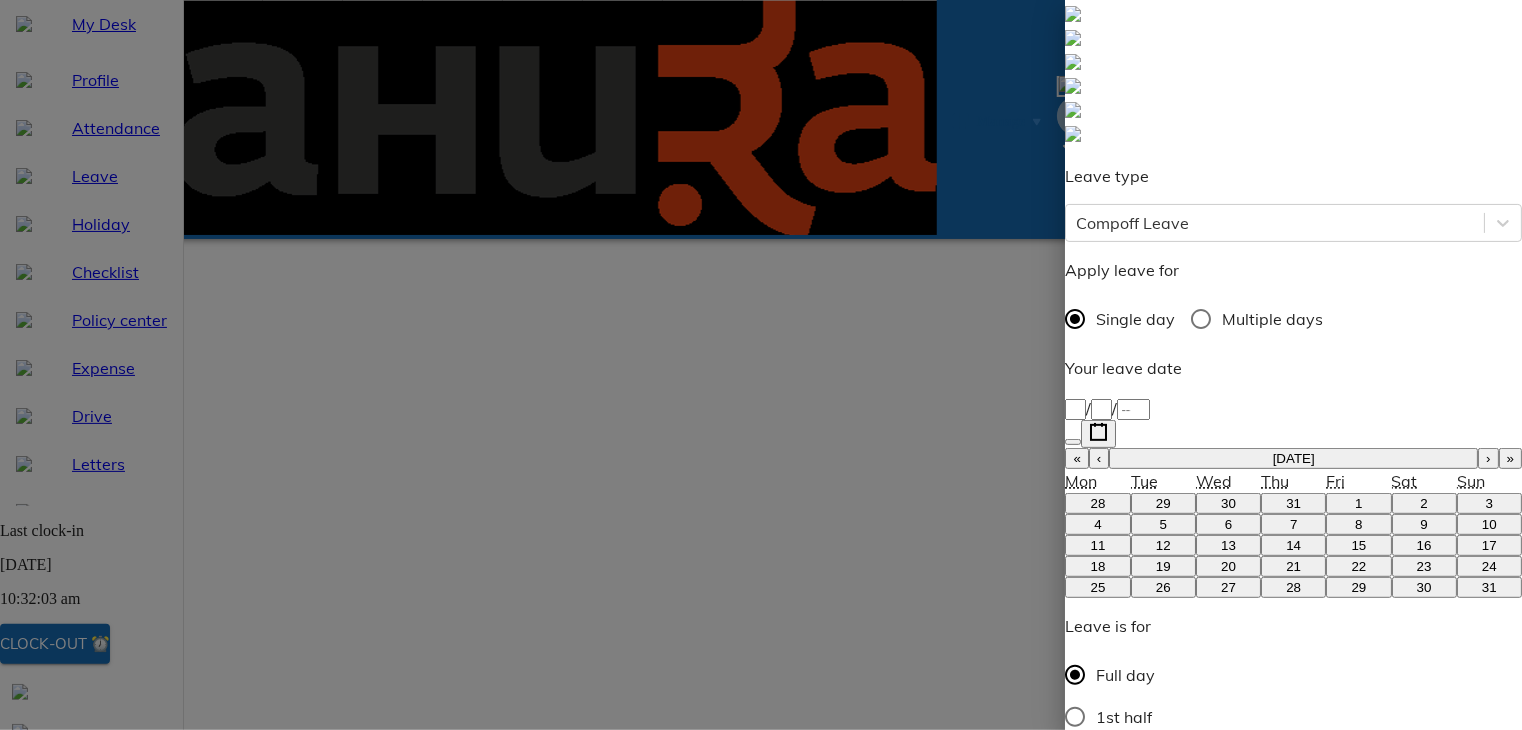 click on "7" at bounding box center (1293, 524) 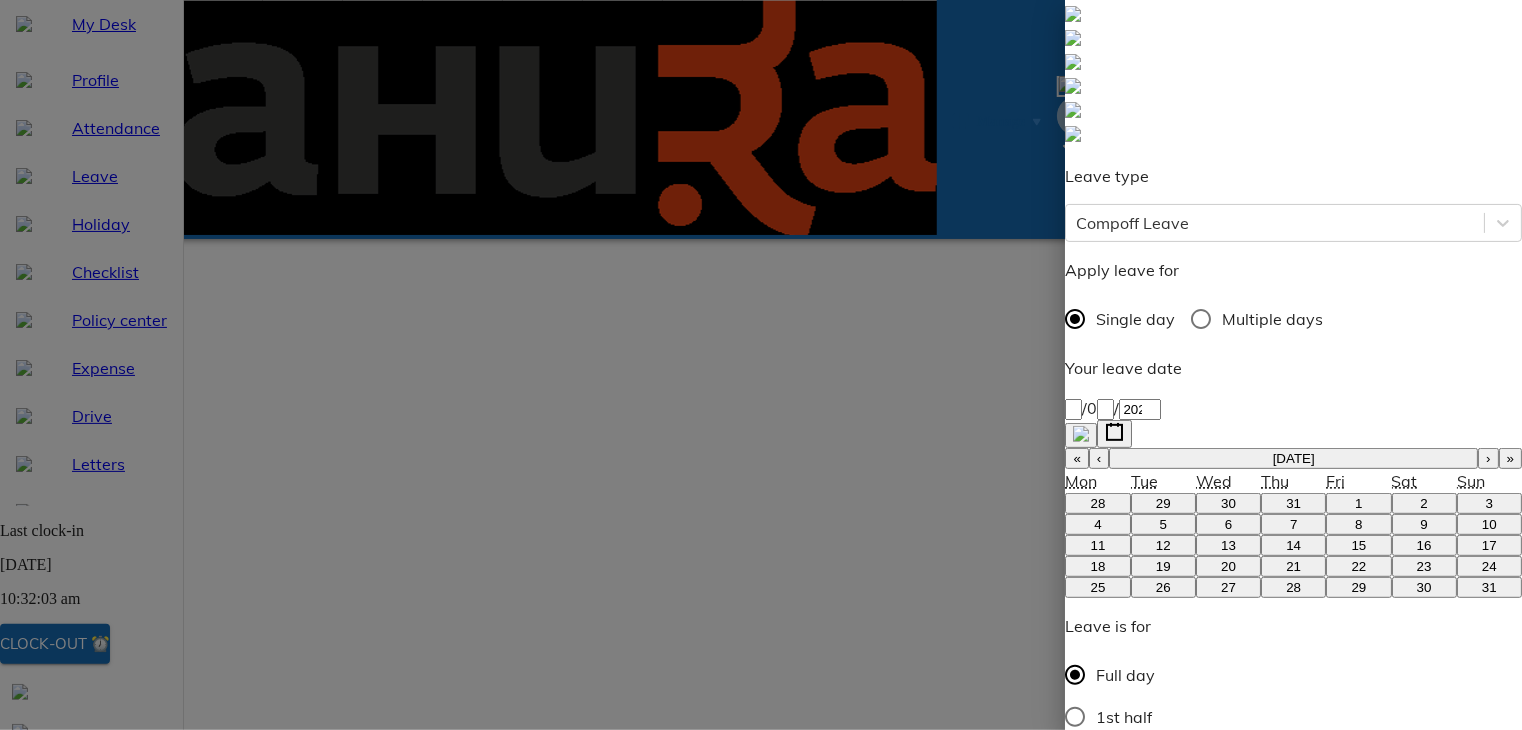 click on "Apply Leave" at bounding box center [1126, 1226] 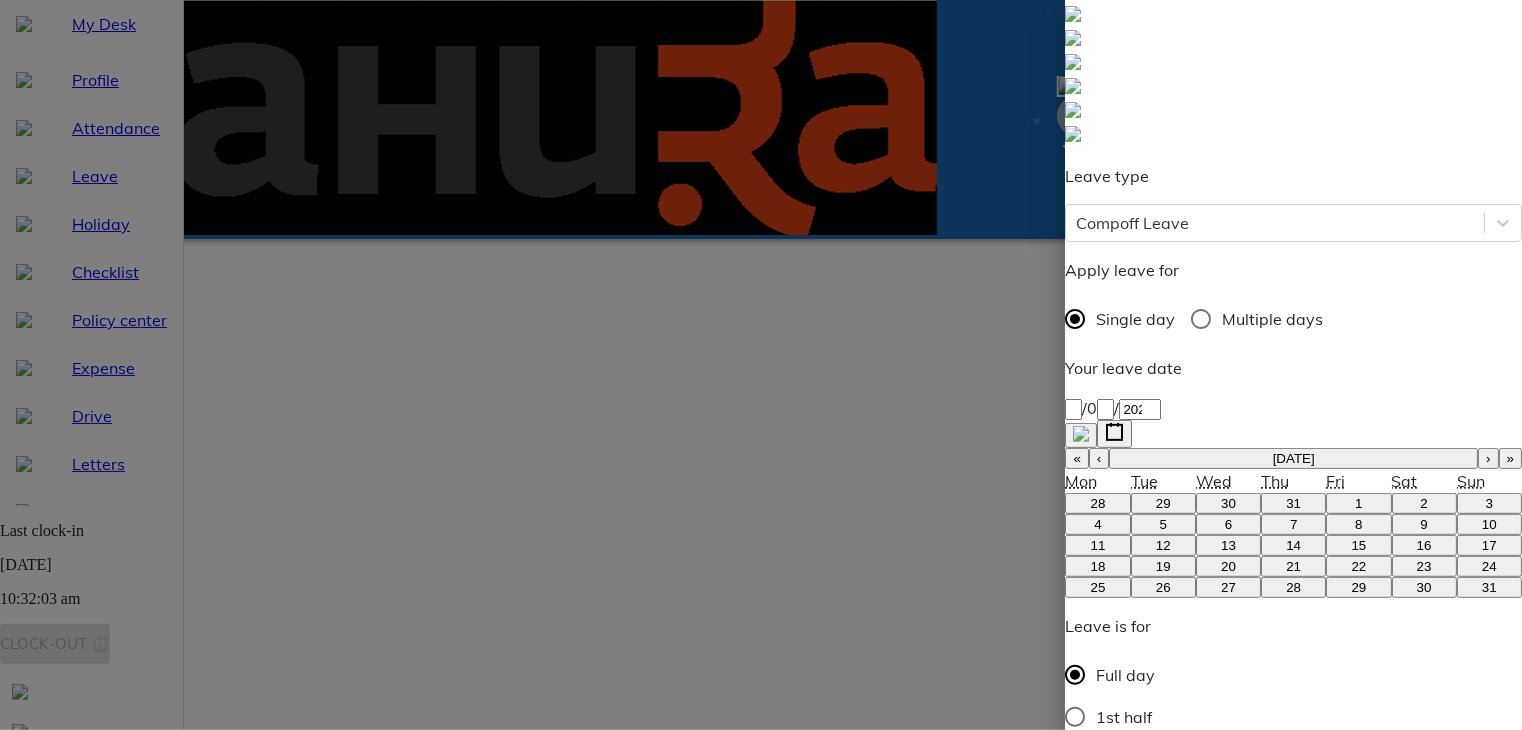 type on "x" 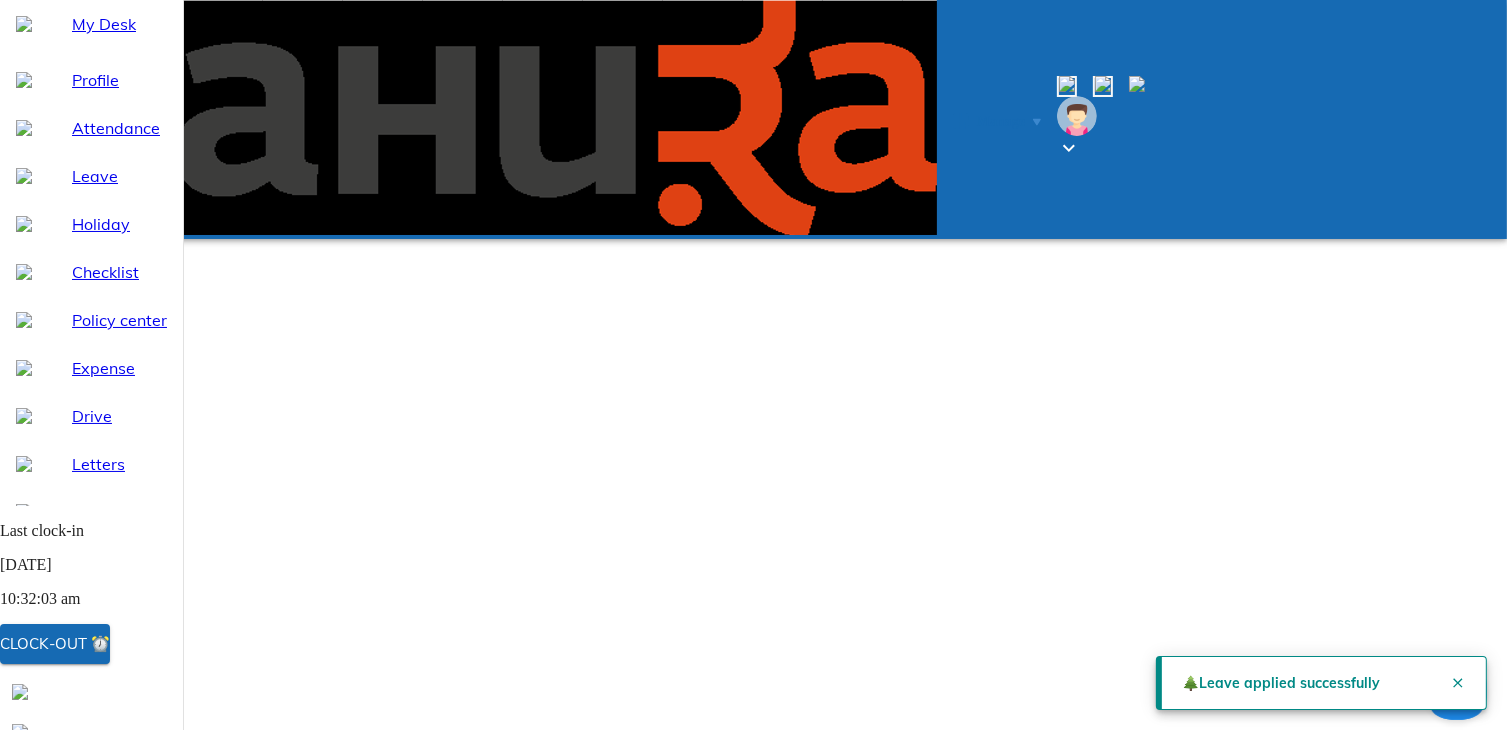 click on "Apply Leave" at bounding box center [815, 1151] 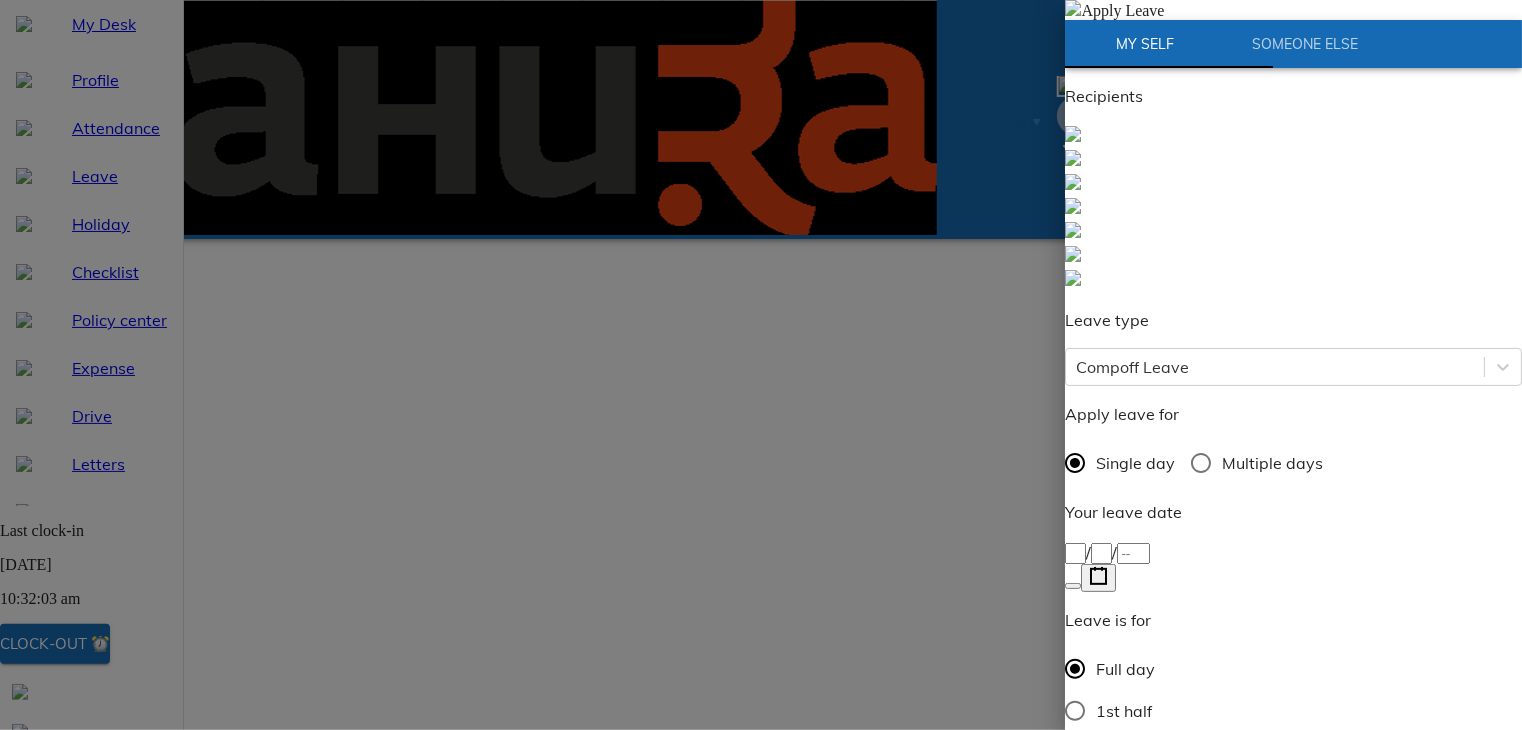 click on "/" 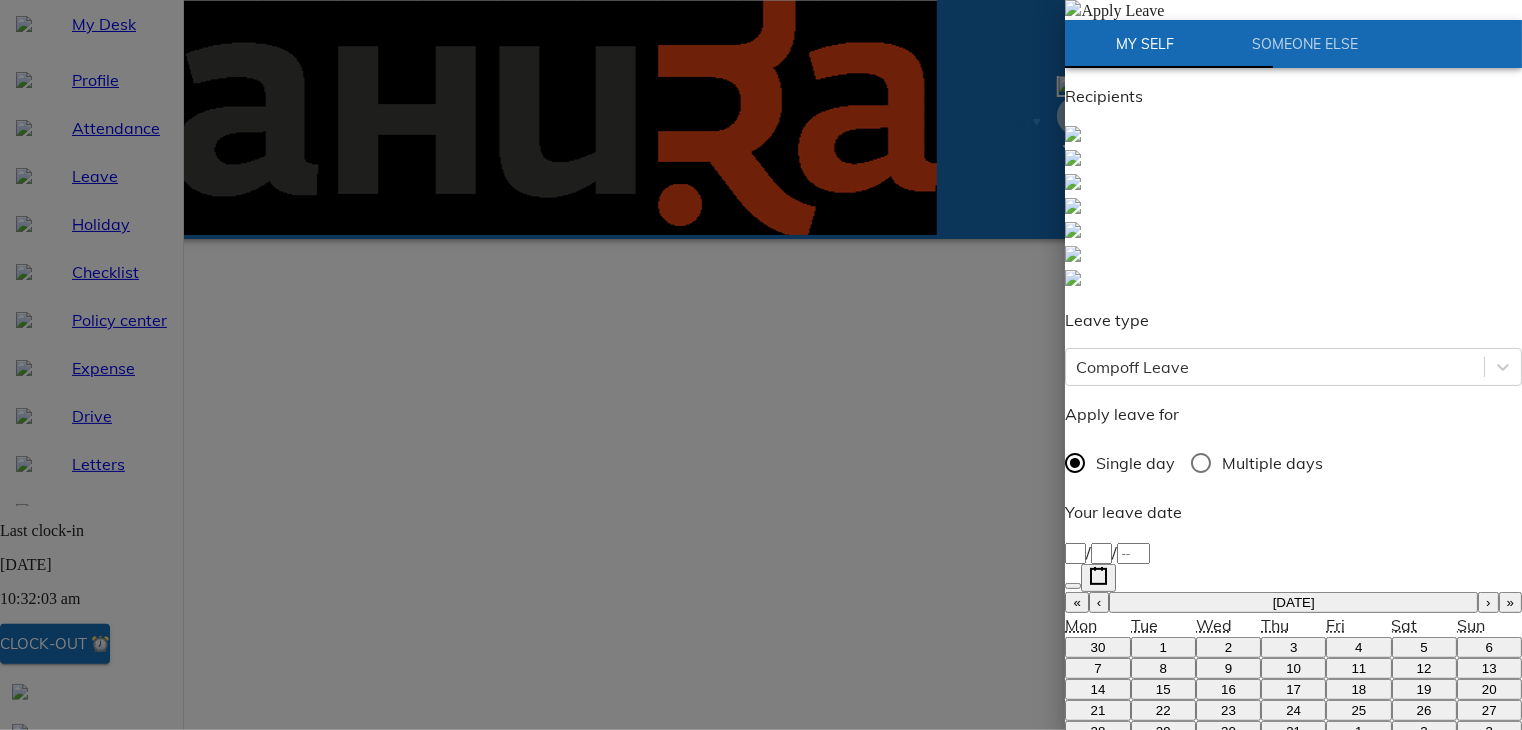 click on "›" at bounding box center [1488, 602] 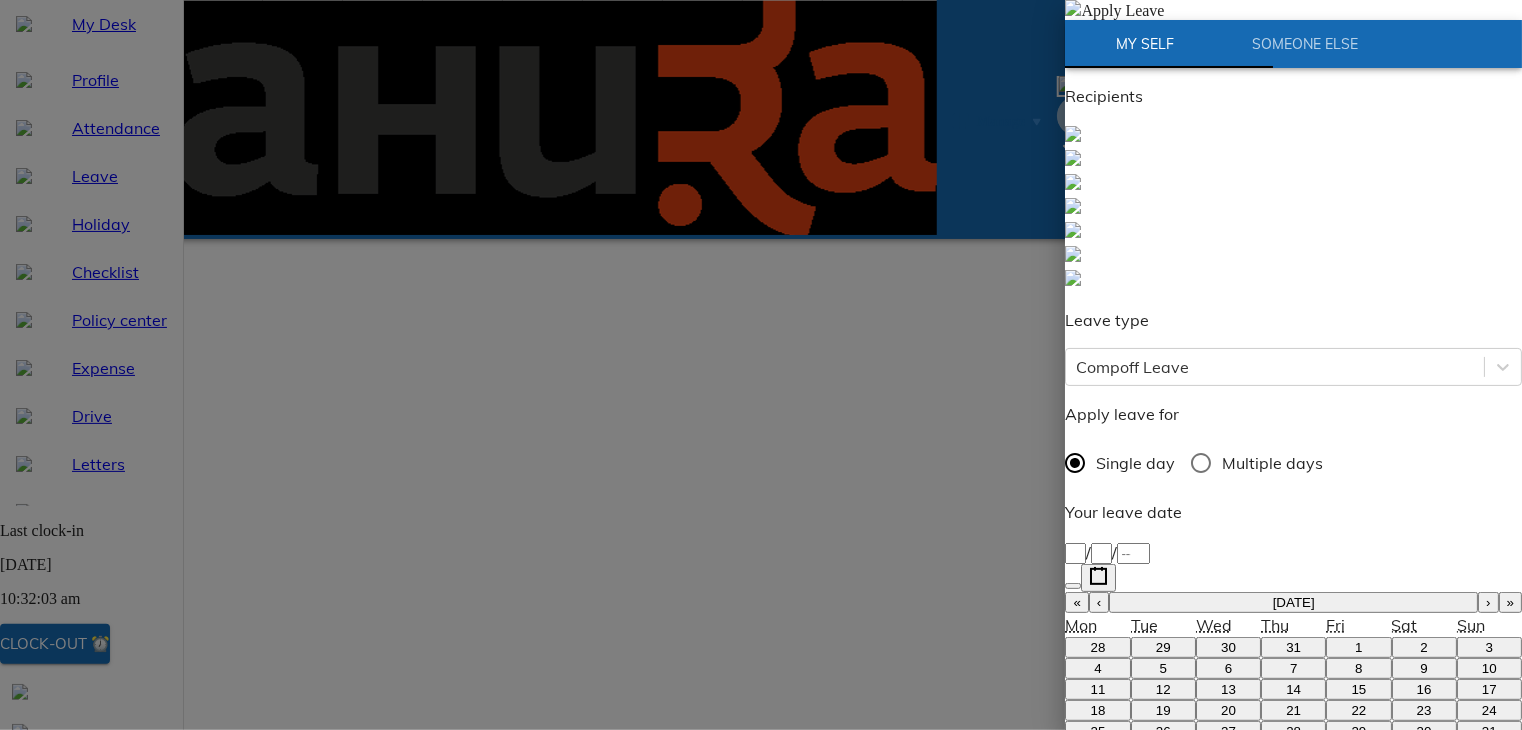 click on "8" at bounding box center [1358, 668] 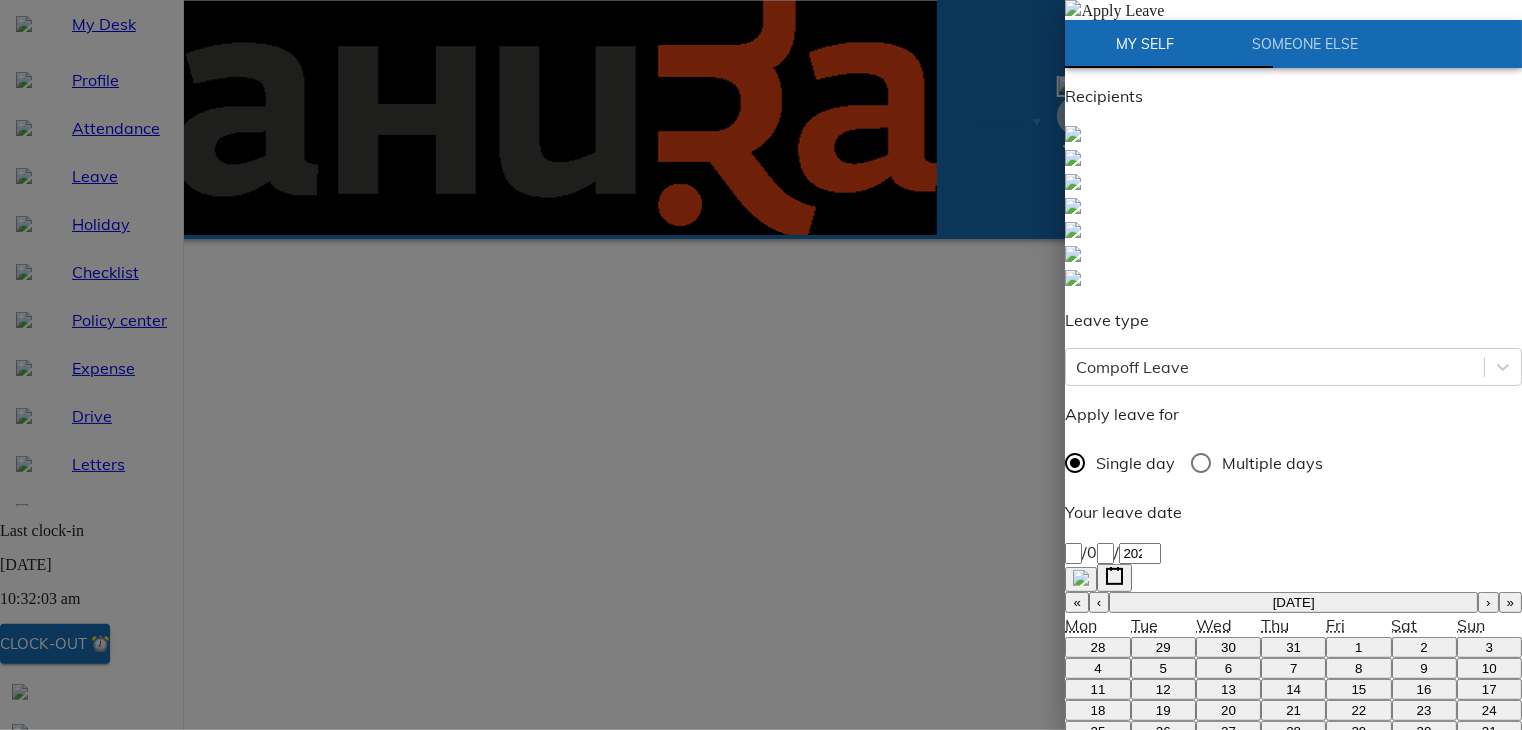 click on "Enter employee name" at bounding box center [1157, 999] 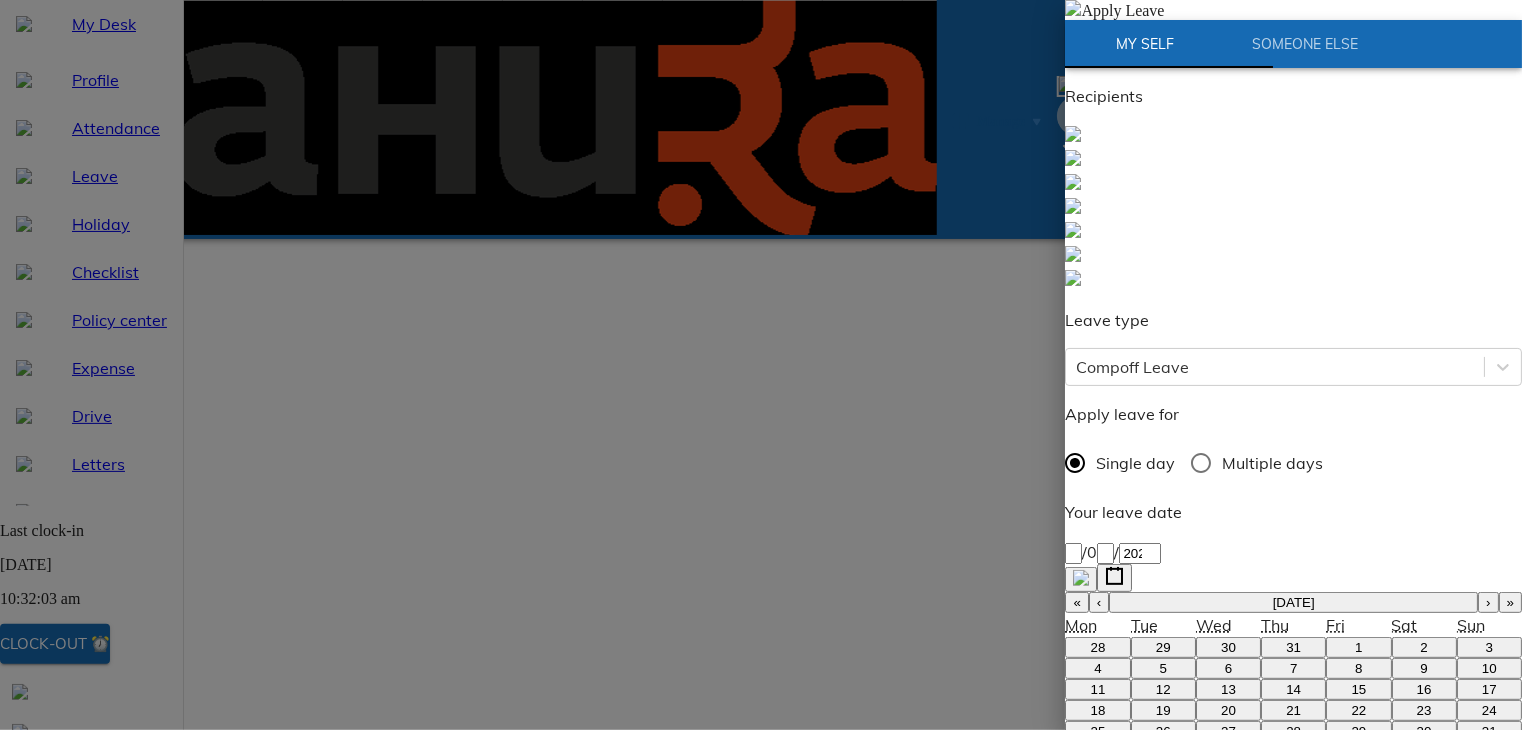 click on "[PERSON_NAME] [80]" at bounding box center [1293, 1079] 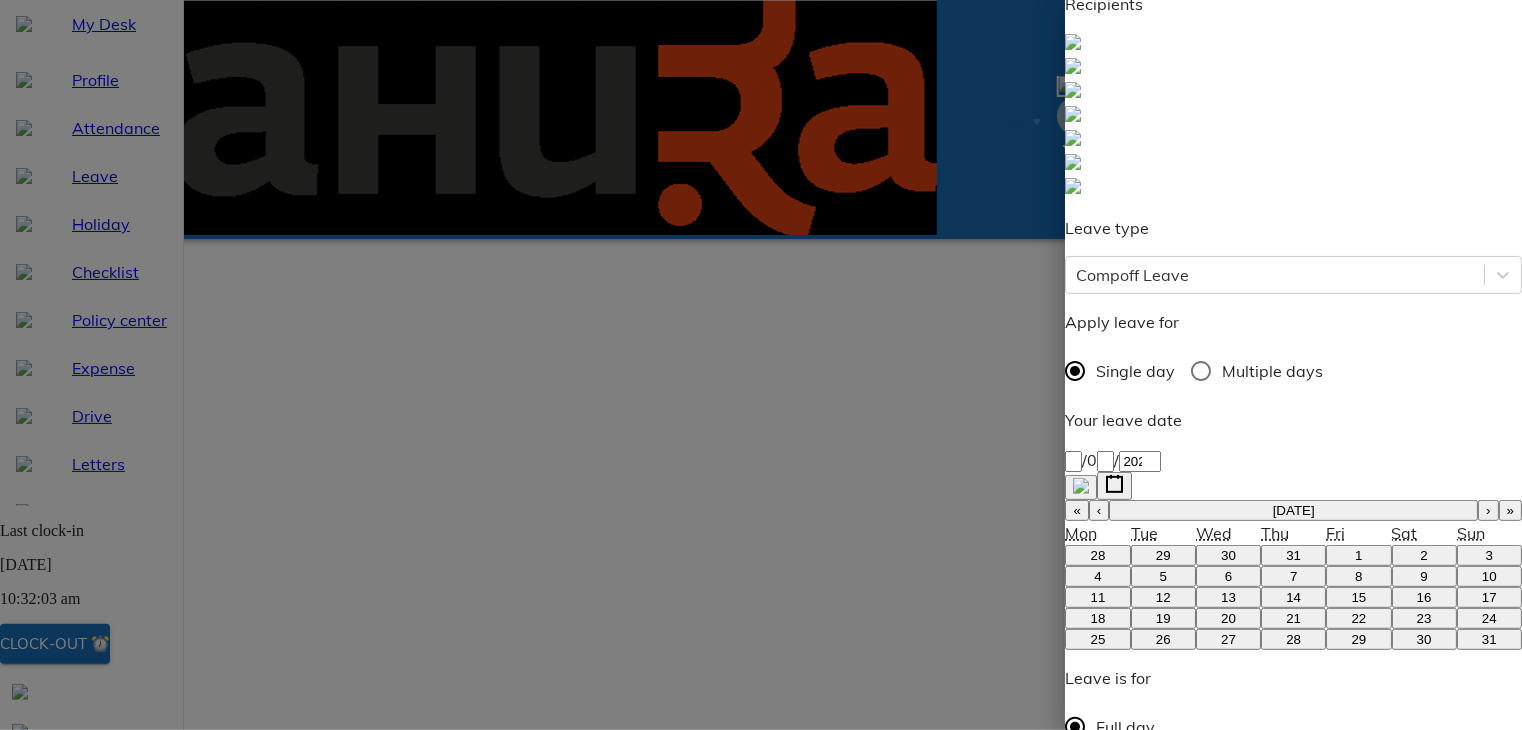 scroll, scrollTop: 113, scrollLeft: 0, axis: vertical 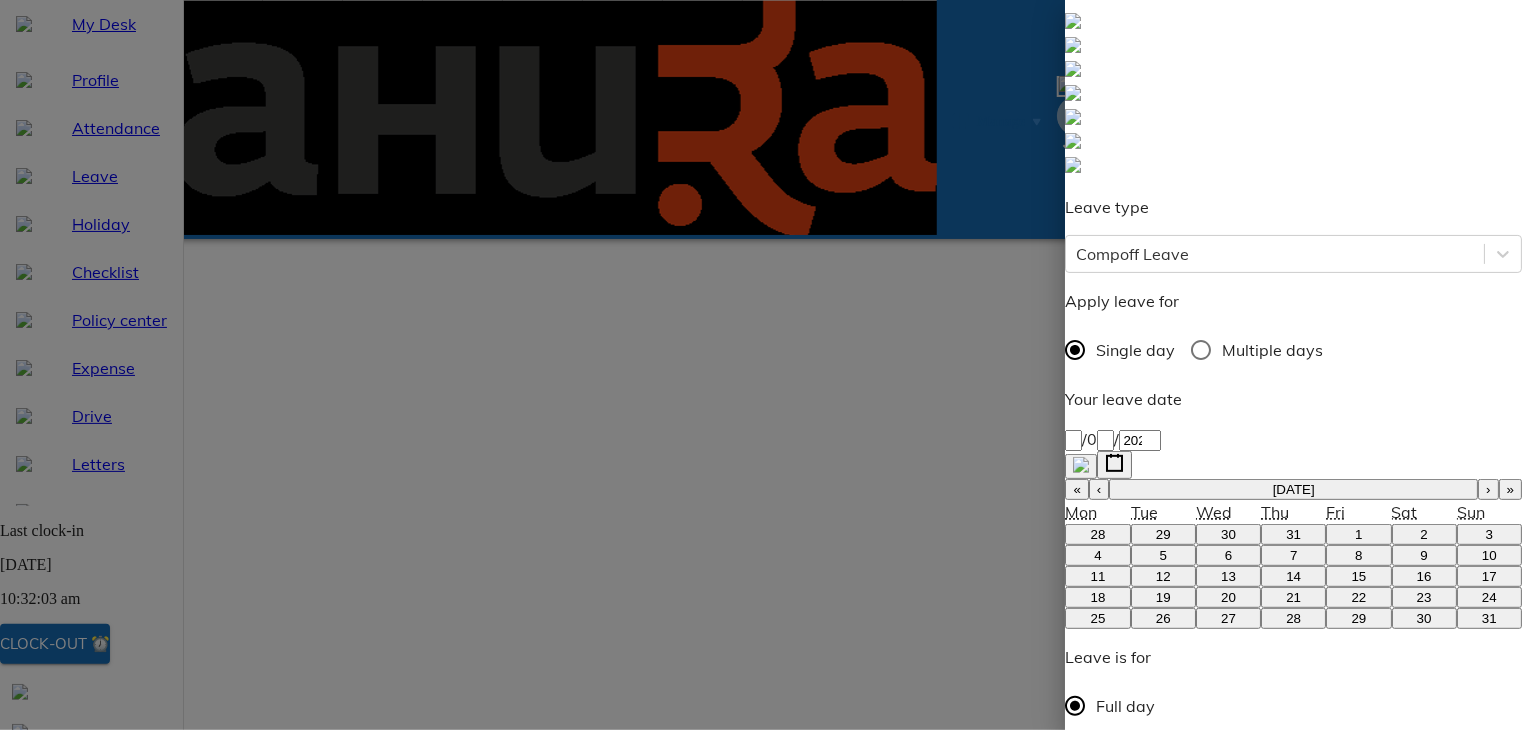 click on "Apply Leave" at bounding box center (1126, 1257) 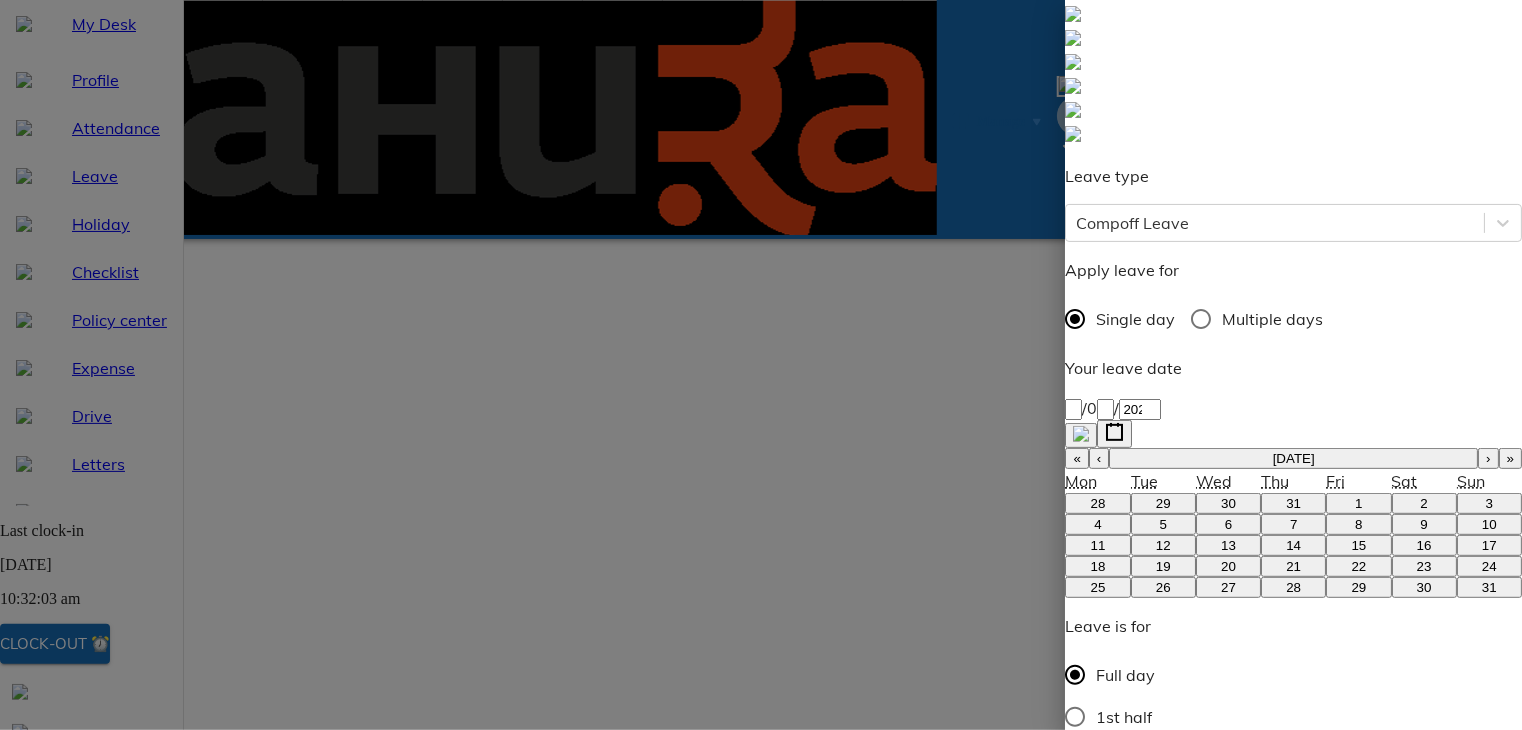 click on "Apply Leave" at bounding box center (1126, 1226) 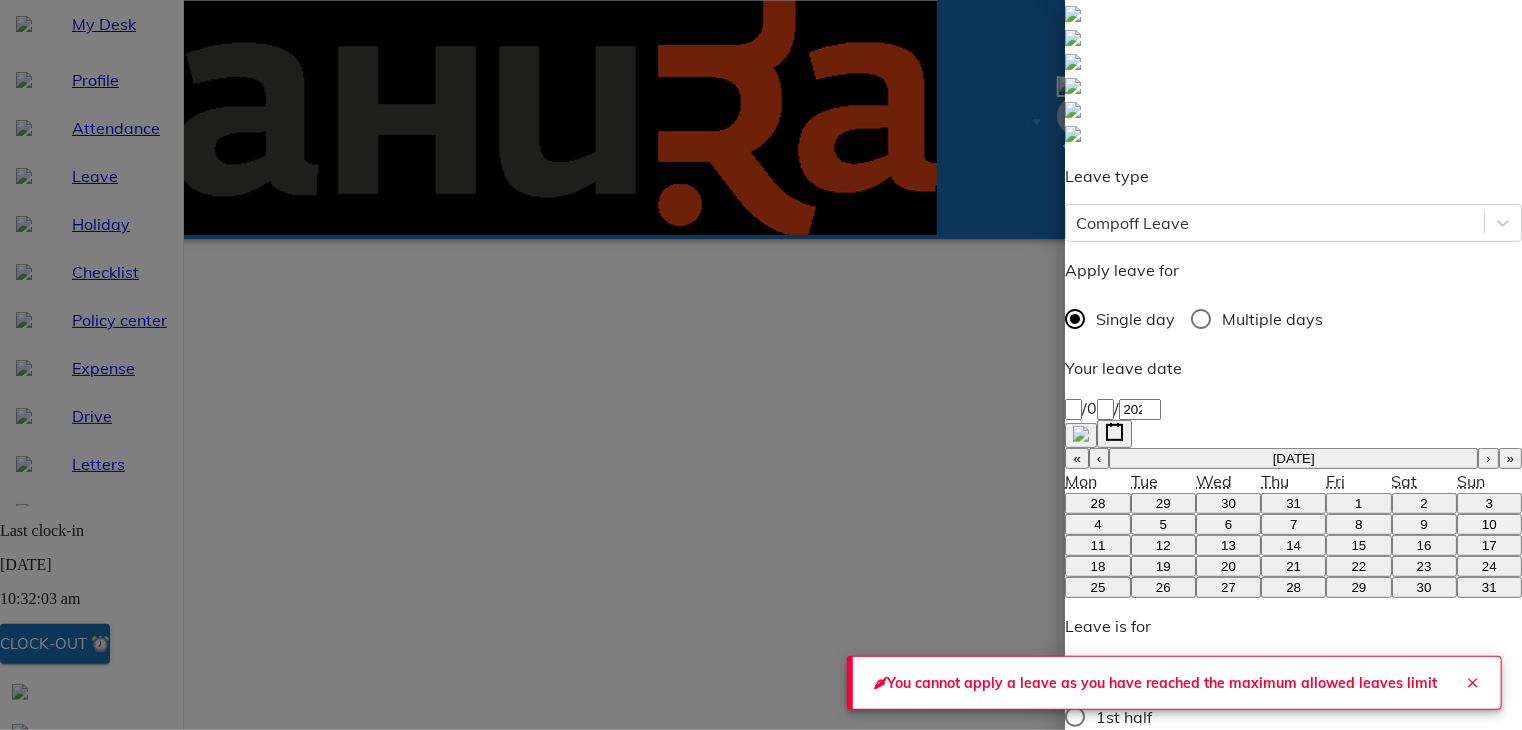 click 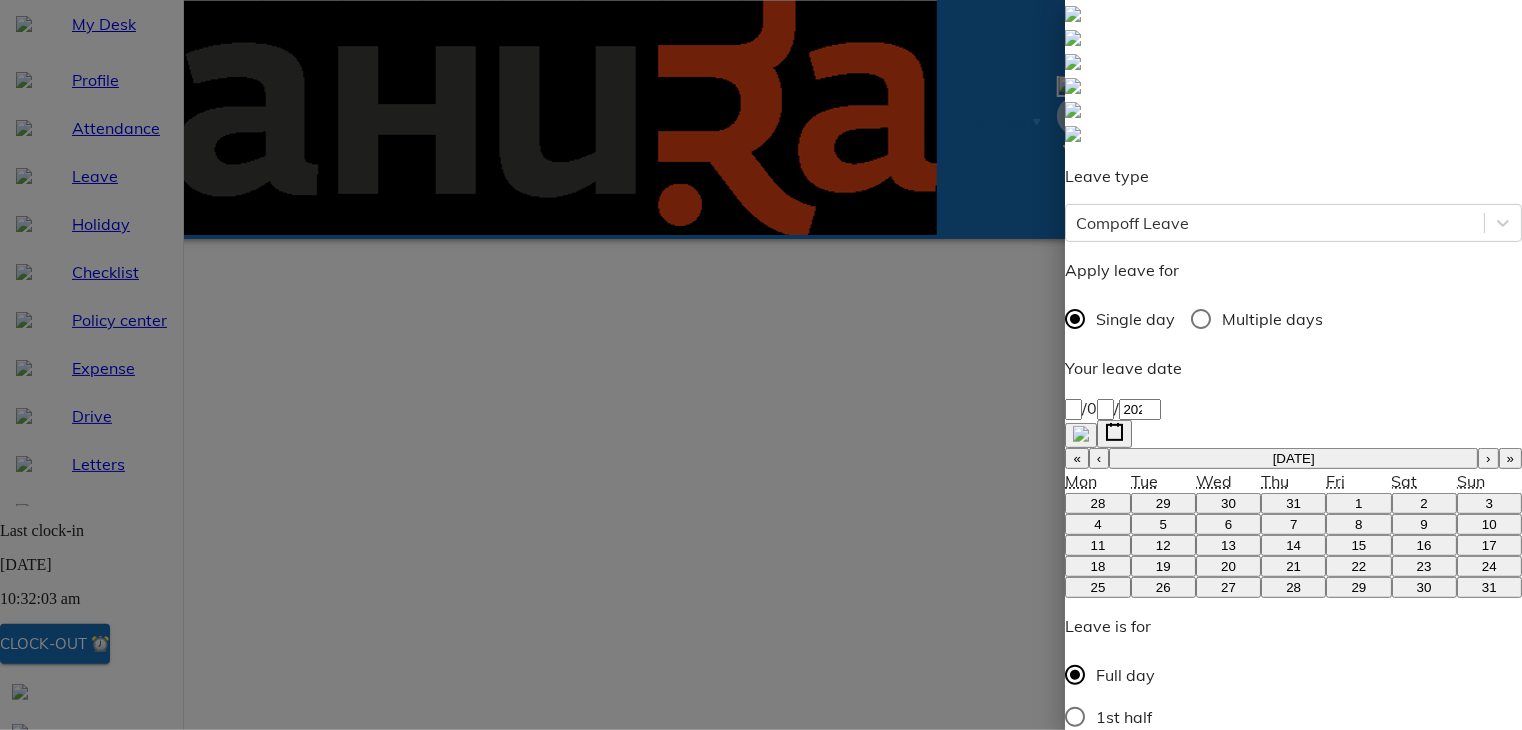 click on "2025-08-08 8 / 0 8 / 2025" at bounding box center (1293, 408) 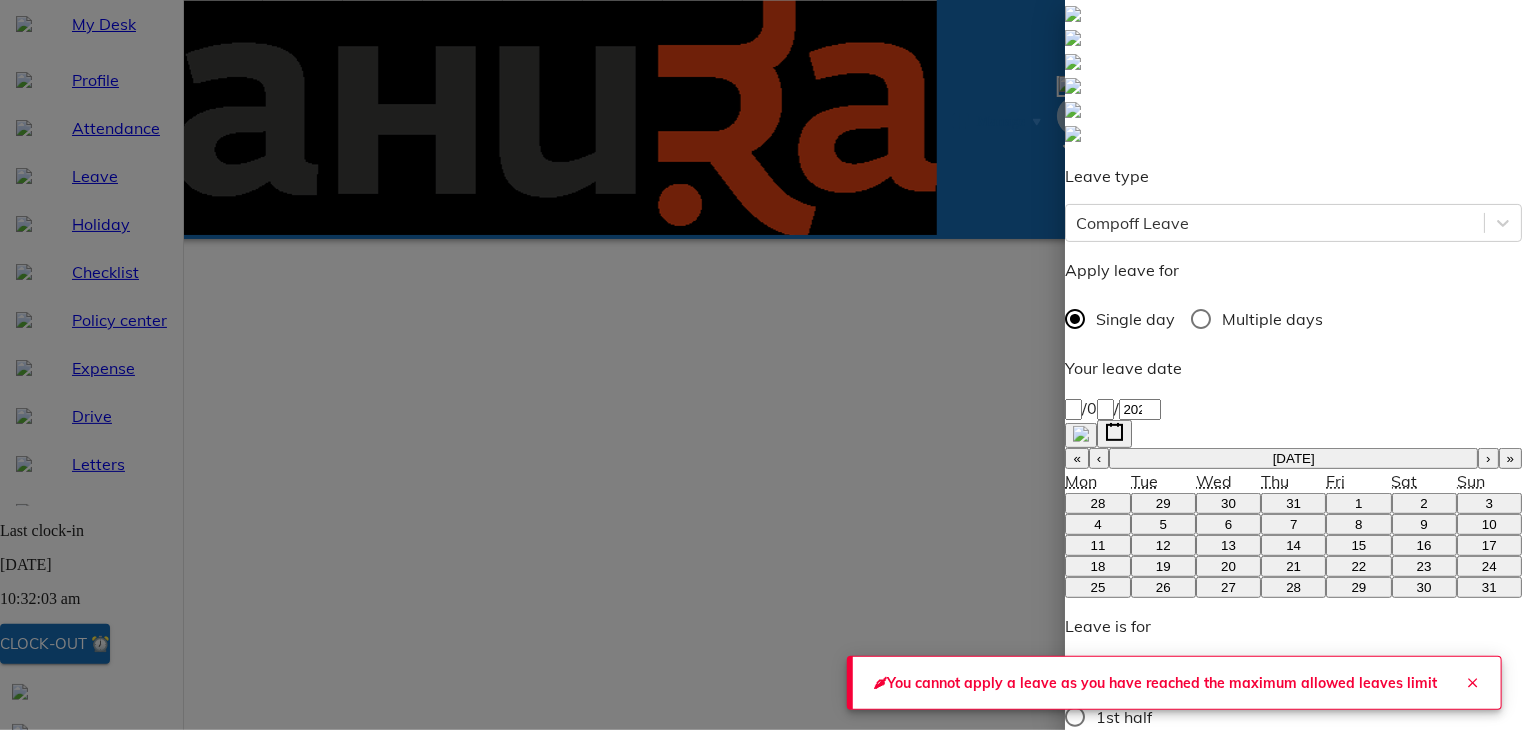 click at bounding box center (1473, 683) 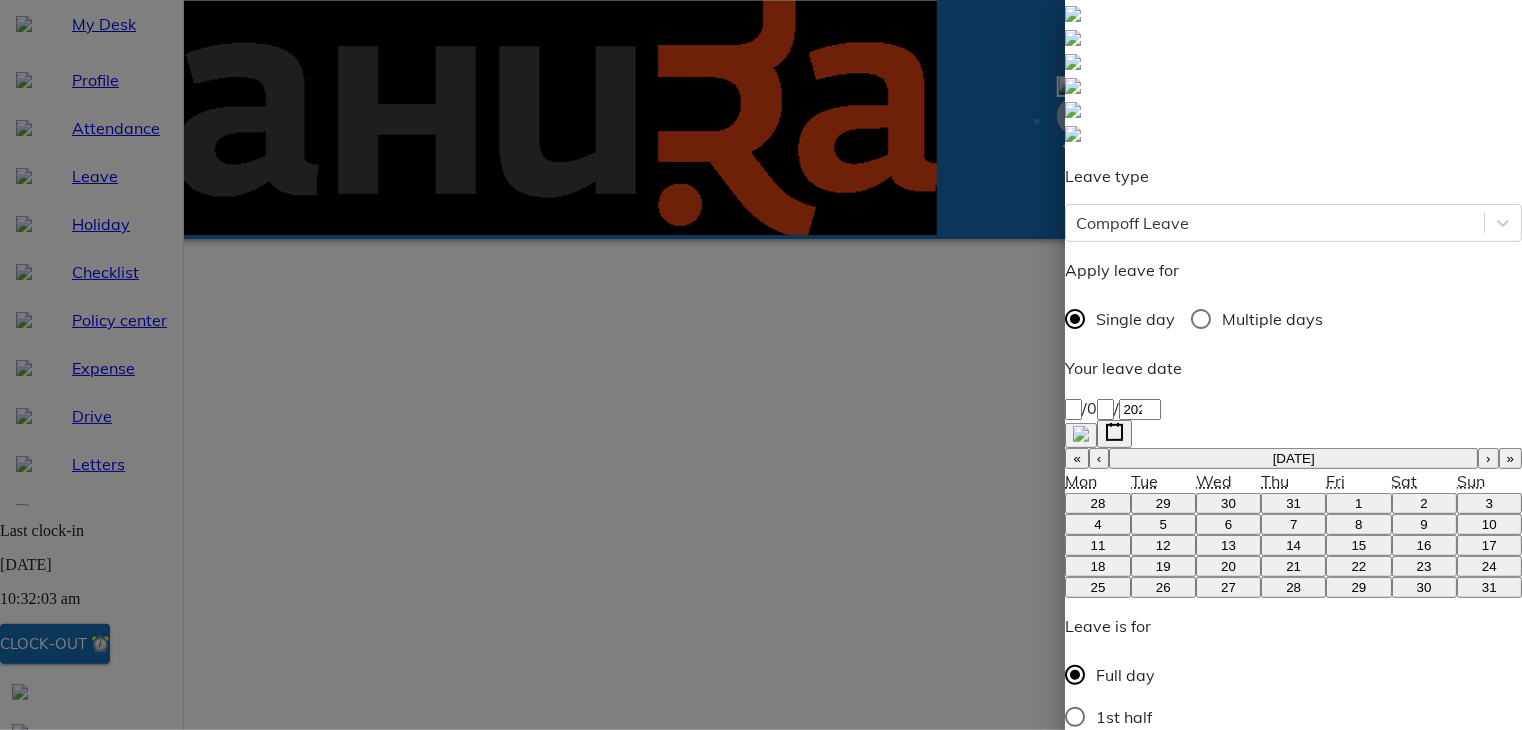 click on "Apply Leave" at bounding box center [1126, 1226] 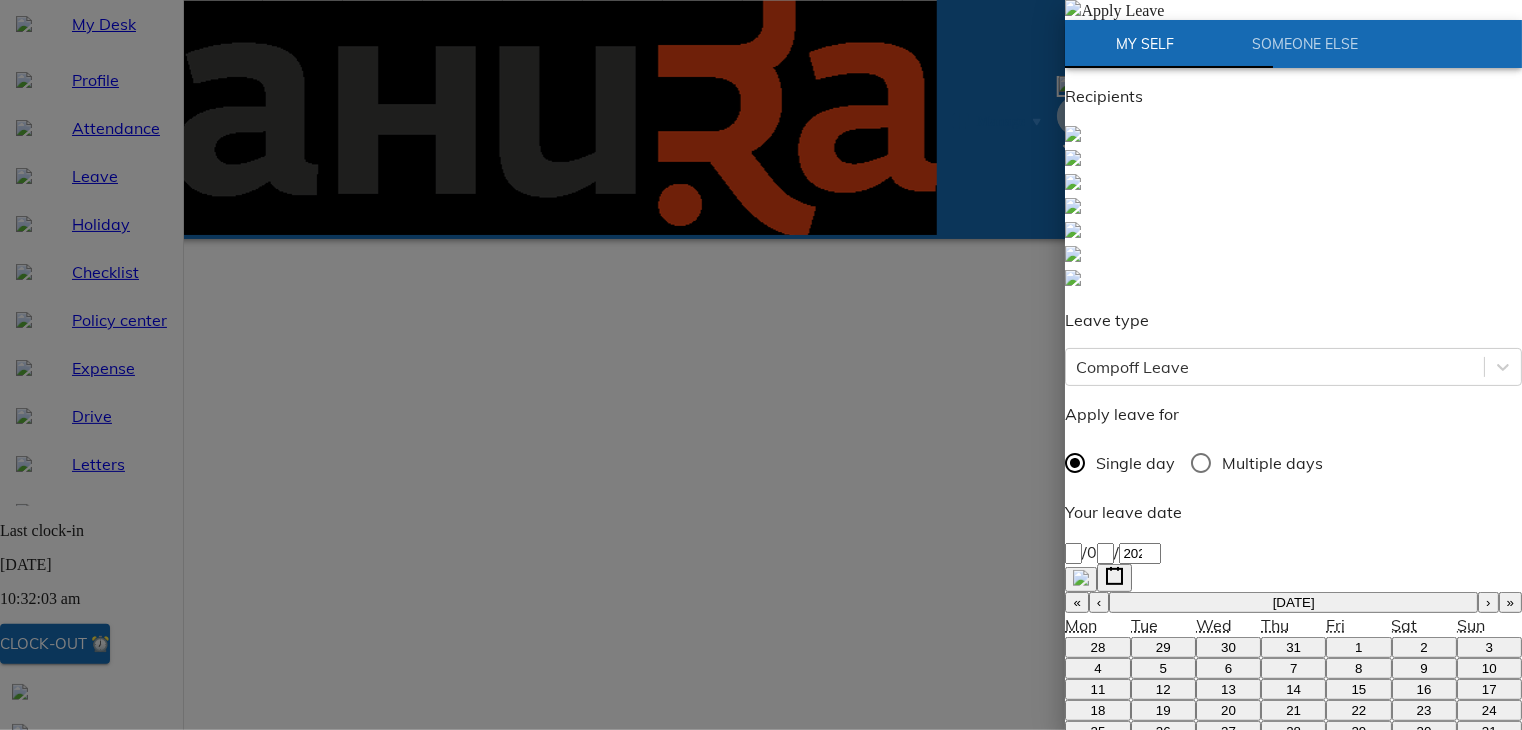 click at bounding box center (1073, 8) 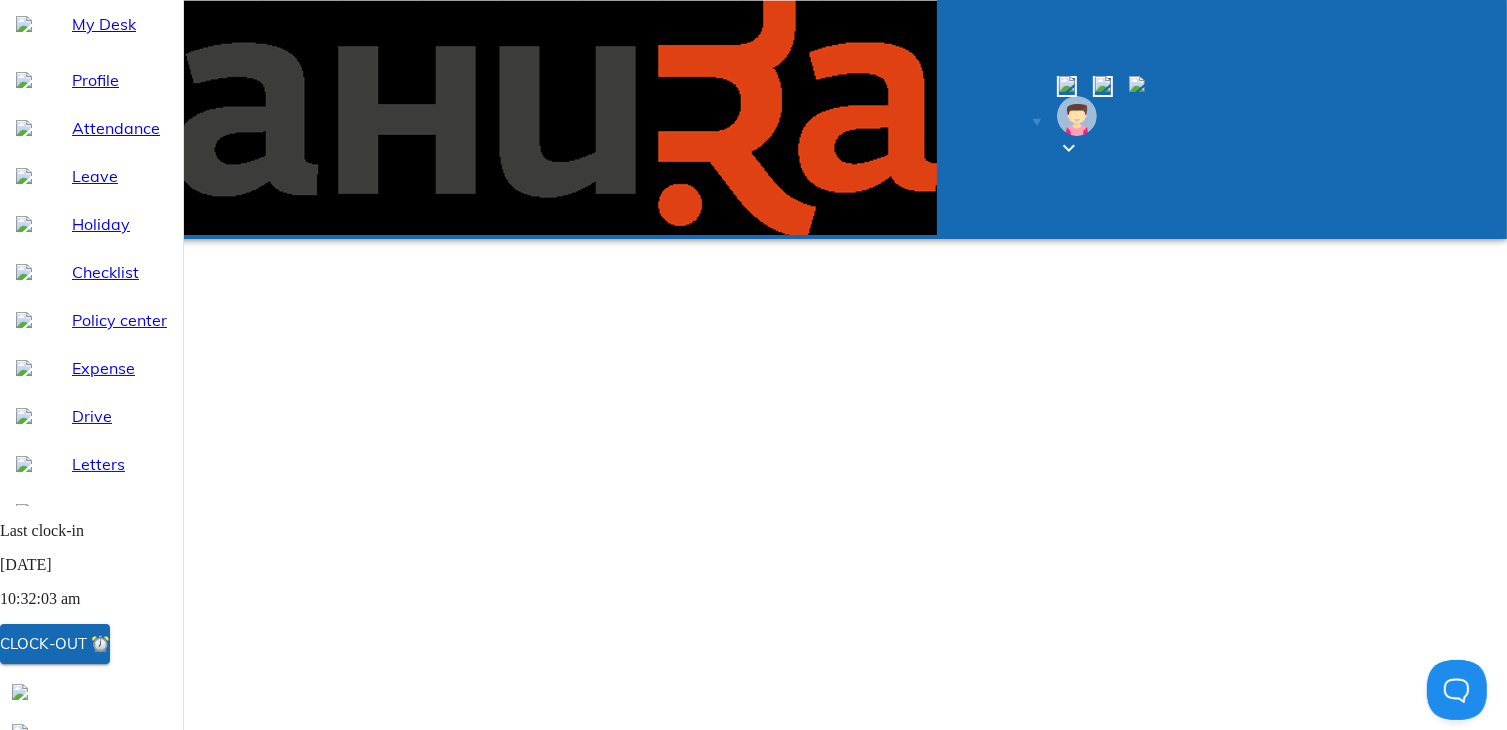 click on "Apply Leave" at bounding box center [815, 1151] 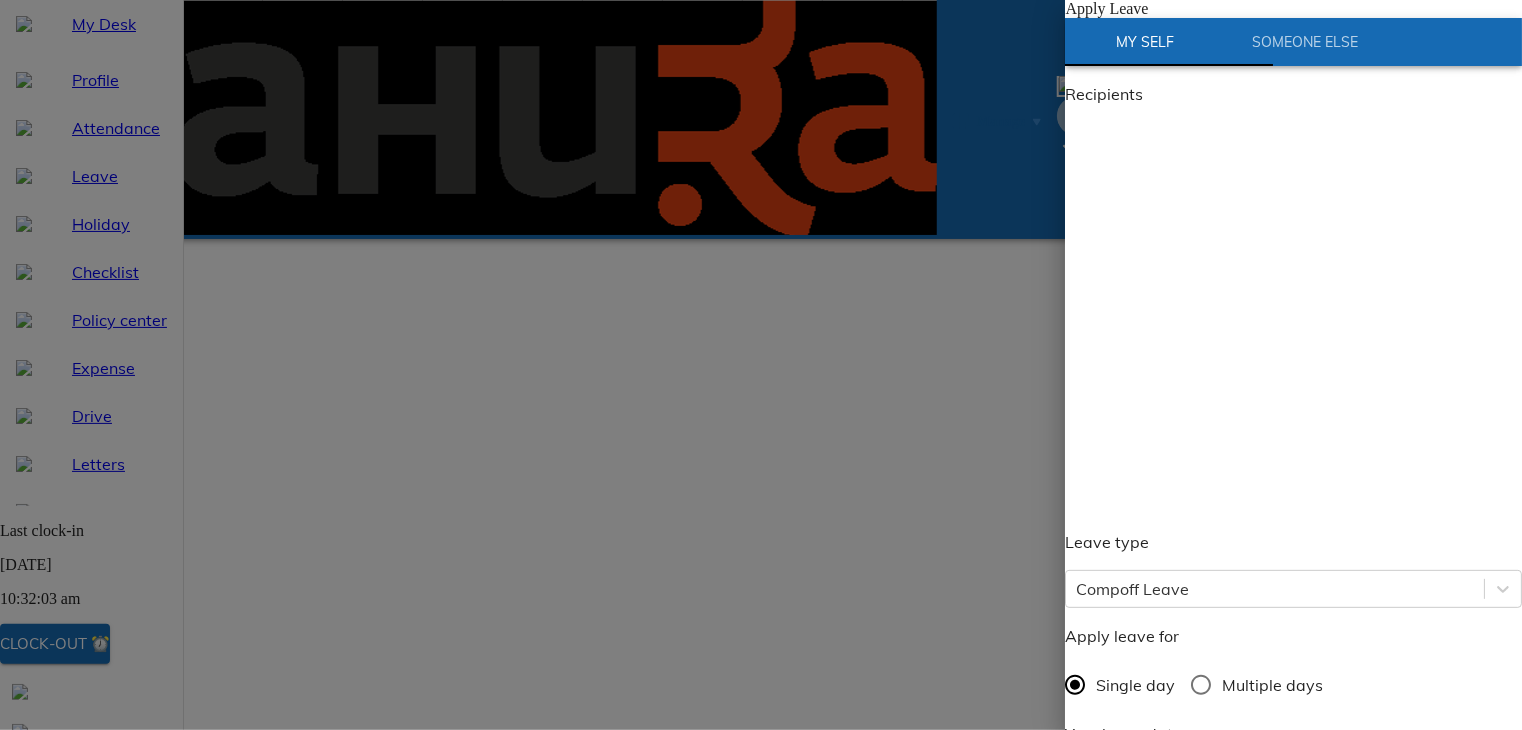 click on "/ /" at bounding box center (1293, 774) 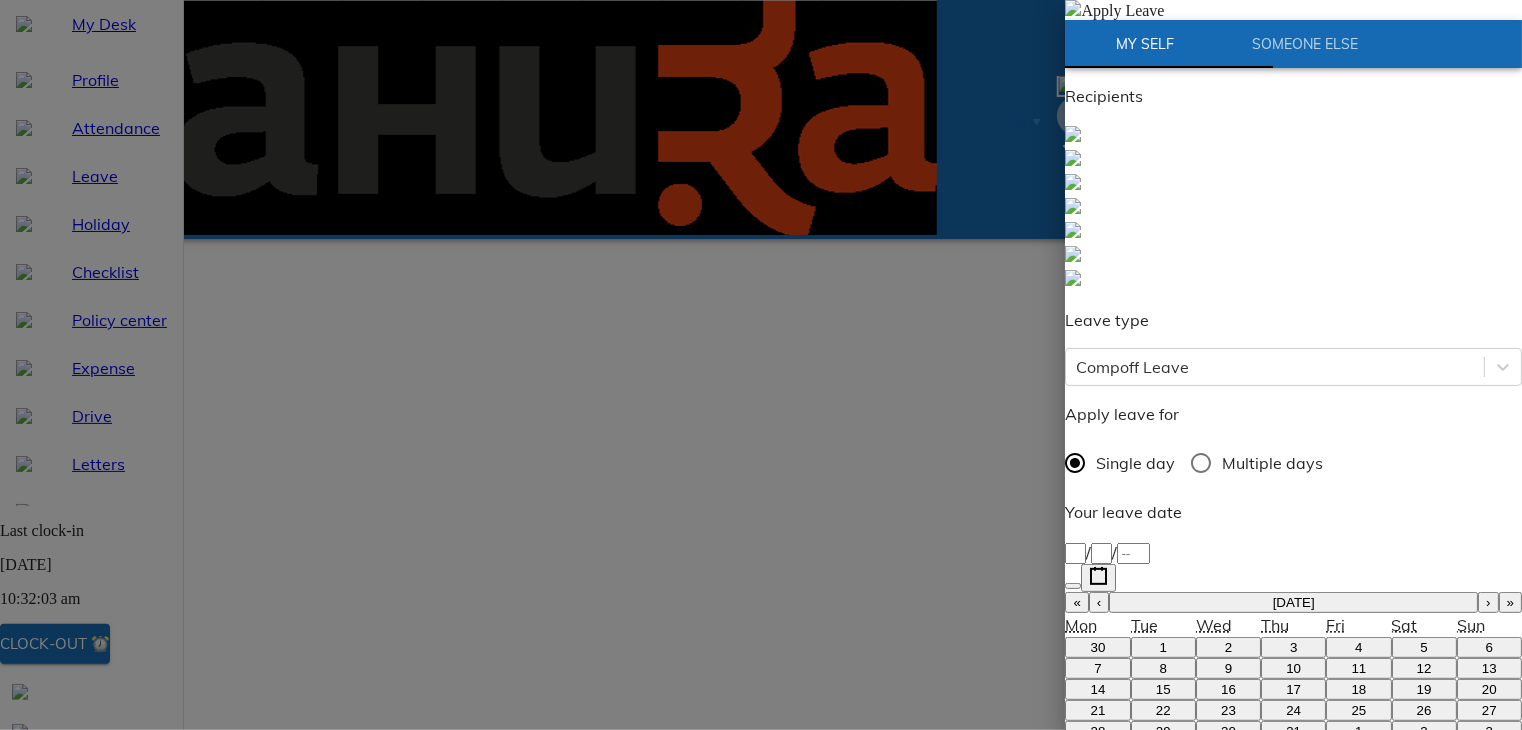 click on "›" at bounding box center [1488, 602] 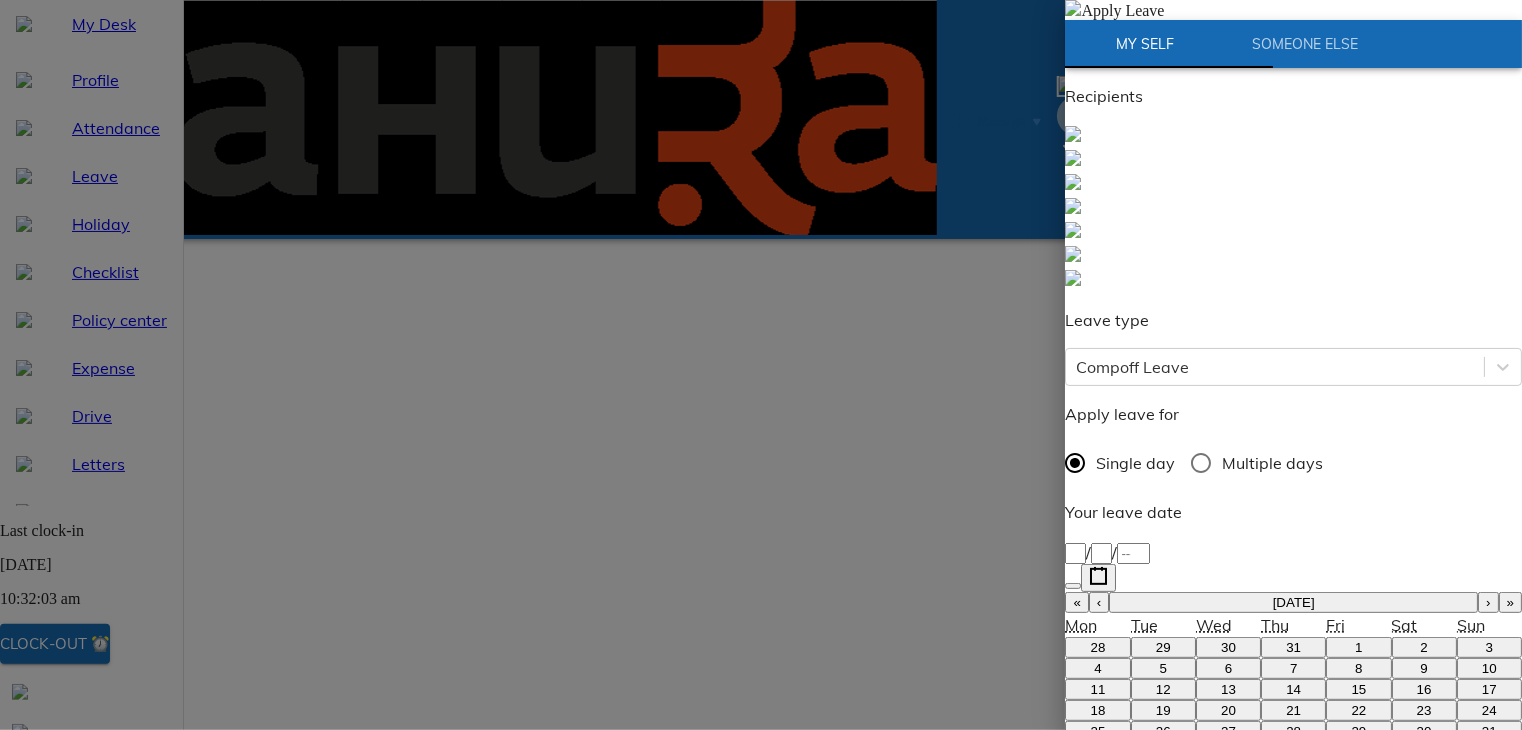 click on "8" at bounding box center [1358, 668] 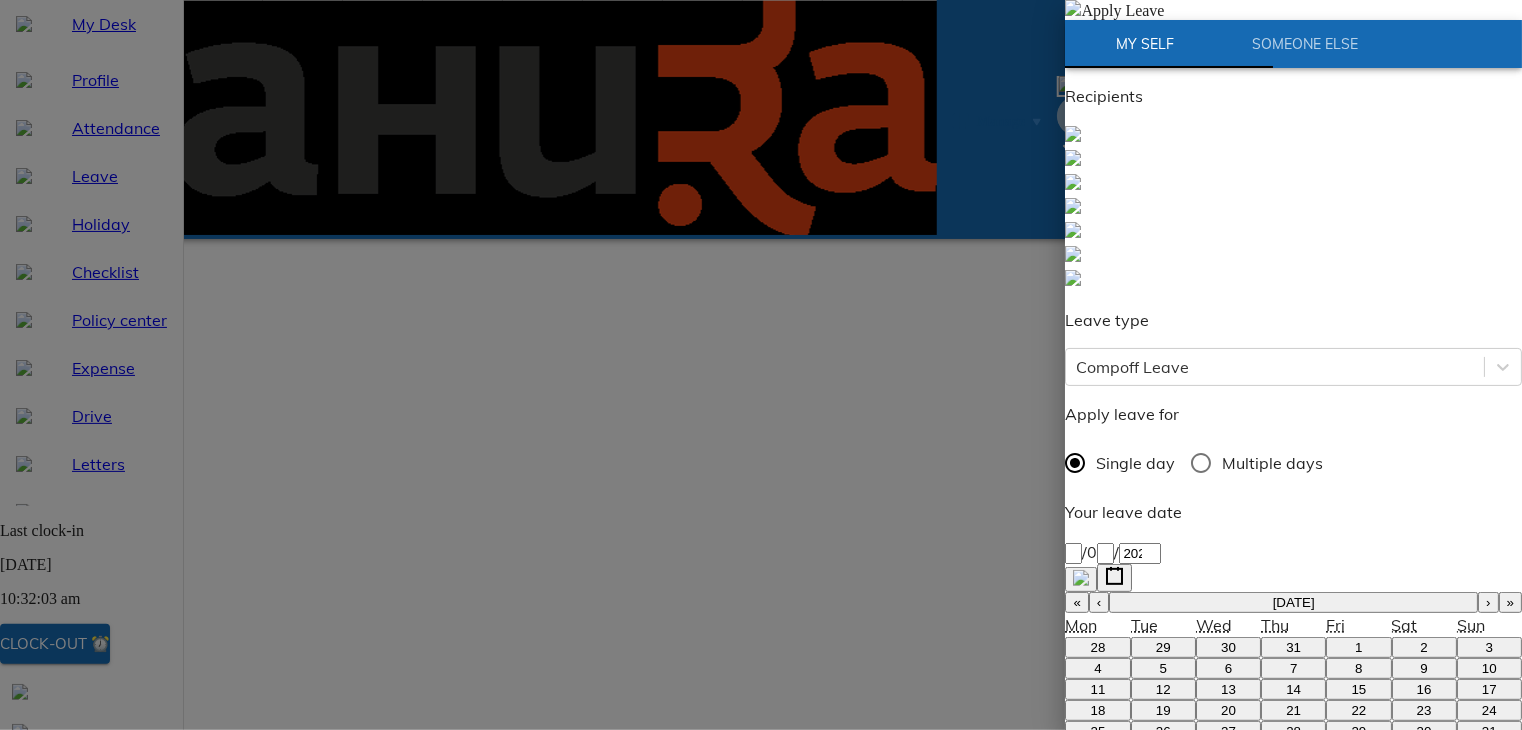 click on "Enter employee name" at bounding box center (1157, 999) 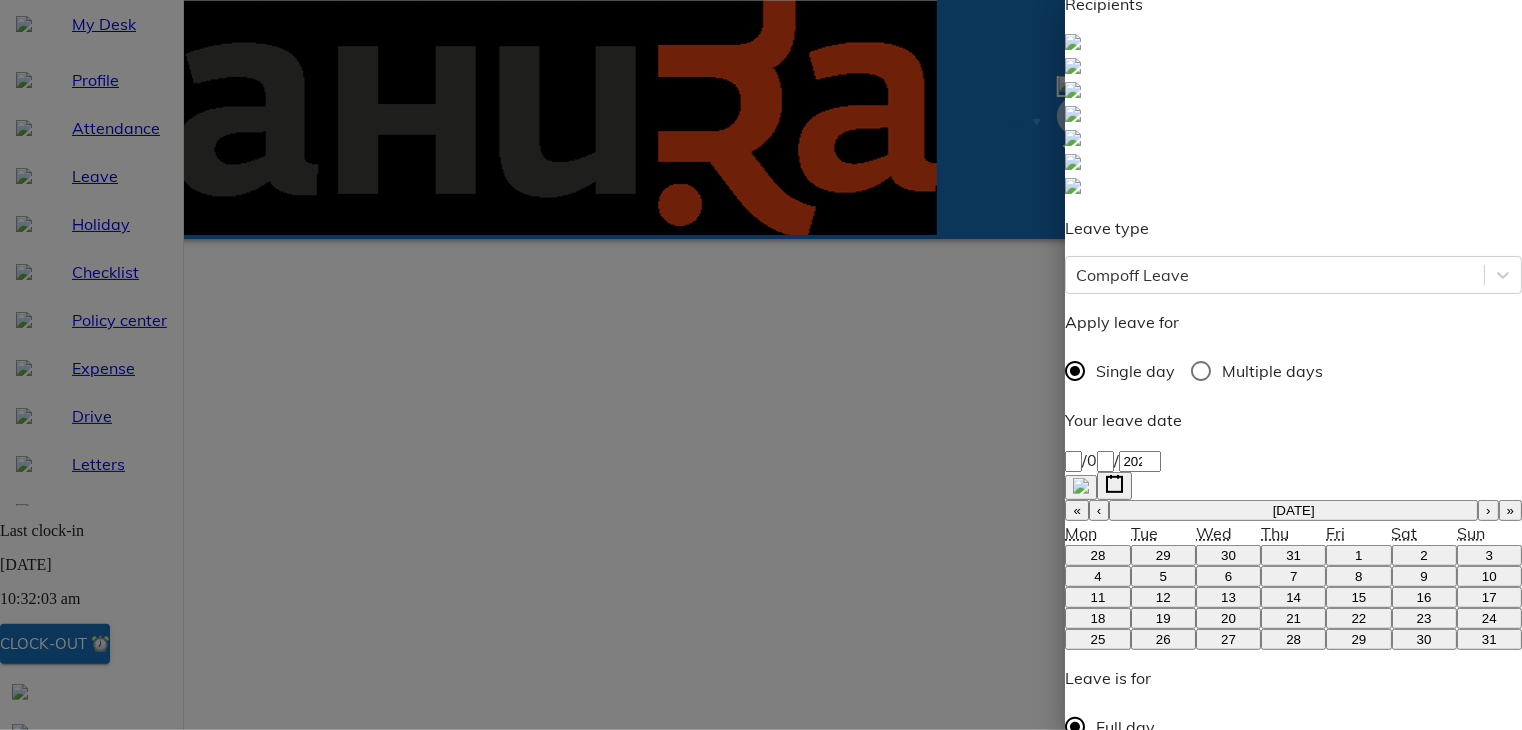 scroll, scrollTop: 116, scrollLeft: 0, axis: vertical 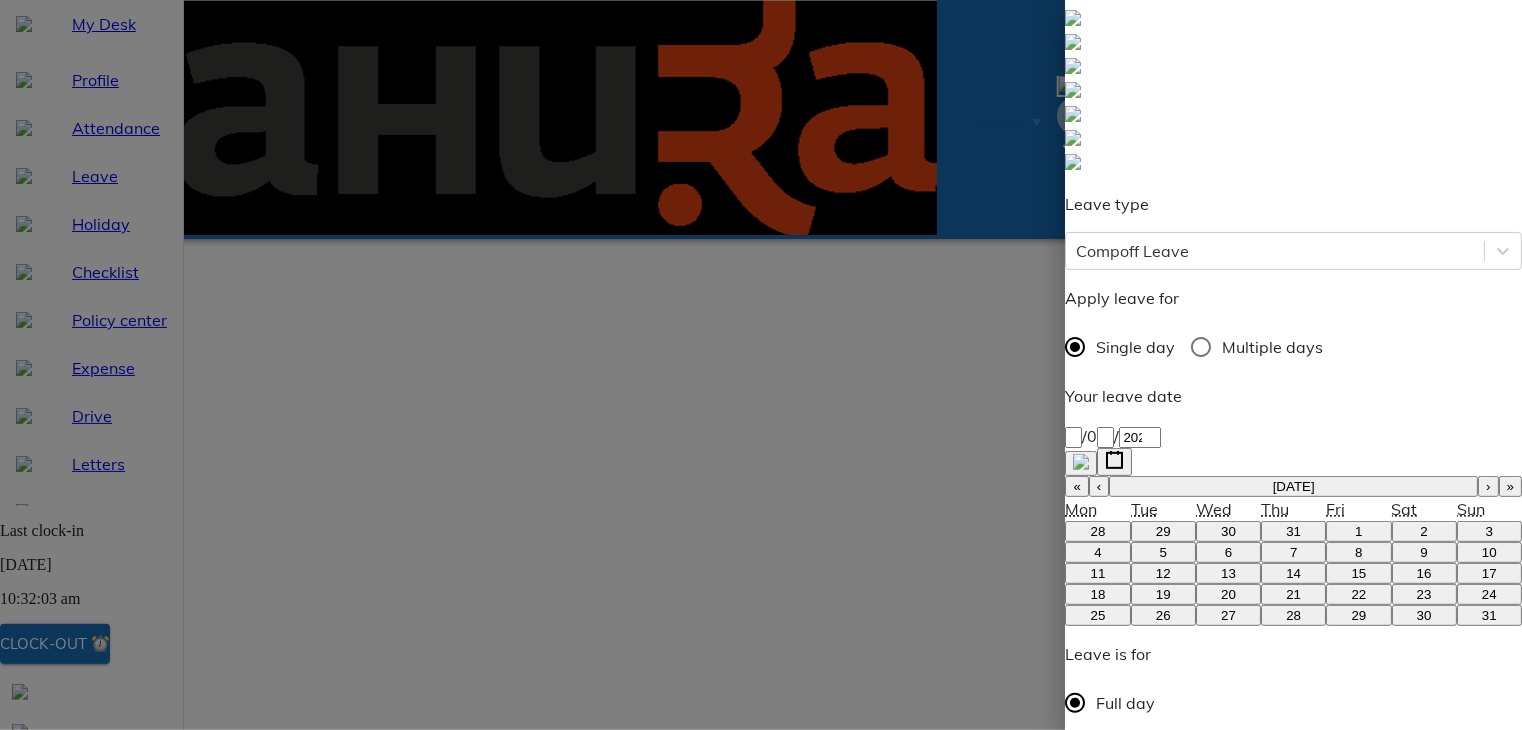 click on "Apply Leave" at bounding box center [1126, 1254] 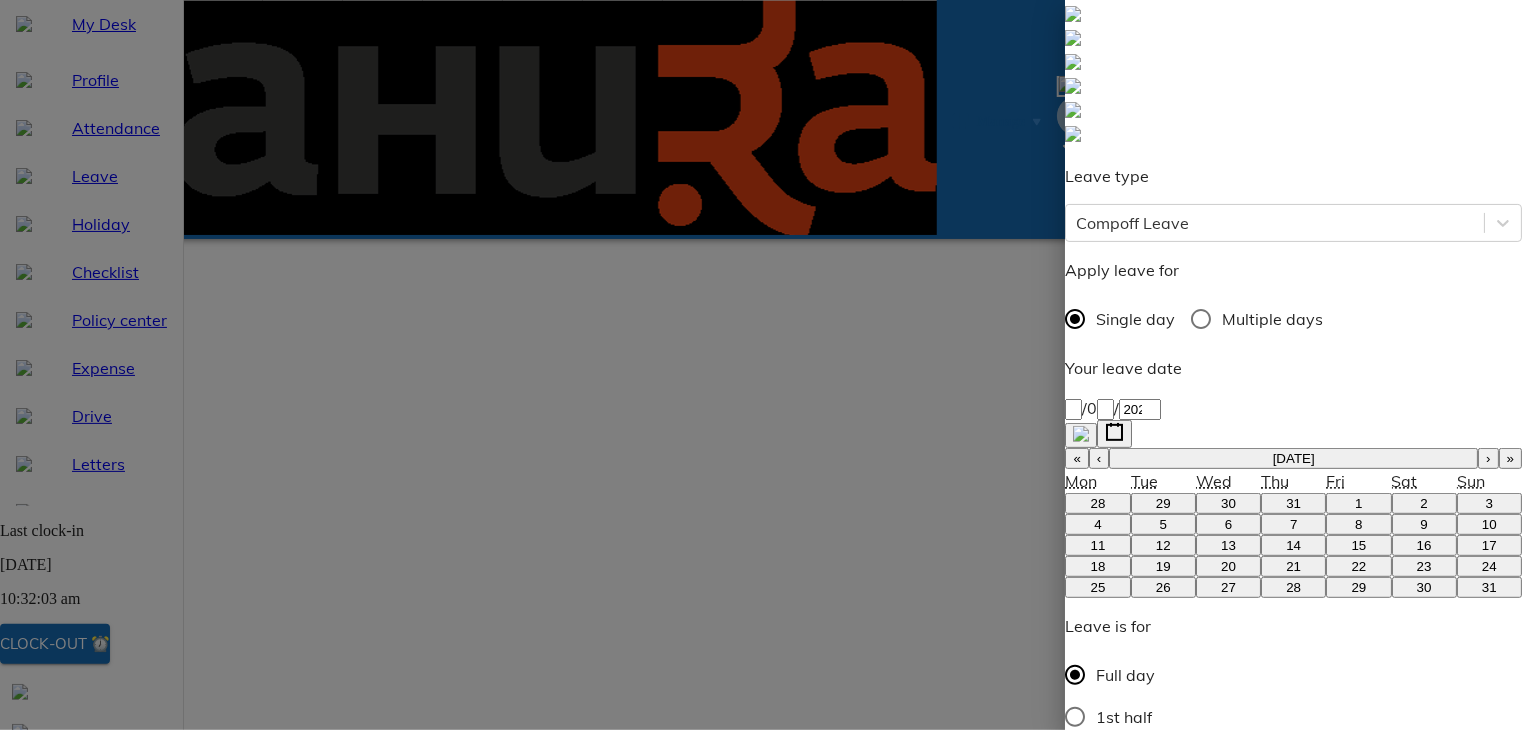 click on "Apply Leave" at bounding box center [1126, 1226] 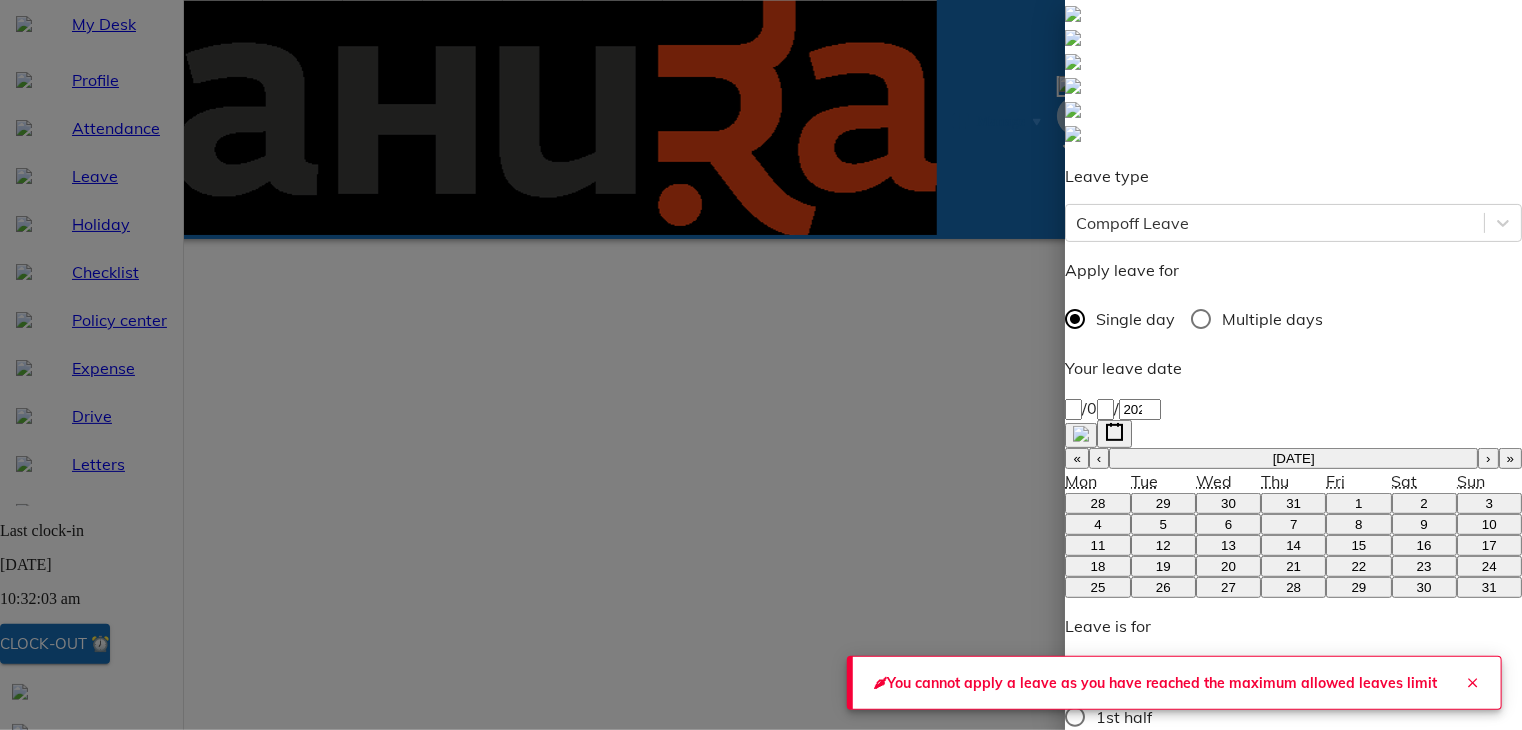 click 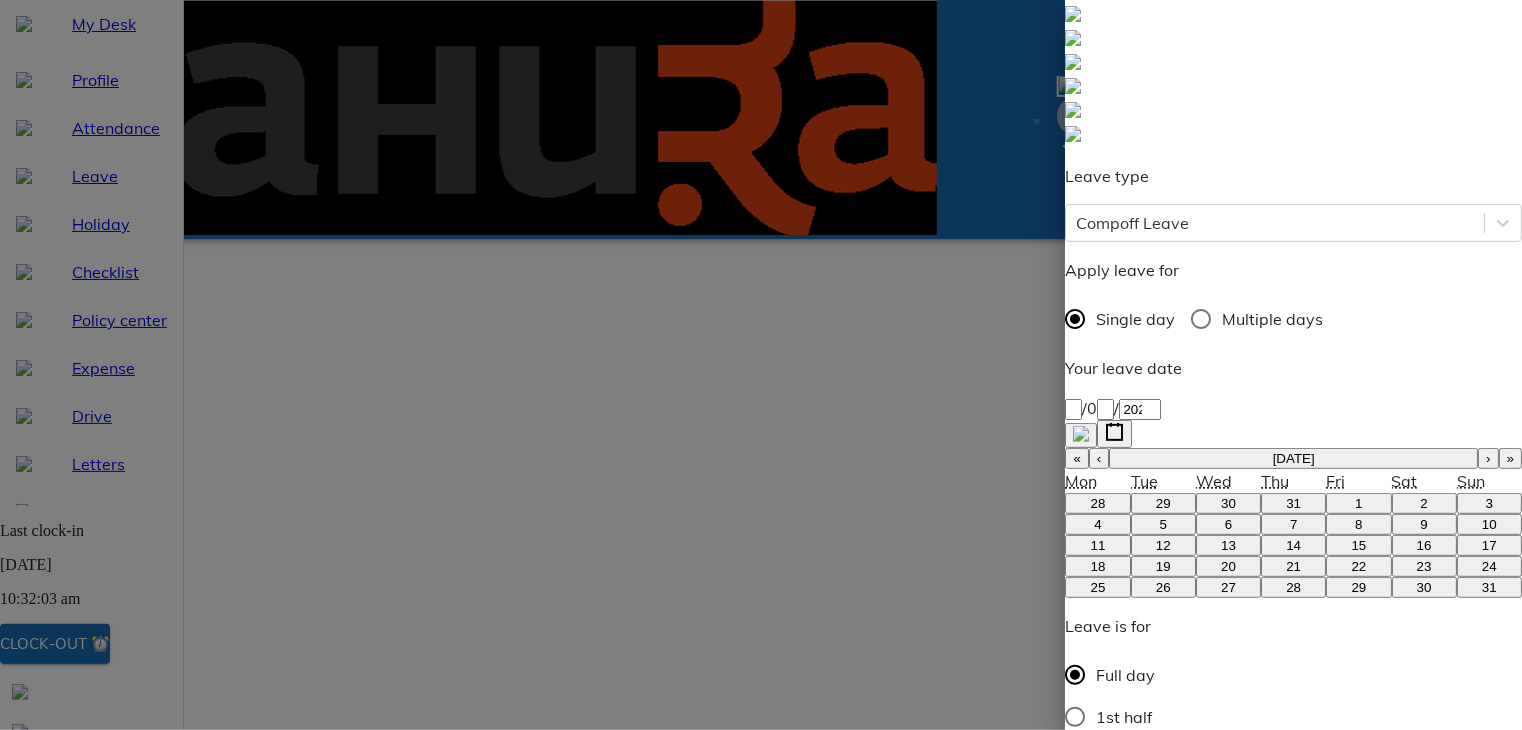 scroll, scrollTop: 0, scrollLeft: 0, axis: both 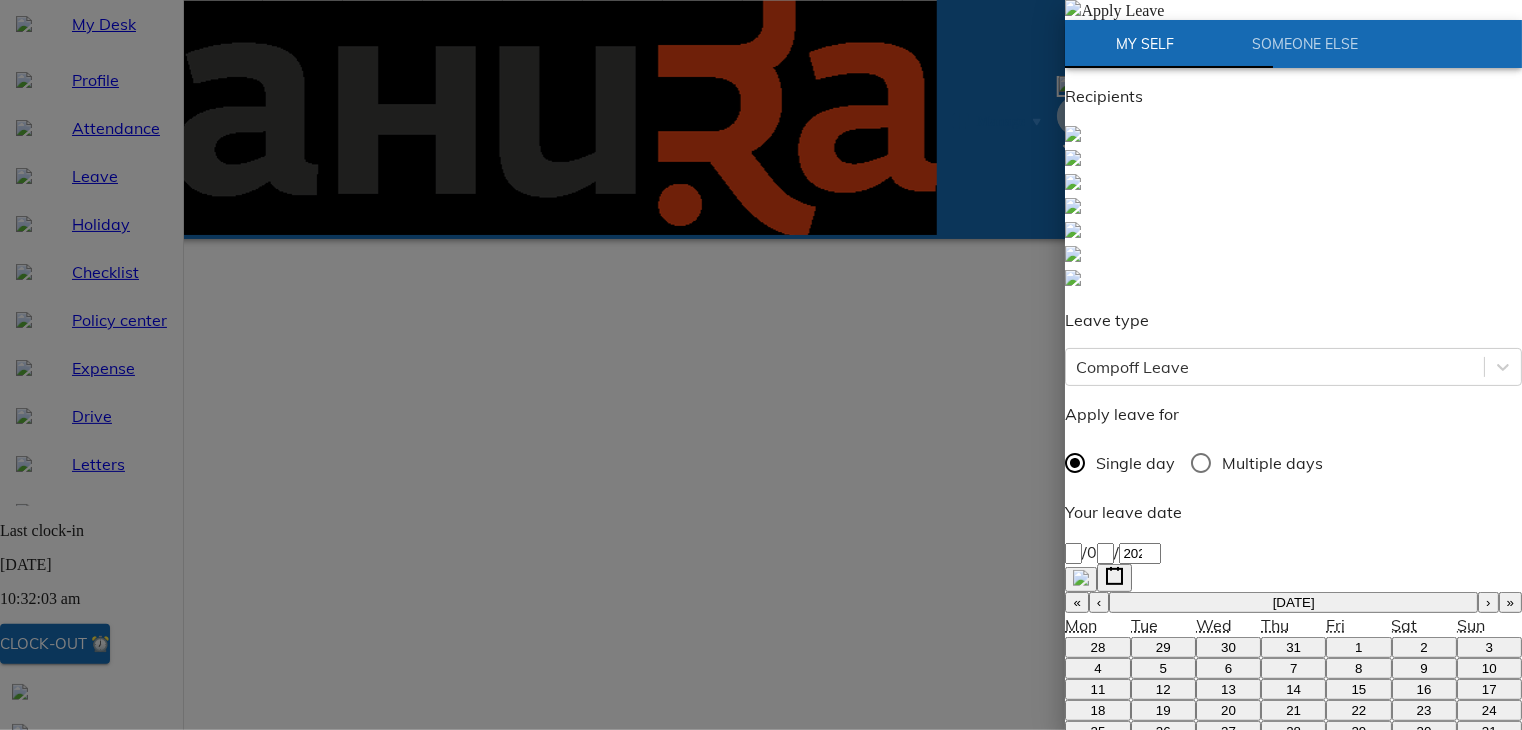 click at bounding box center [1073, 10] 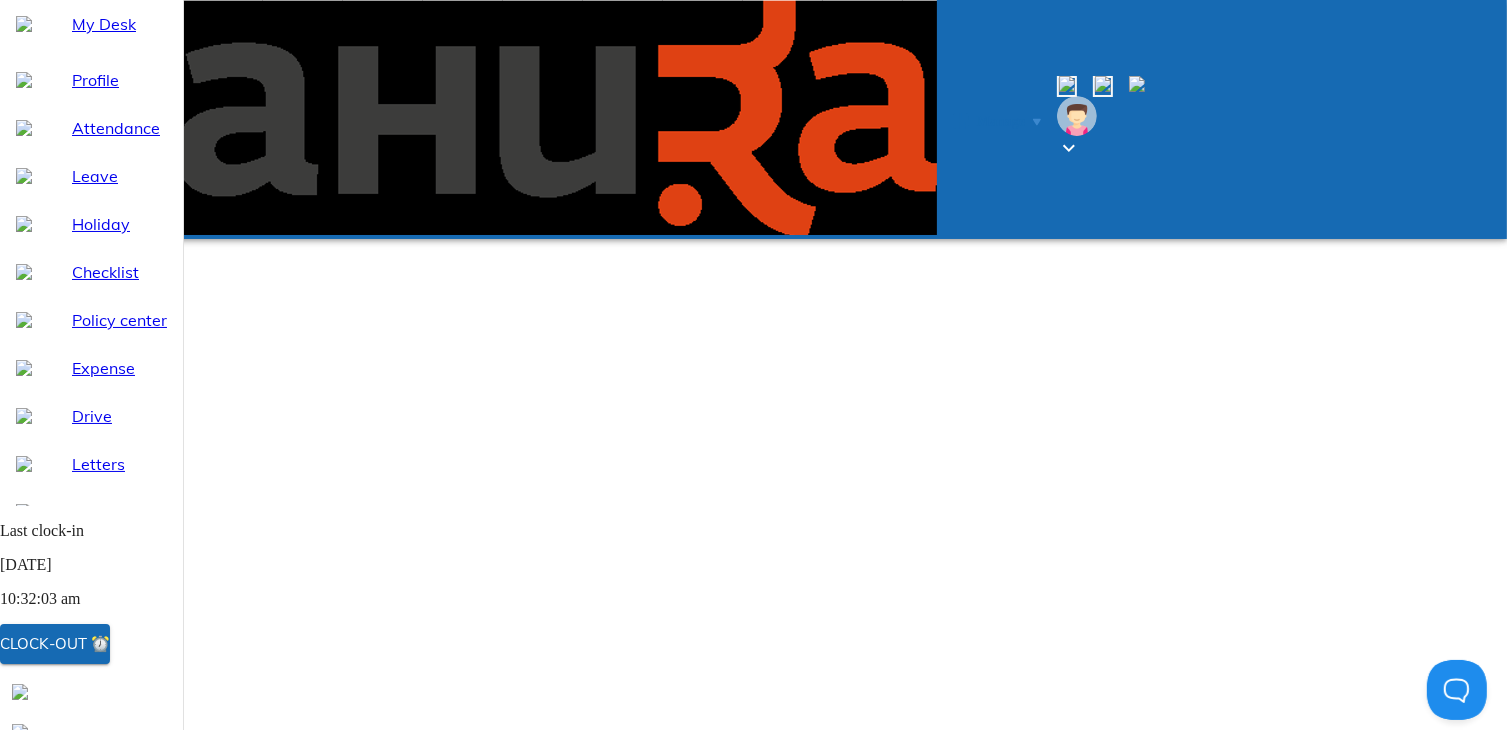 click on "Apply Leave" at bounding box center [69, 1151] 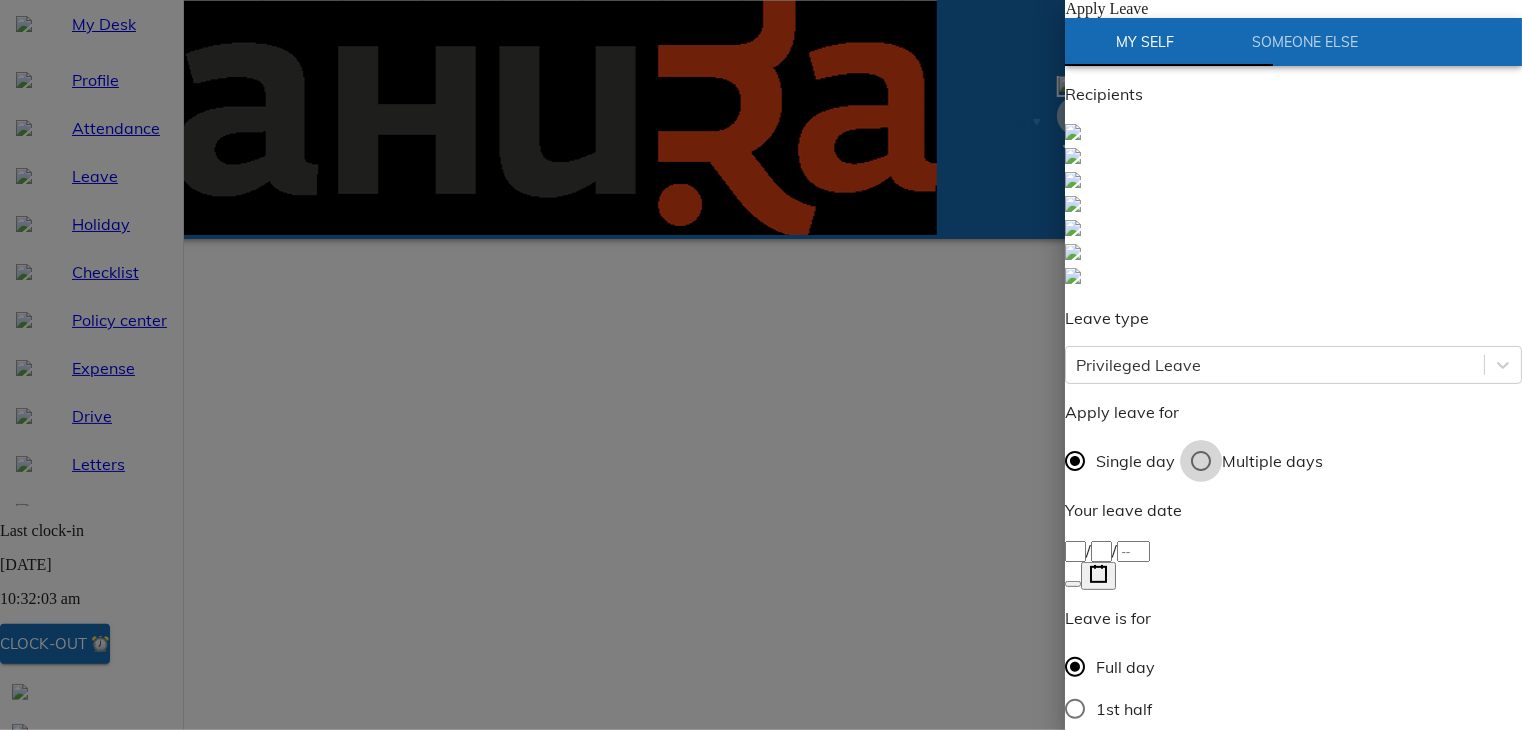 click on "Multiple days" at bounding box center (1201, 461) 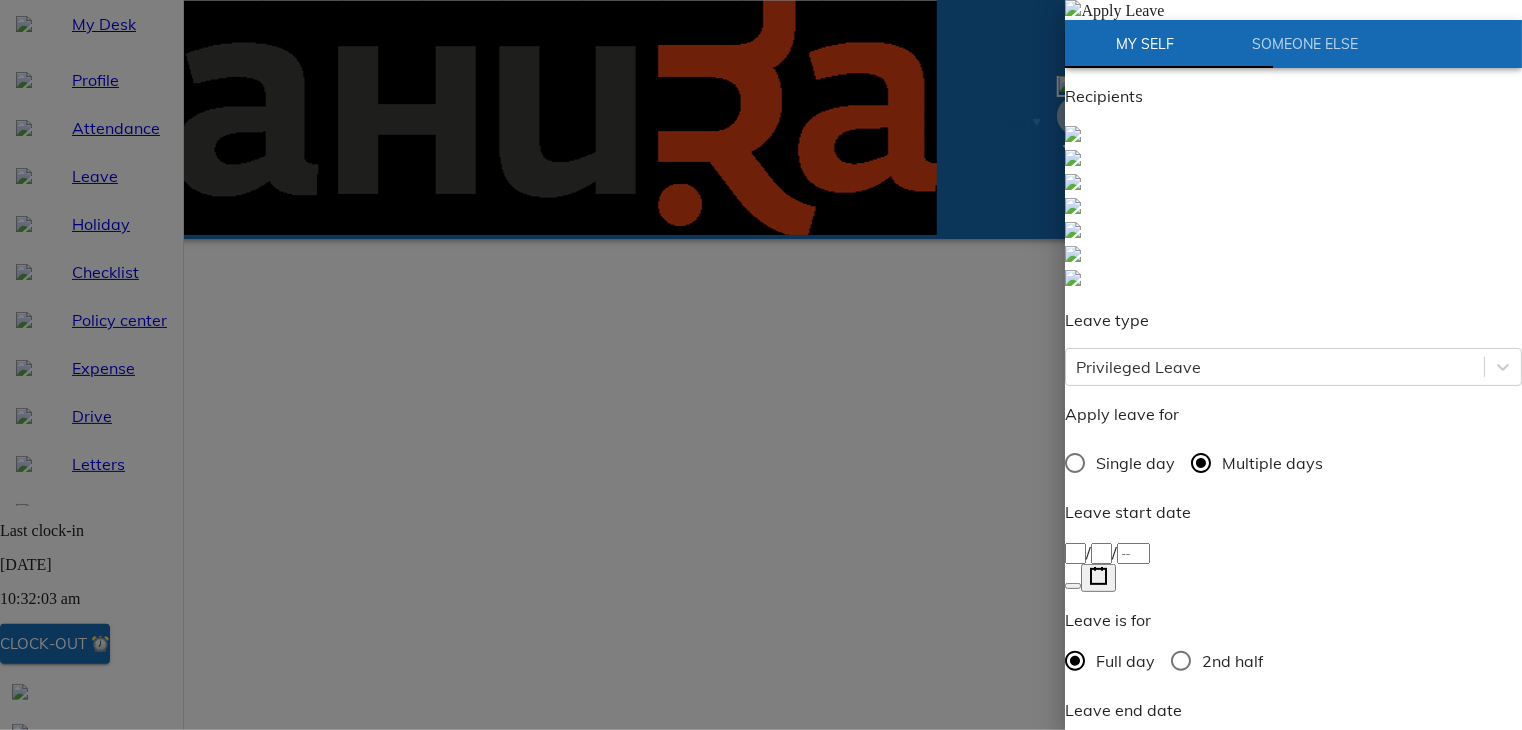 click on "/ /" at bounding box center [1293, 552] 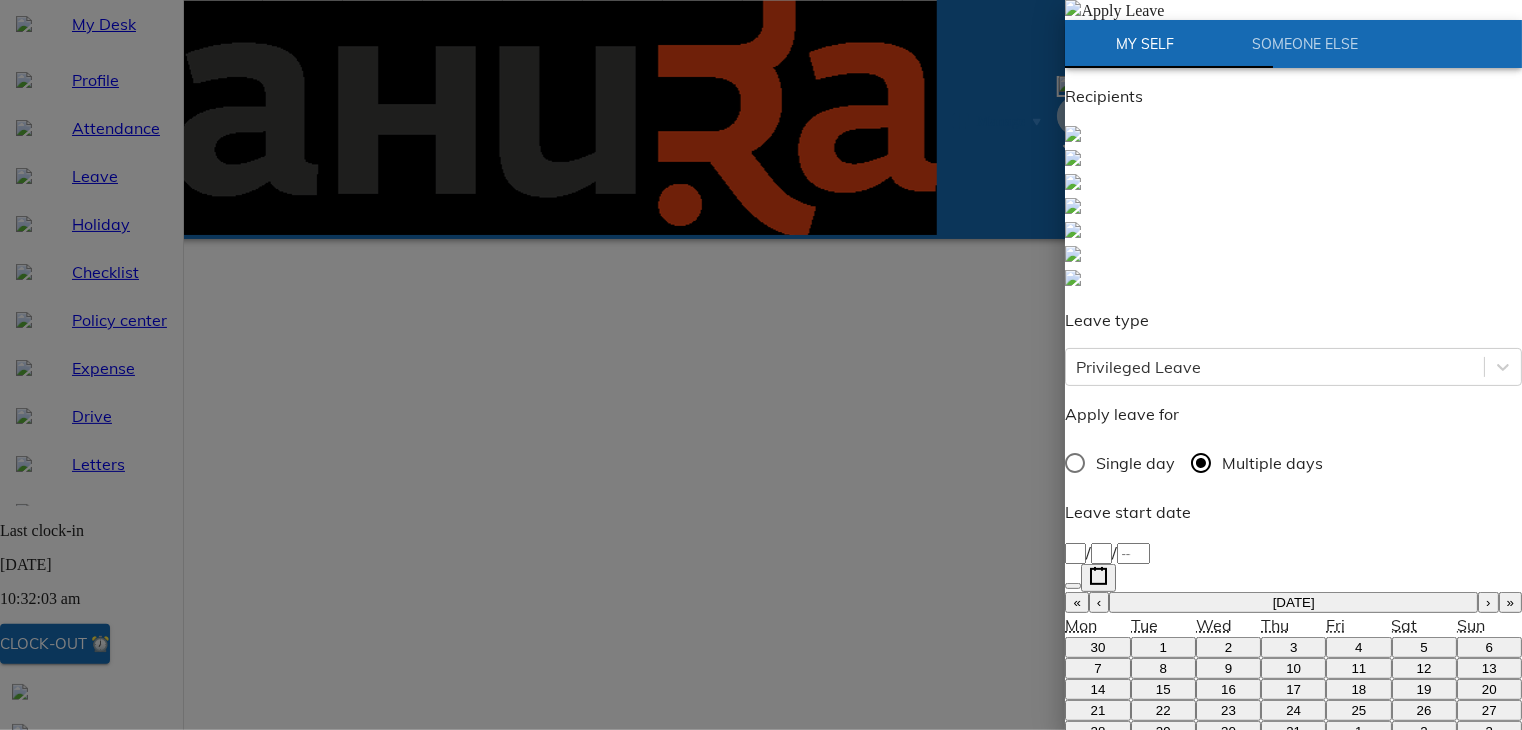 click on "›" at bounding box center (1488, 602) 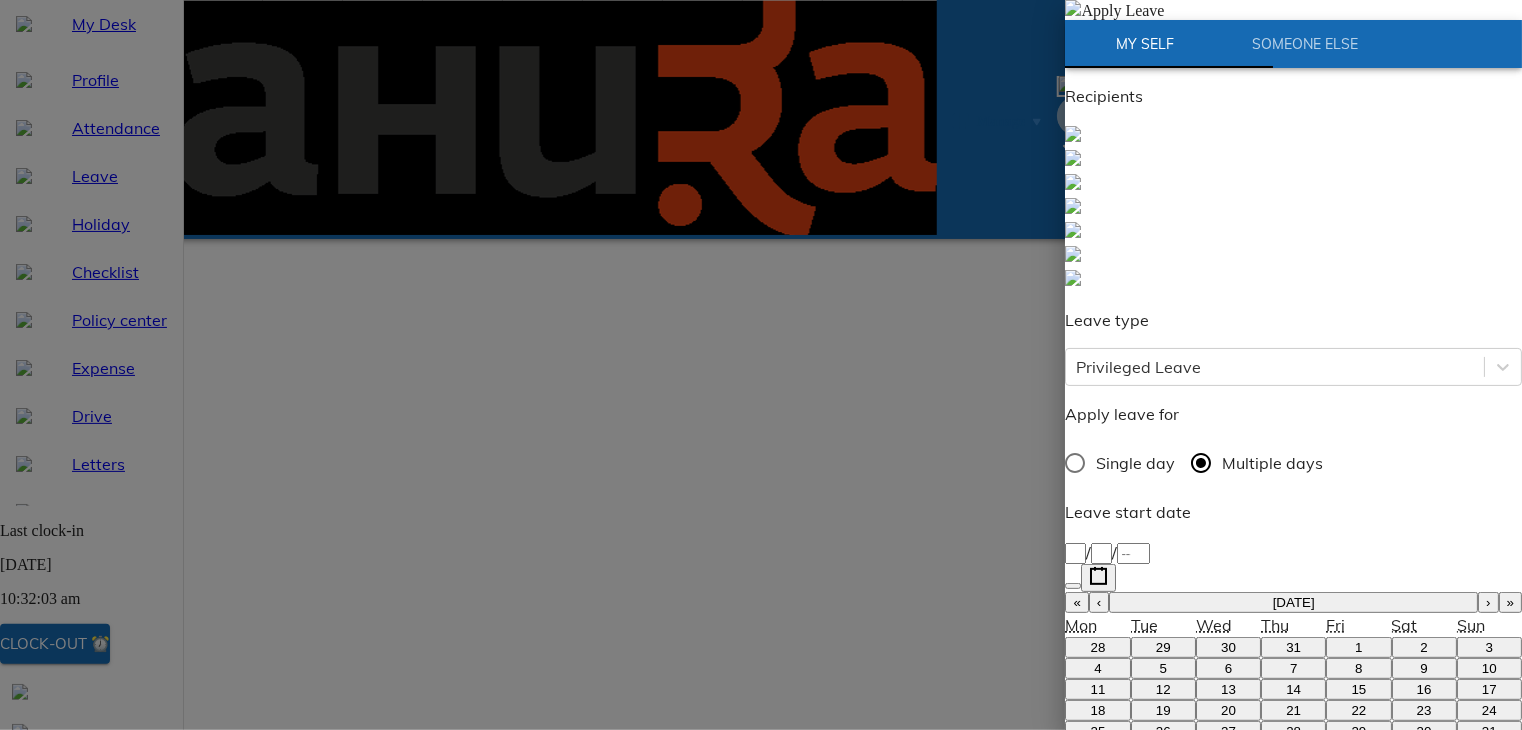 click on "‹" at bounding box center (1099, 602) 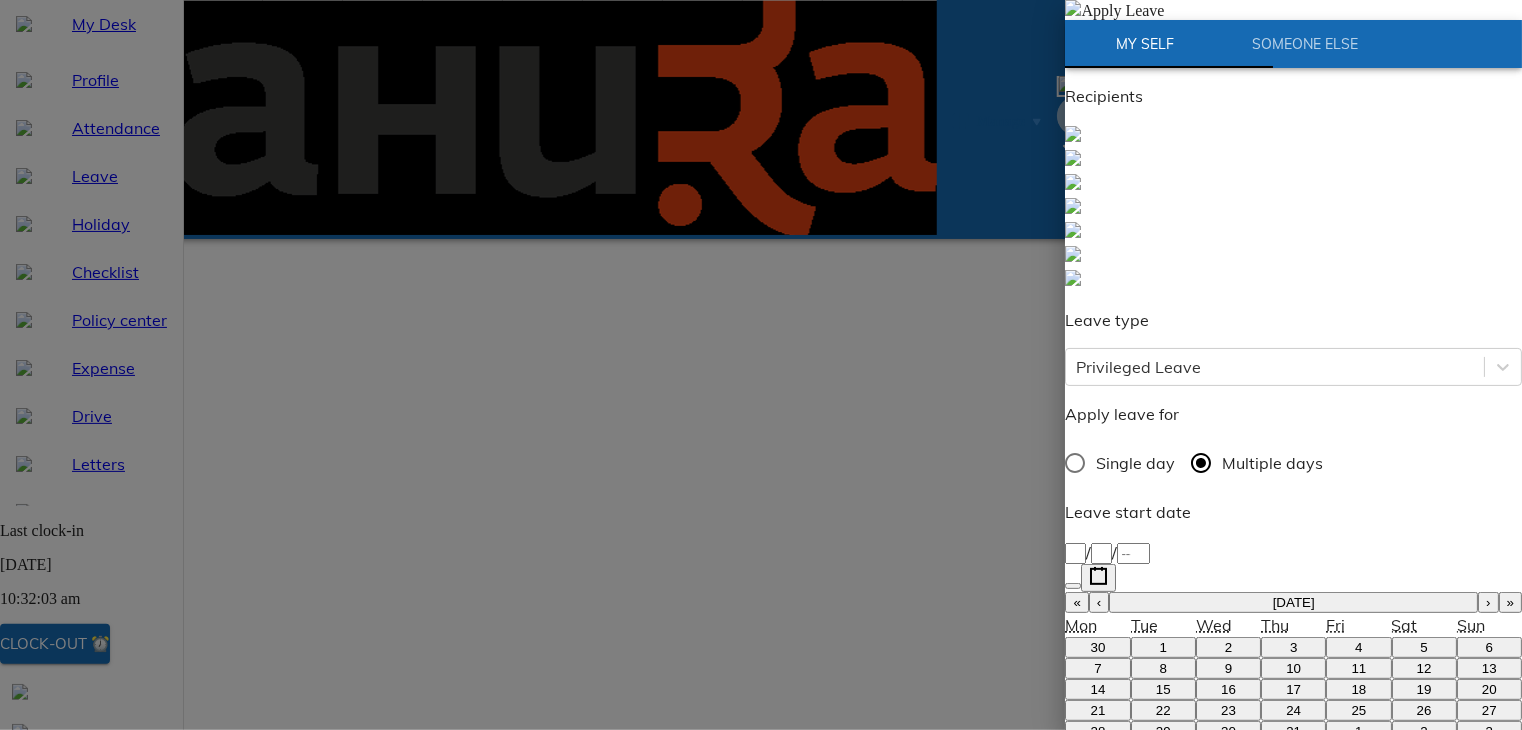 click on "›" at bounding box center (1488, 602) 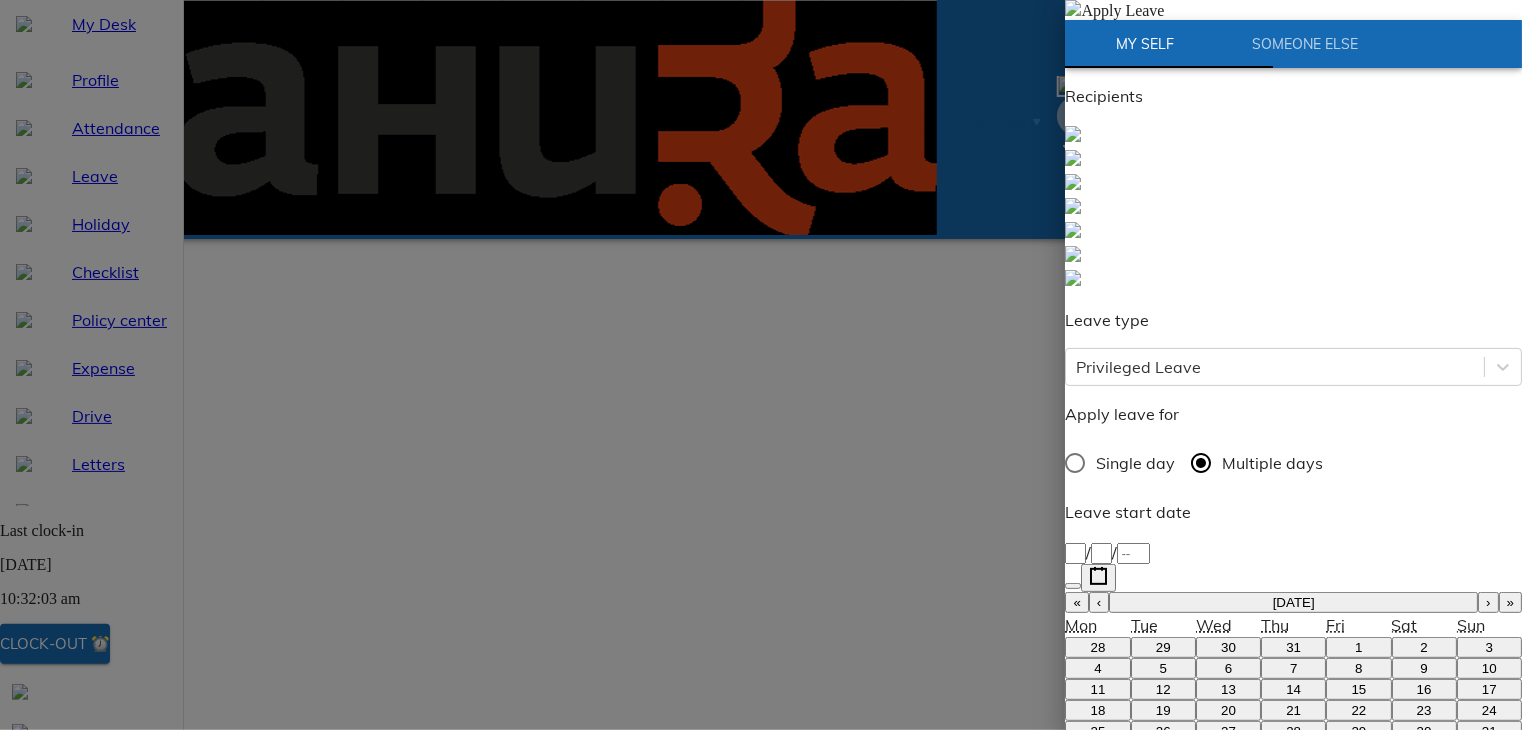 click on "Full day" at bounding box center (1075, 1009) 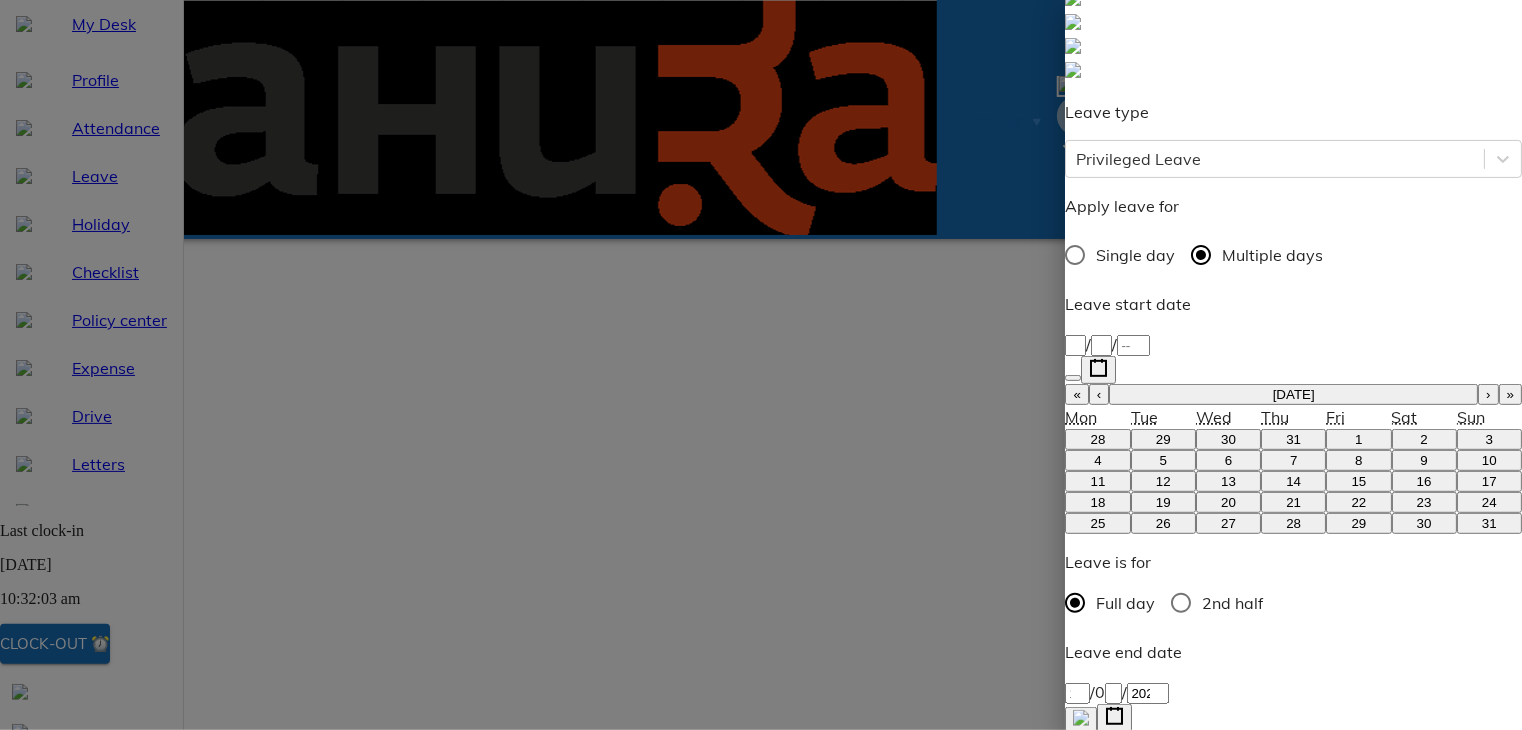 scroll, scrollTop: 222, scrollLeft: 0, axis: vertical 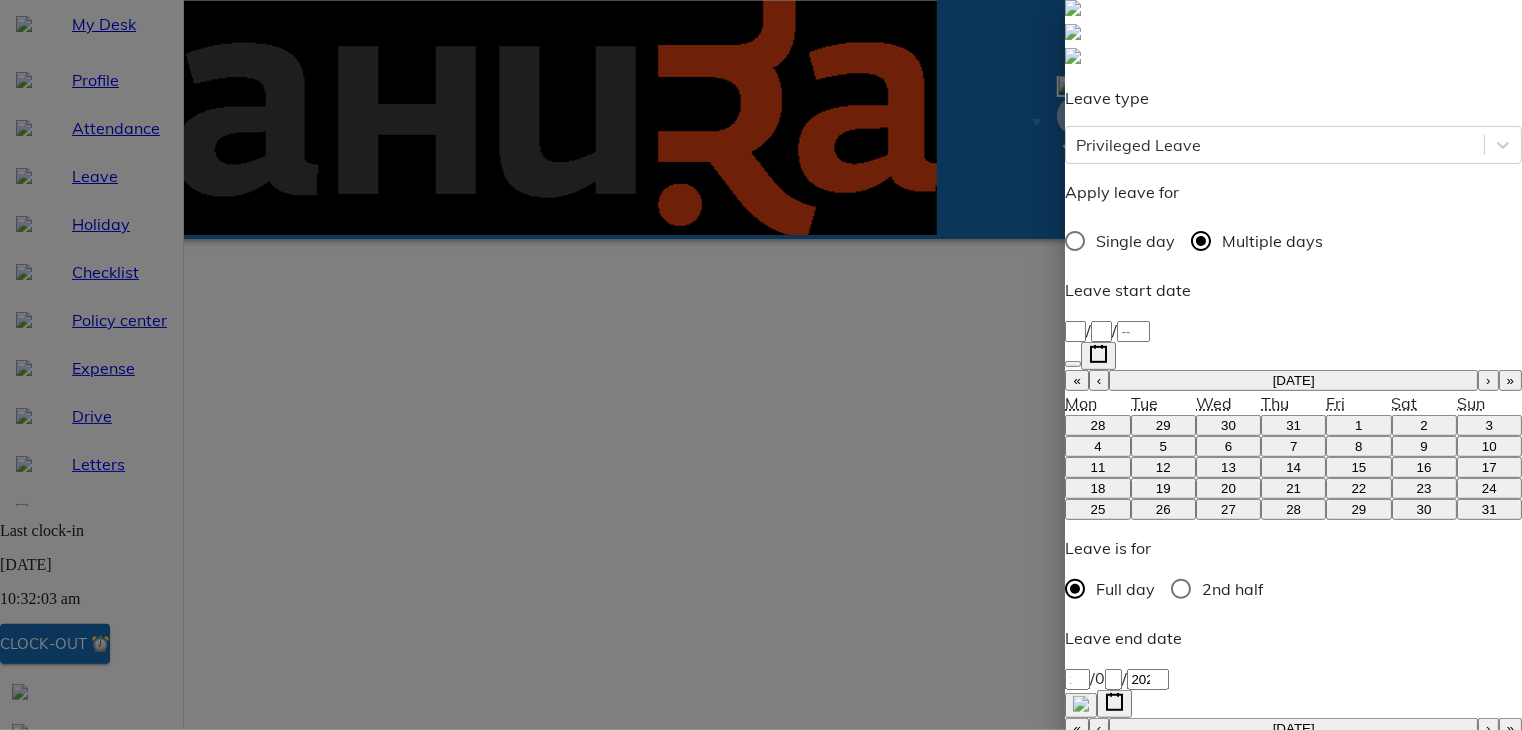 click at bounding box center (1158, 1168) 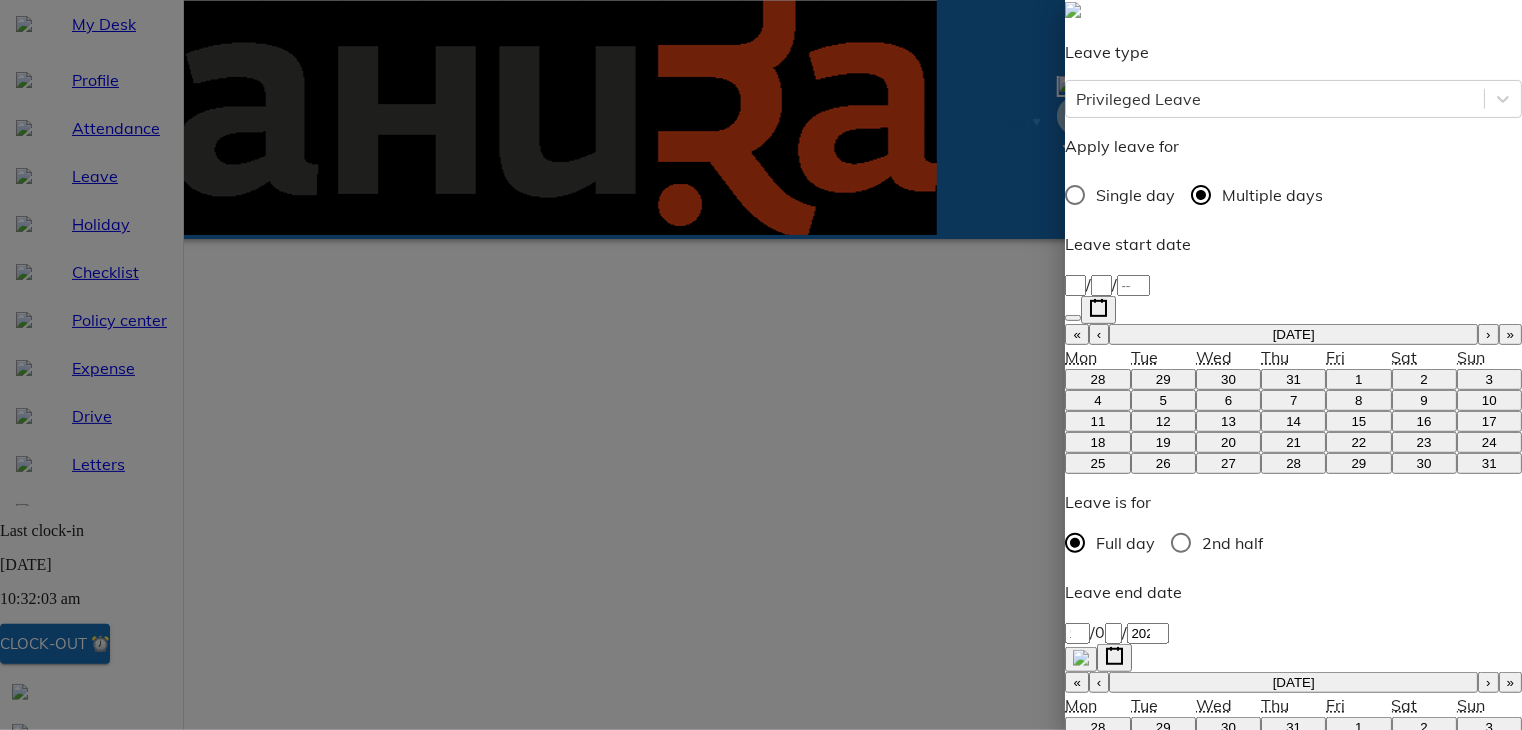 click on "Apply Leave" at bounding box center (1126, 1358) 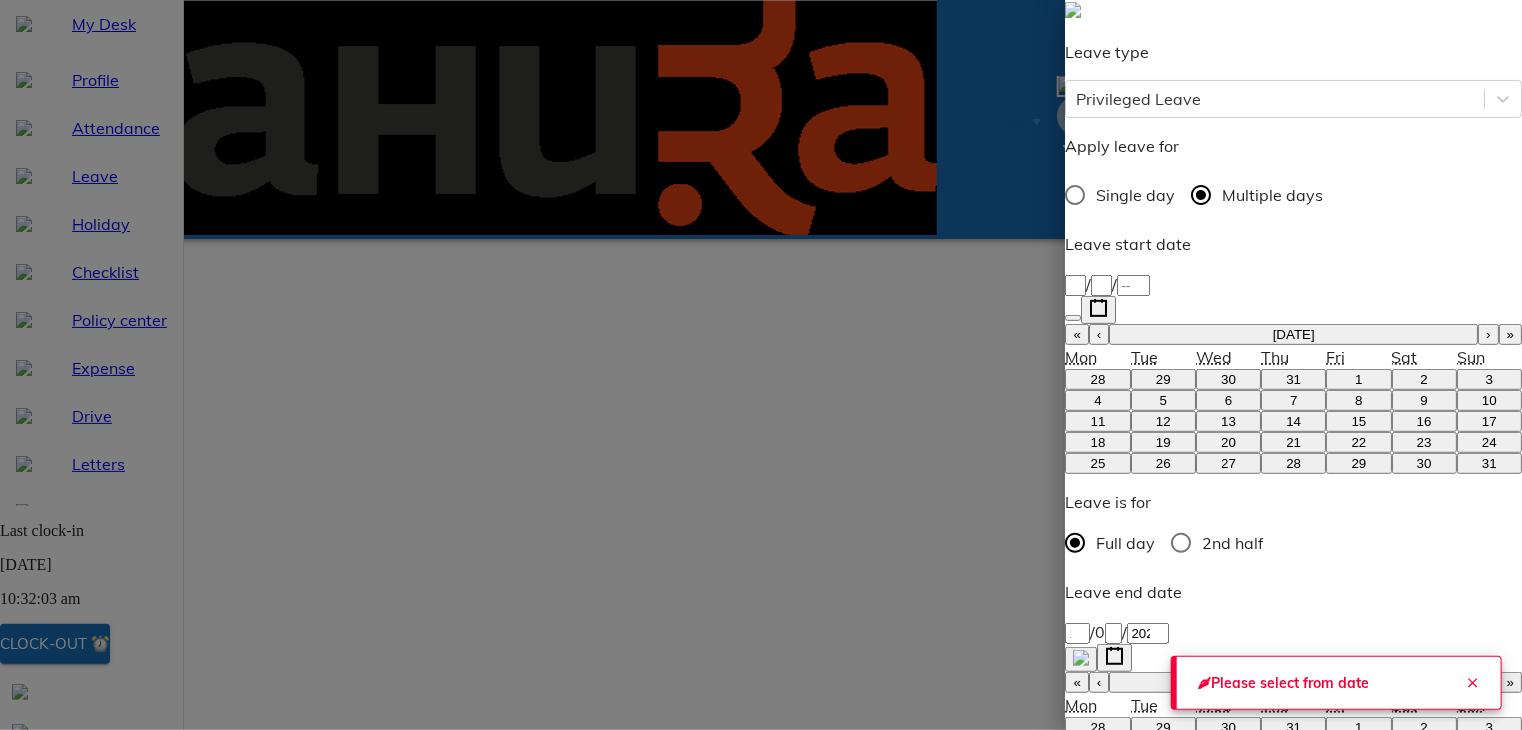 click on "/ /" at bounding box center [1293, 284] 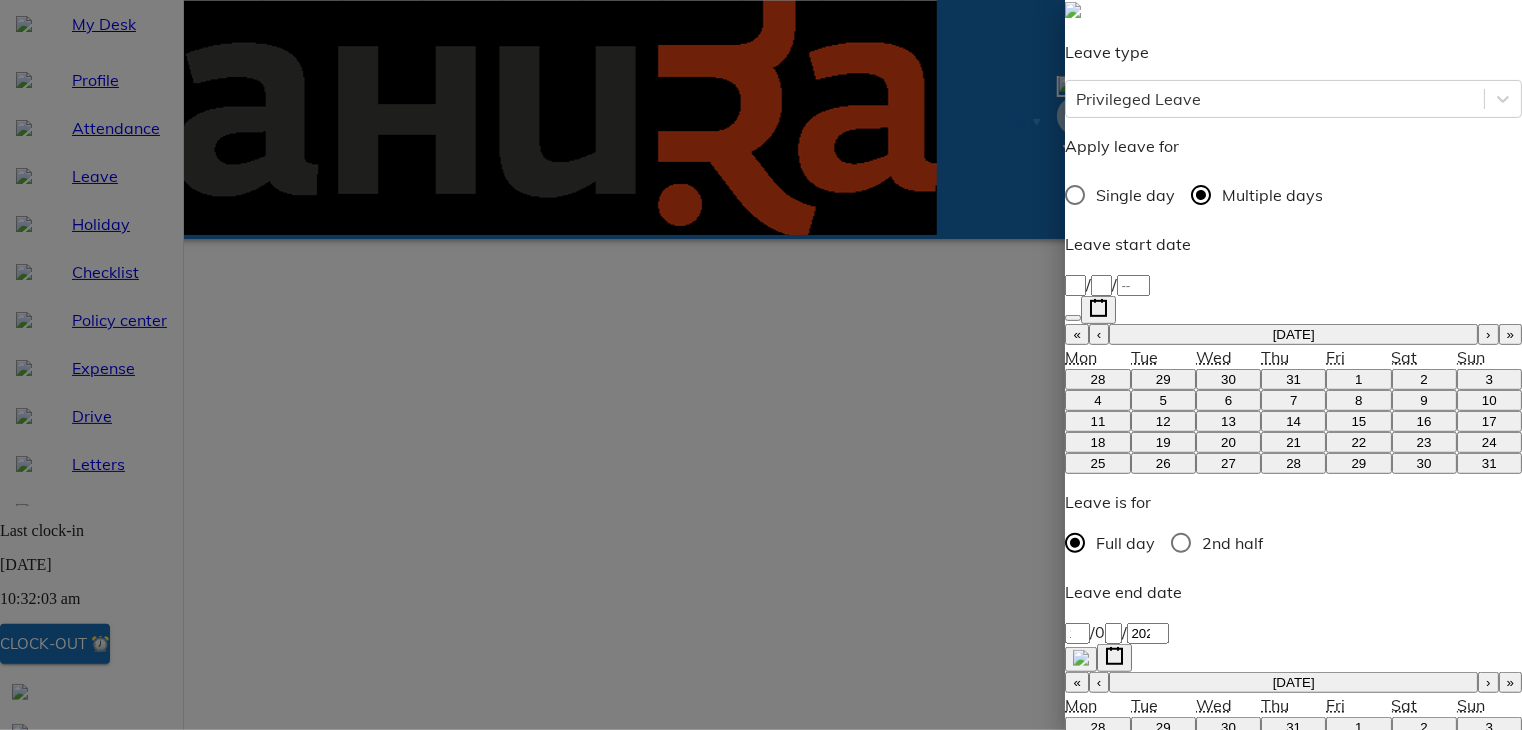 click on "Full day" at bounding box center (1075, 891) 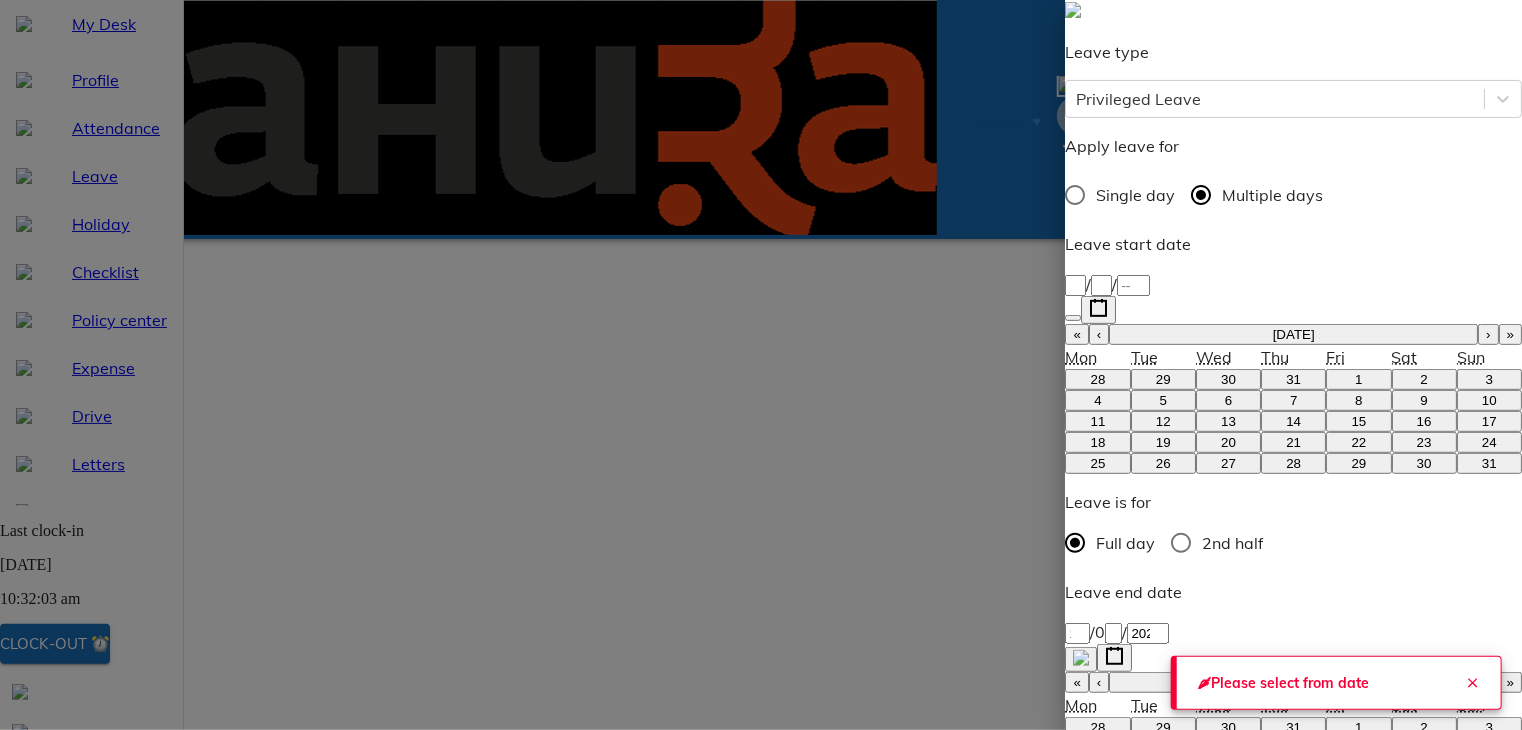 click on "/ /" at bounding box center [1293, 284] 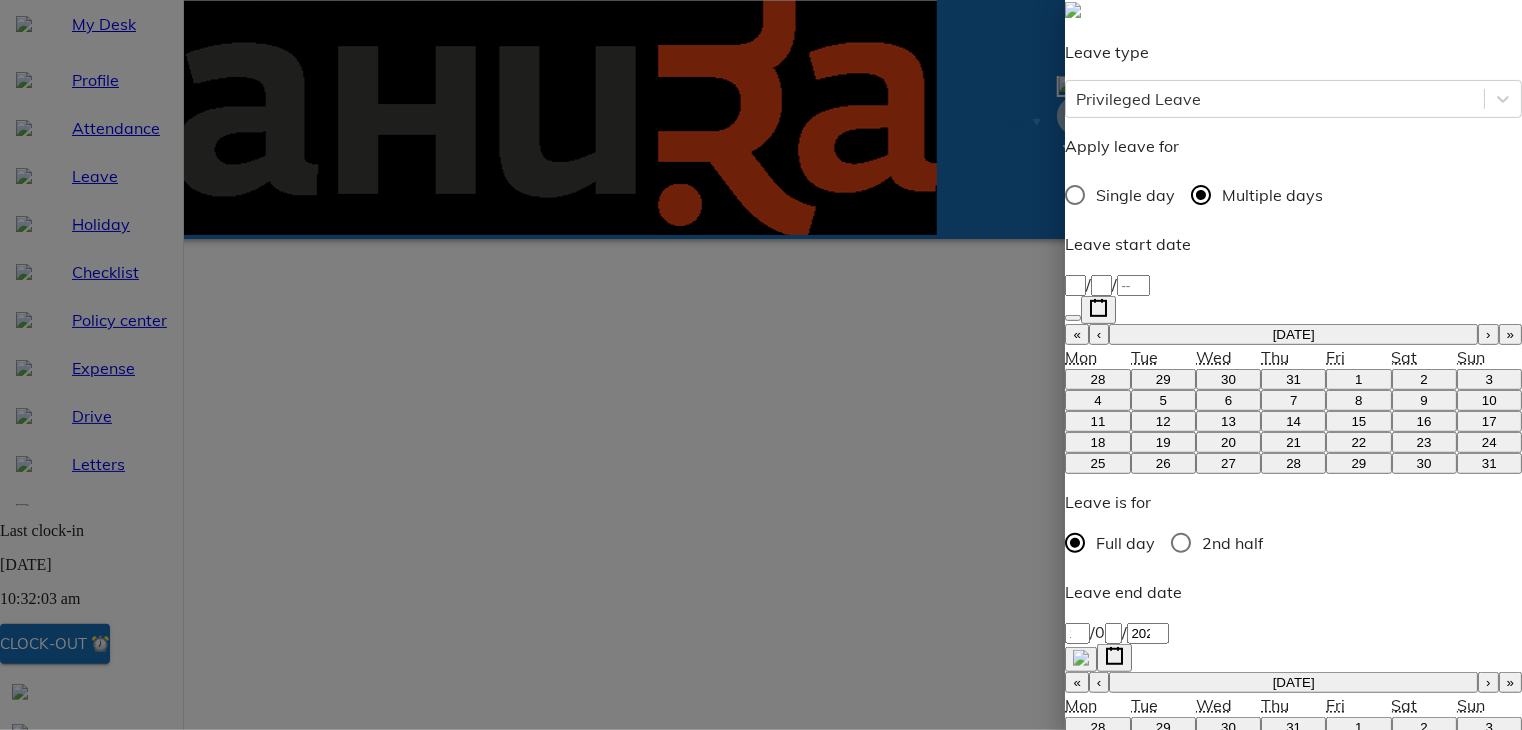 click on "Full day" at bounding box center (1075, 891) 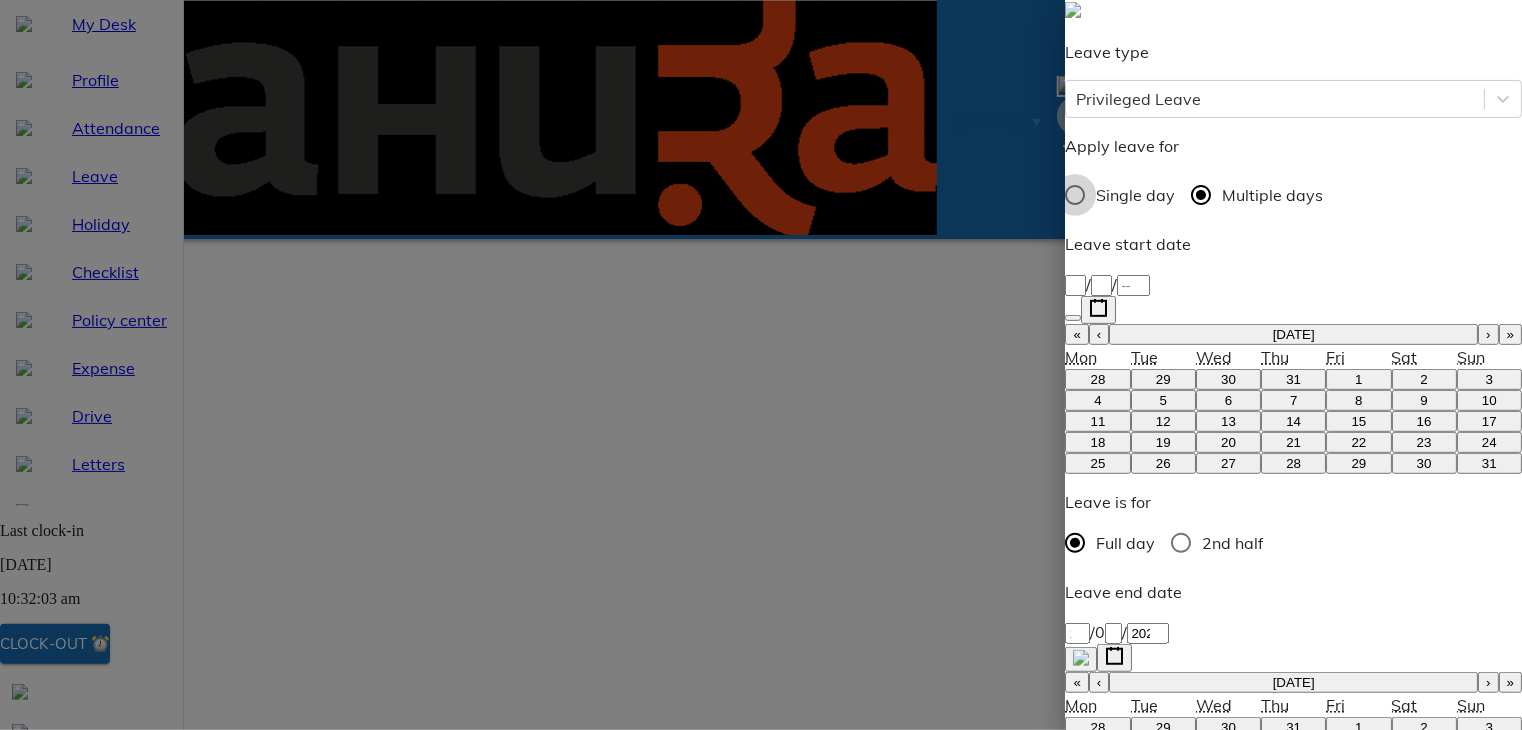 click on "Single day" at bounding box center [1075, 195] 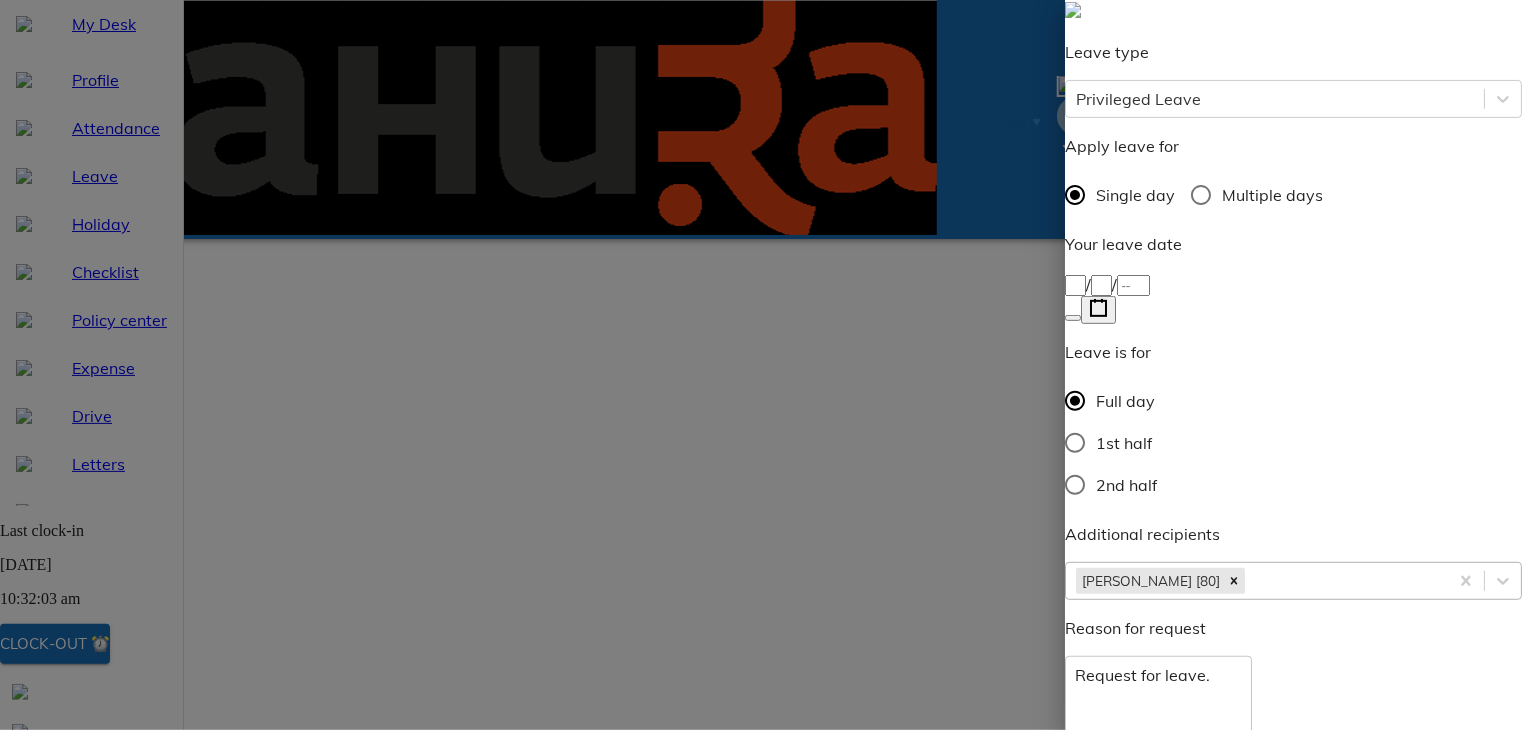 scroll, scrollTop: 144, scrollLeft: 0, axis: vertical 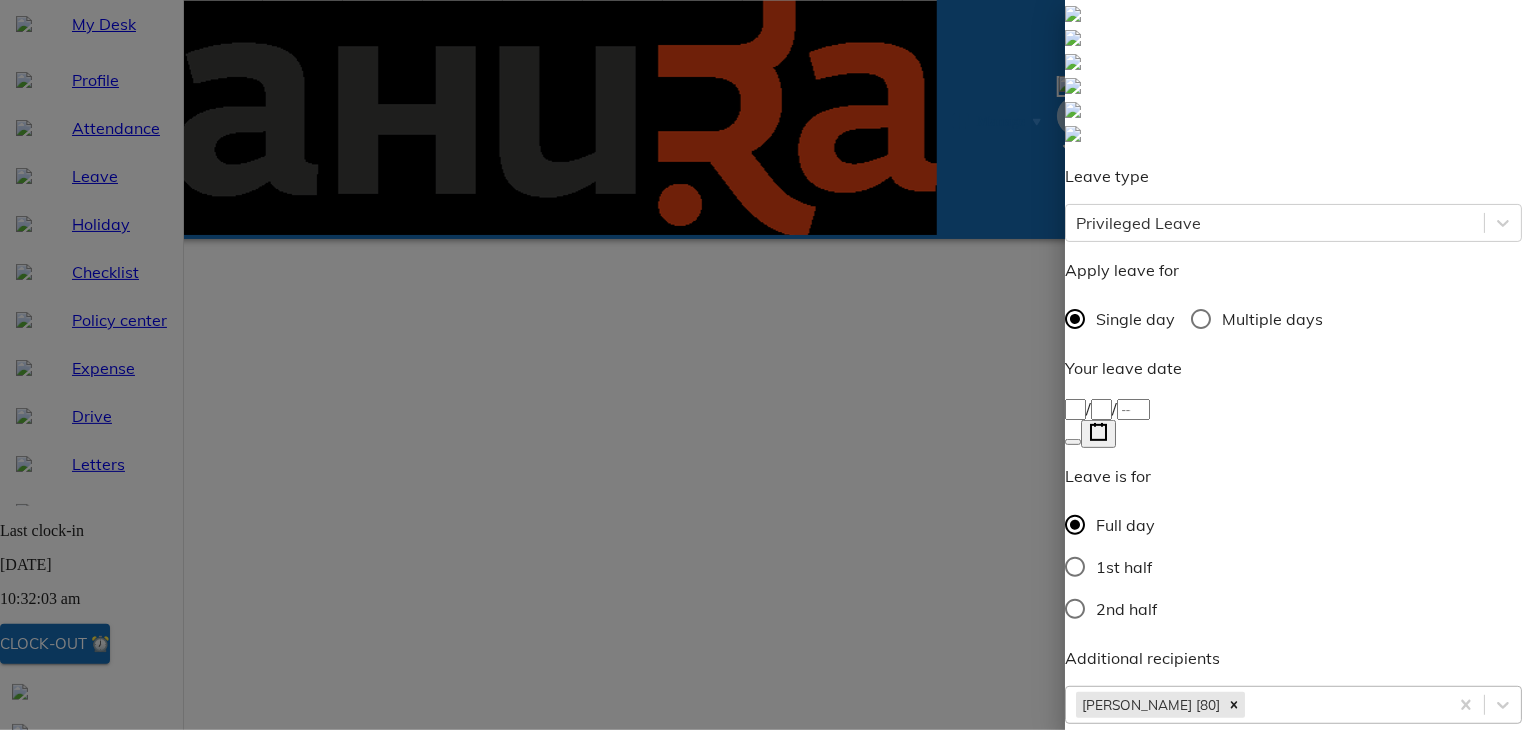 click on "Multiple days" at bounding box center [1201, 319] 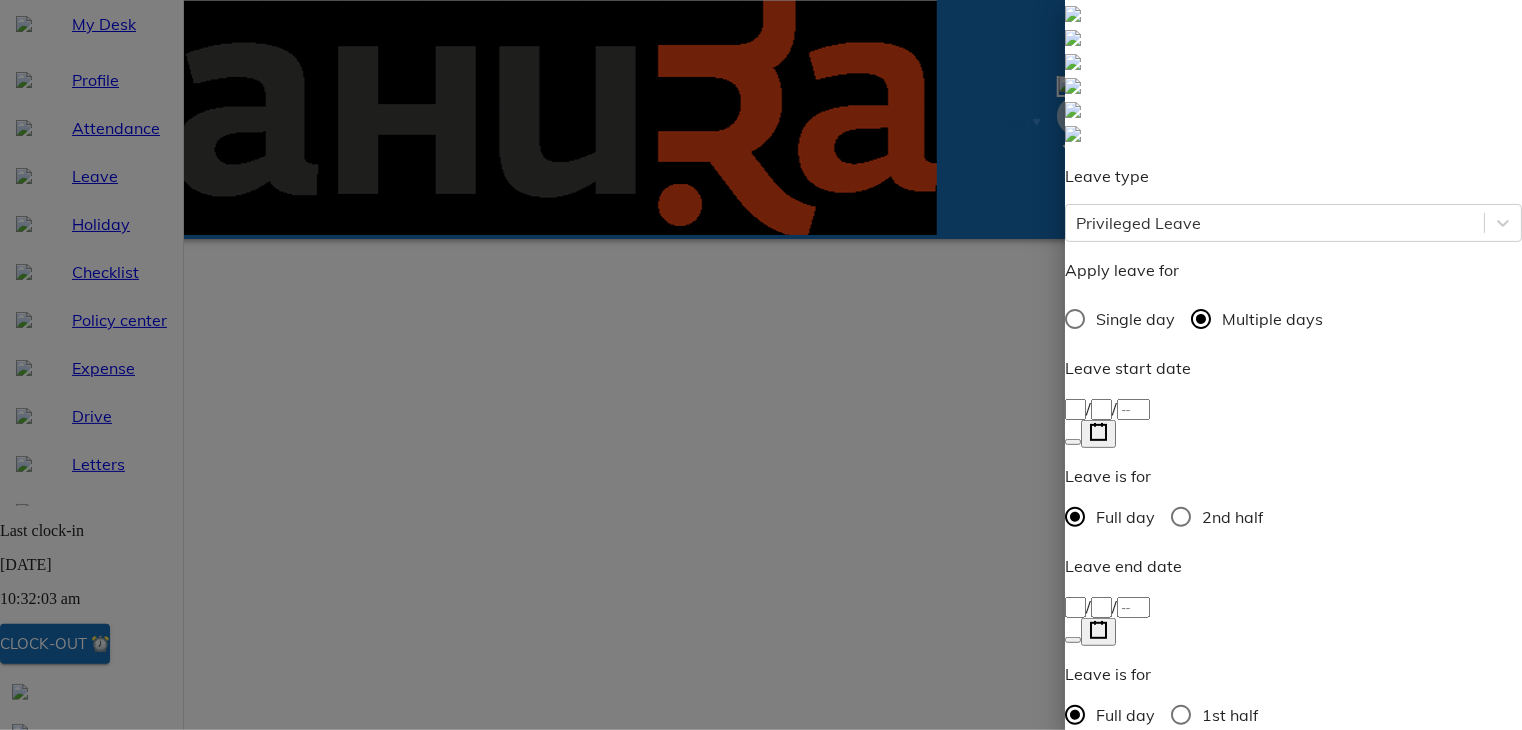 click on "/ /" at bounding box center (1293, 408) 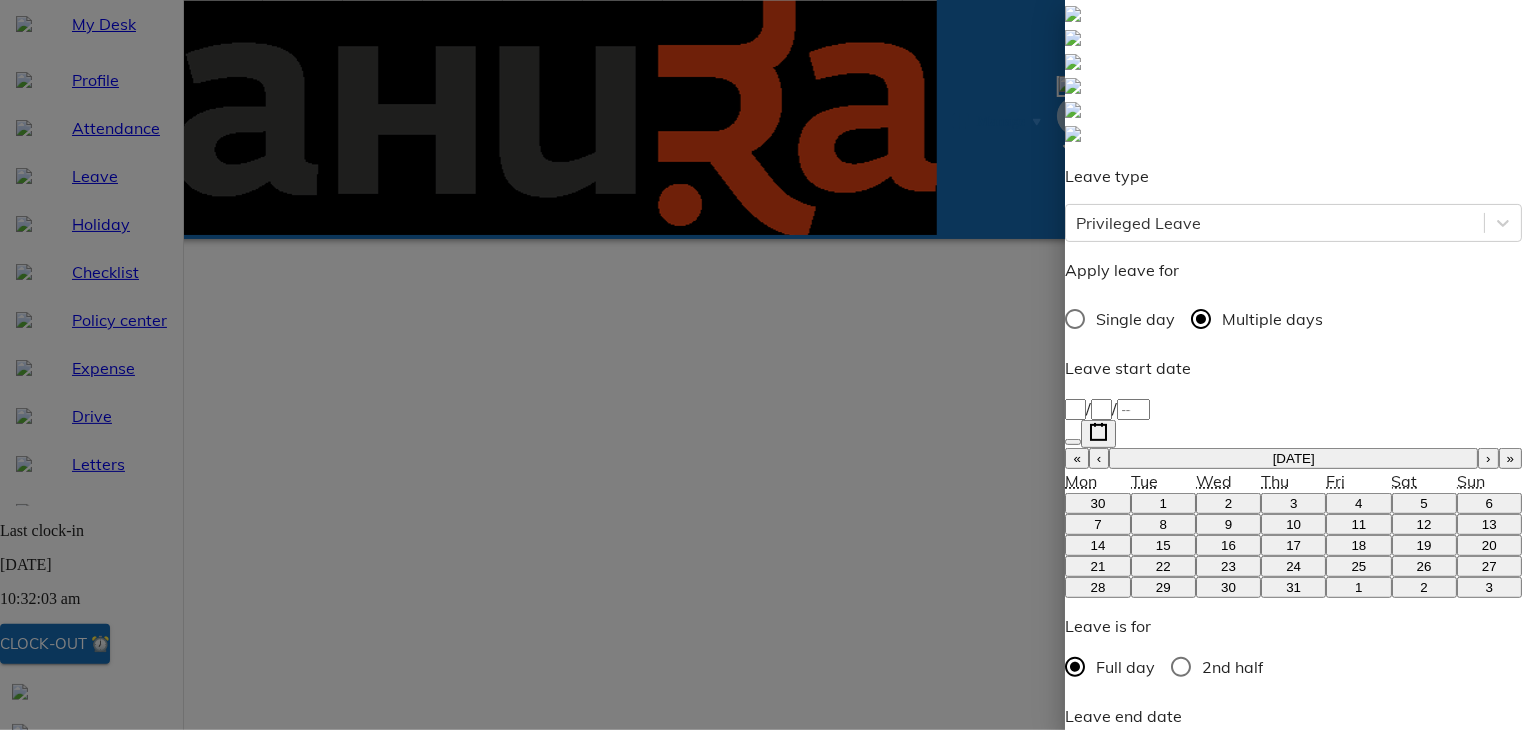 click on "›" at bounding box center [1488, 458] 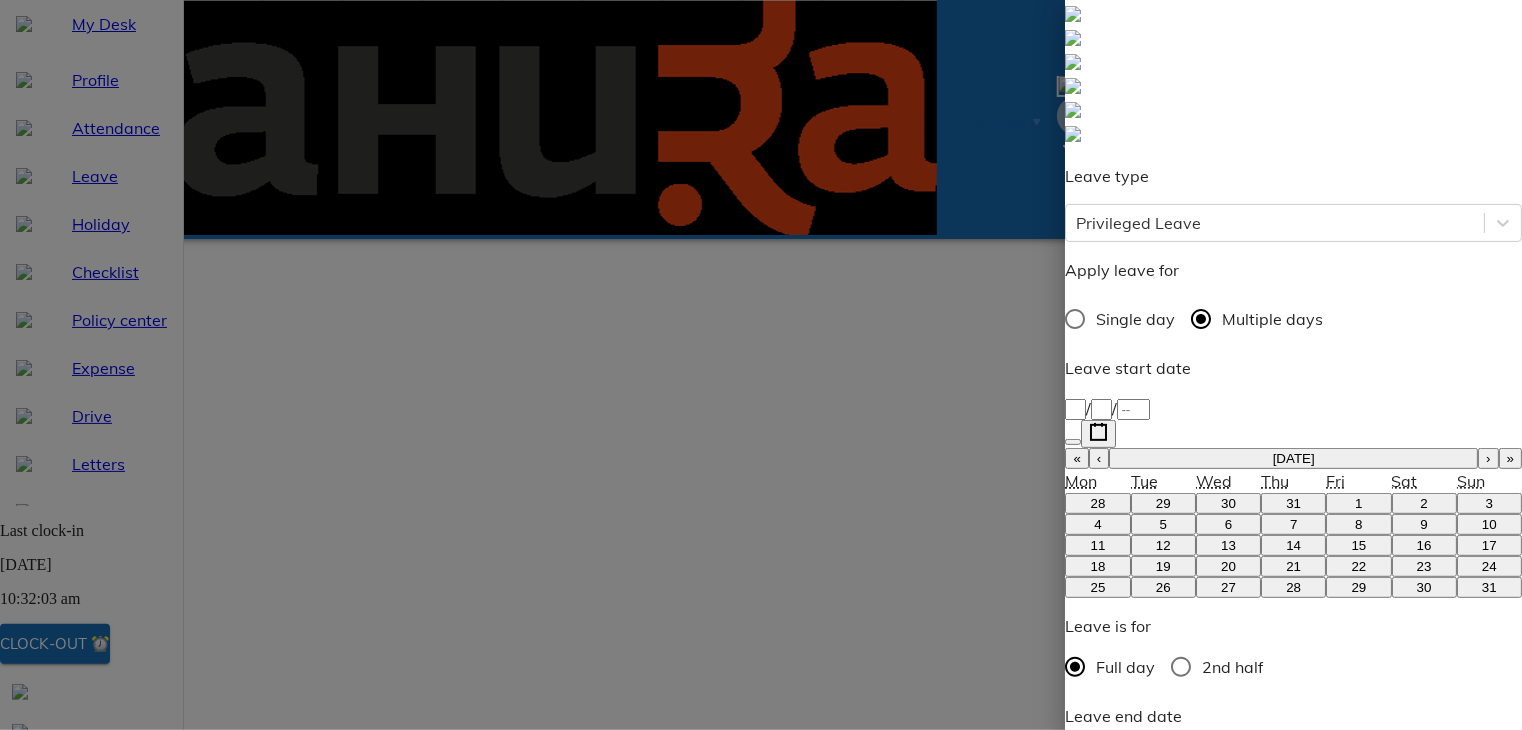 click on "Full day" at bounding box center (1075, 865) 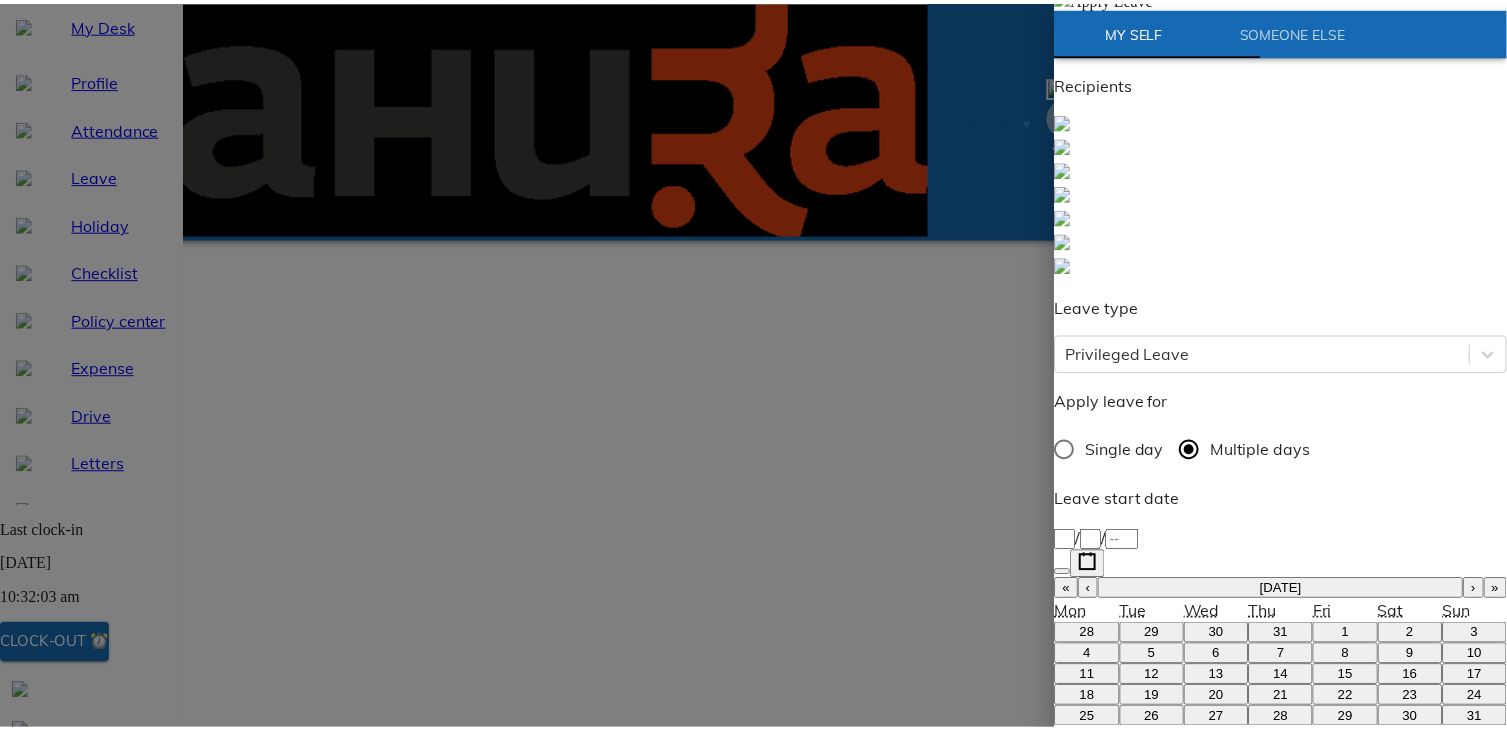 scroll, scrollTop: 11, scrollLeft: 0, axis: vertical 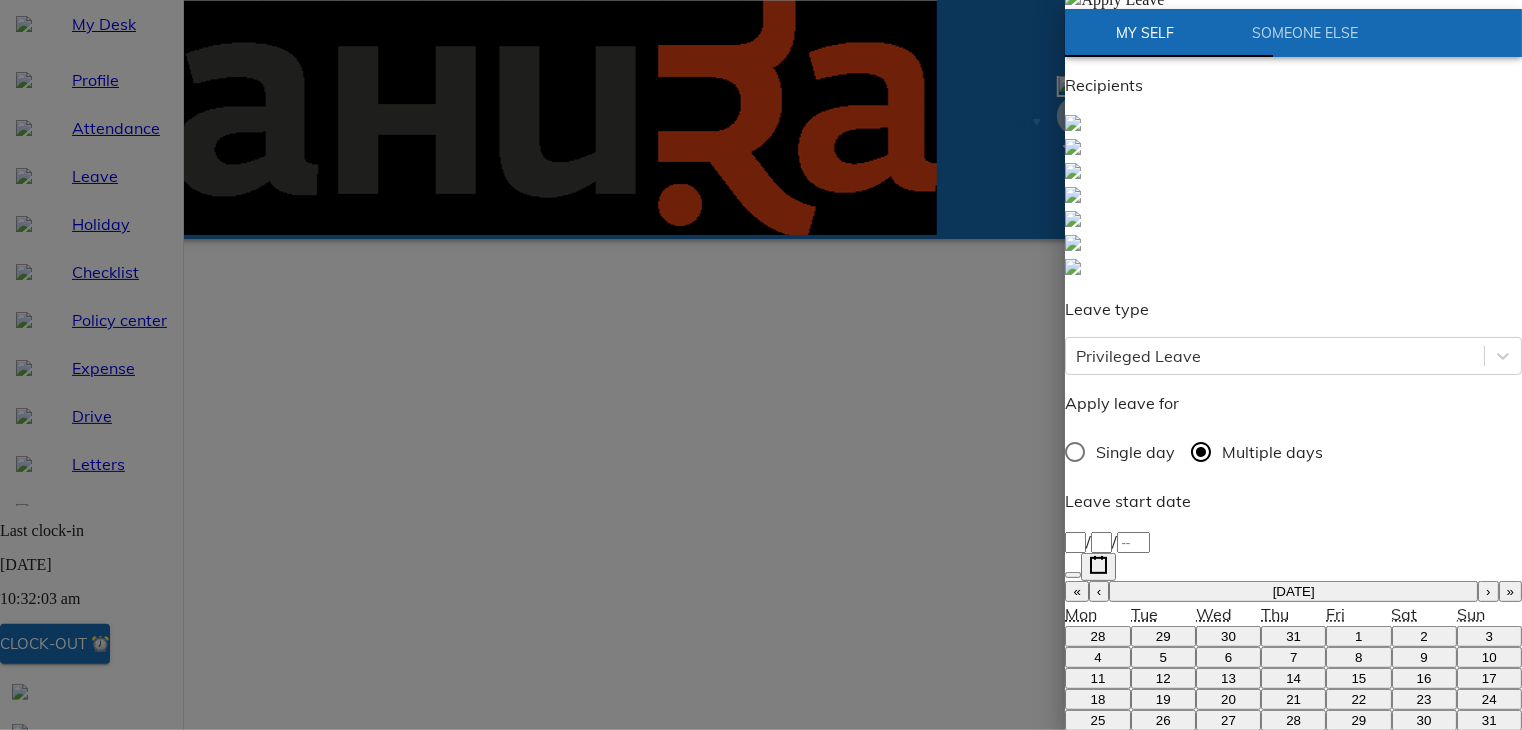 click at bounding box center (1073, -1) 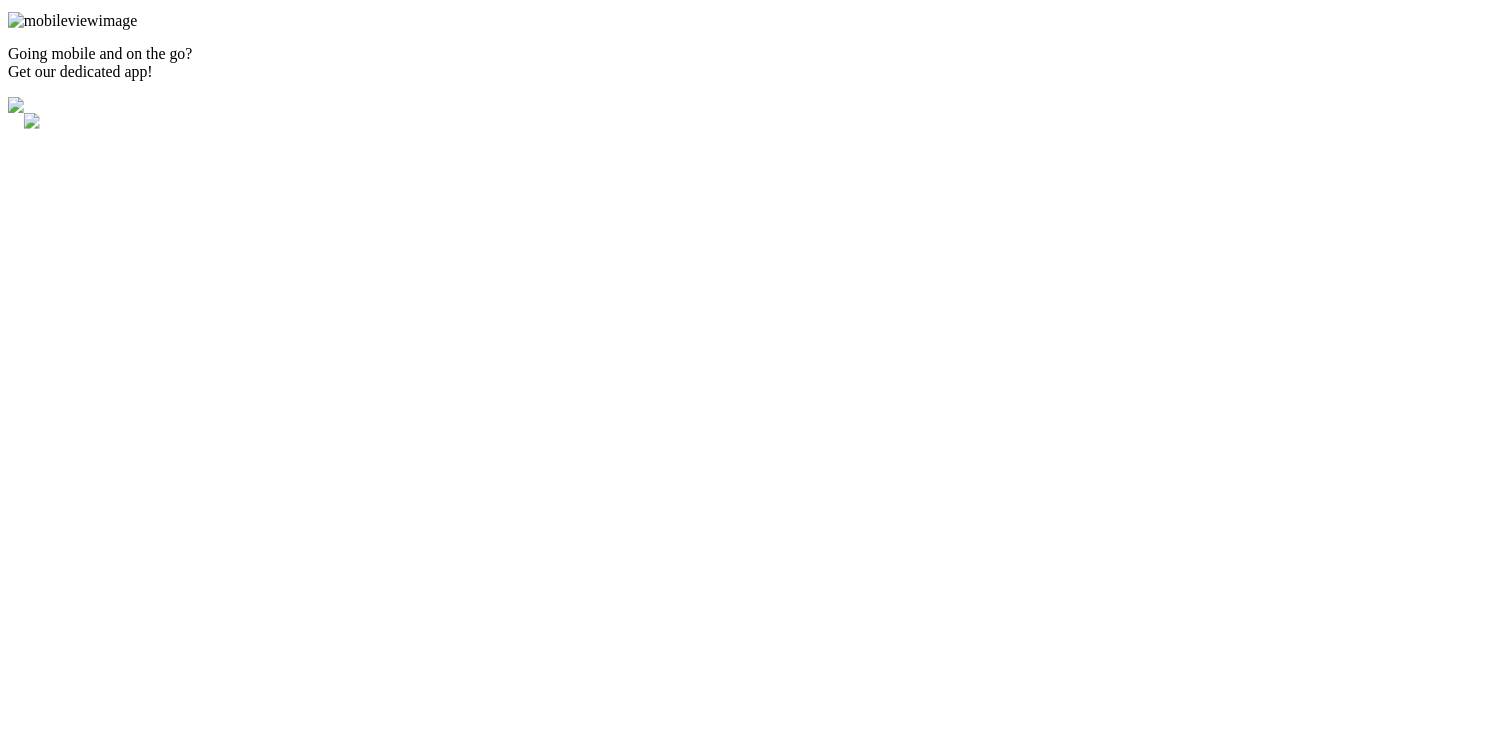 scroll, scrollTop: 0, scrollLeft: 0, axis: both 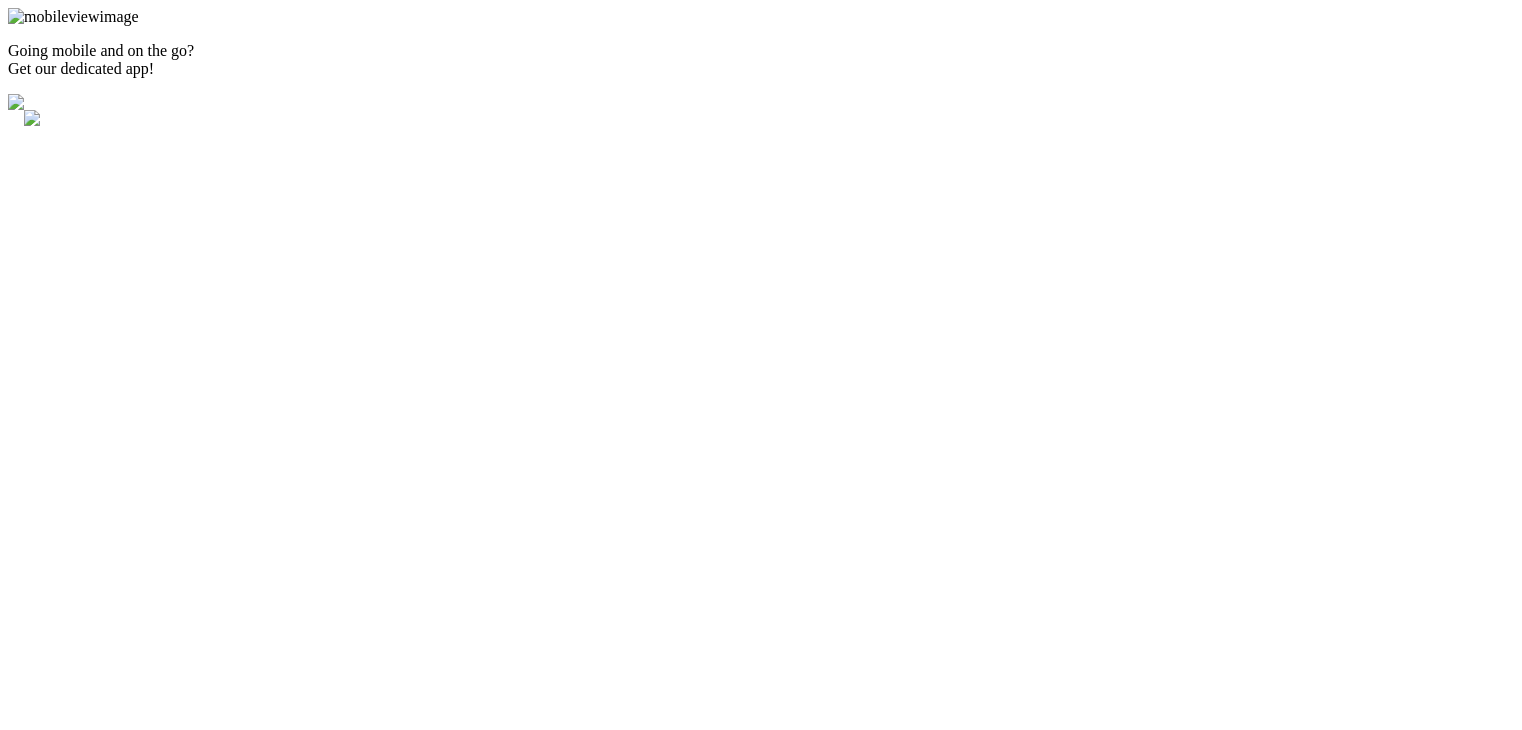 select on "7" 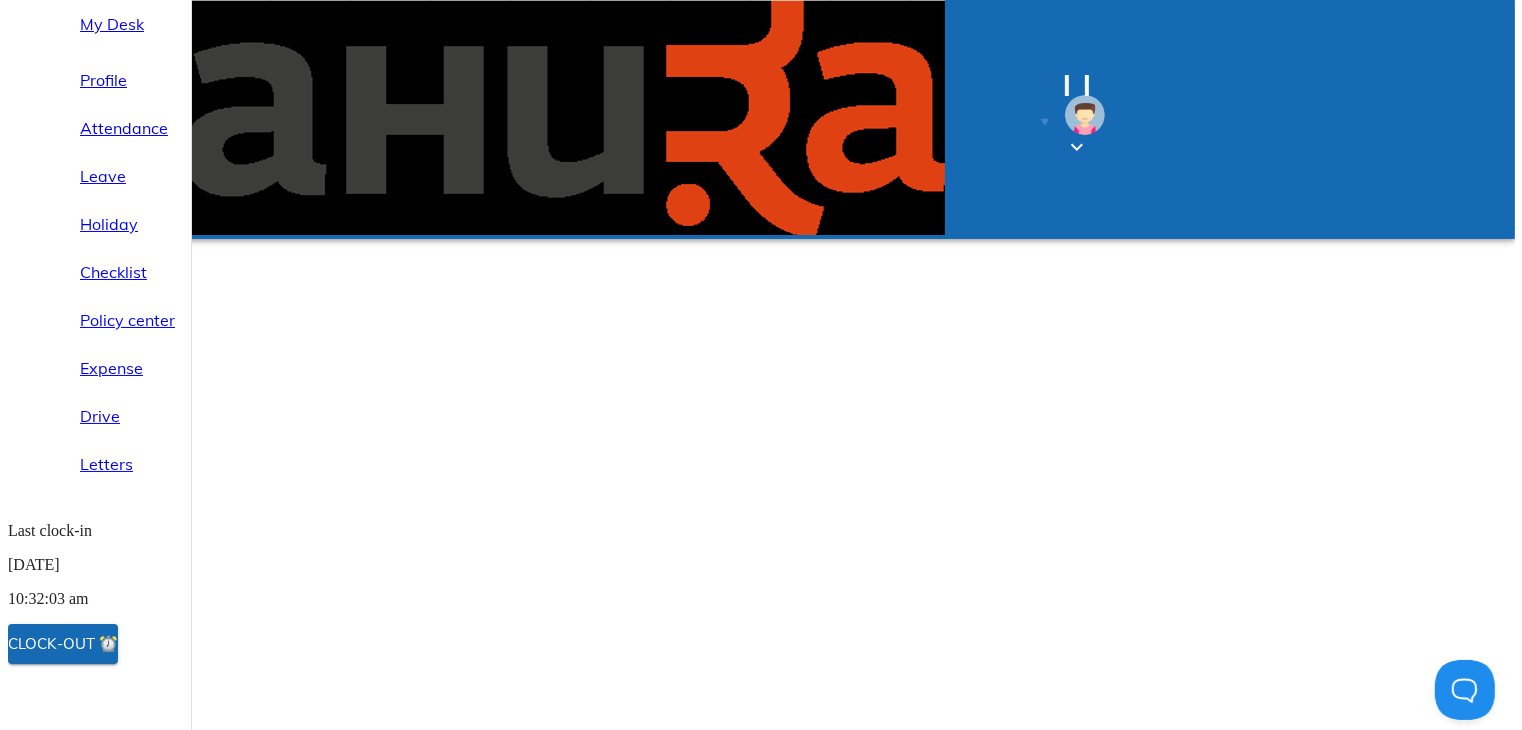 scroll, scrollTop: 0, scrollLeft: 0, axis: both 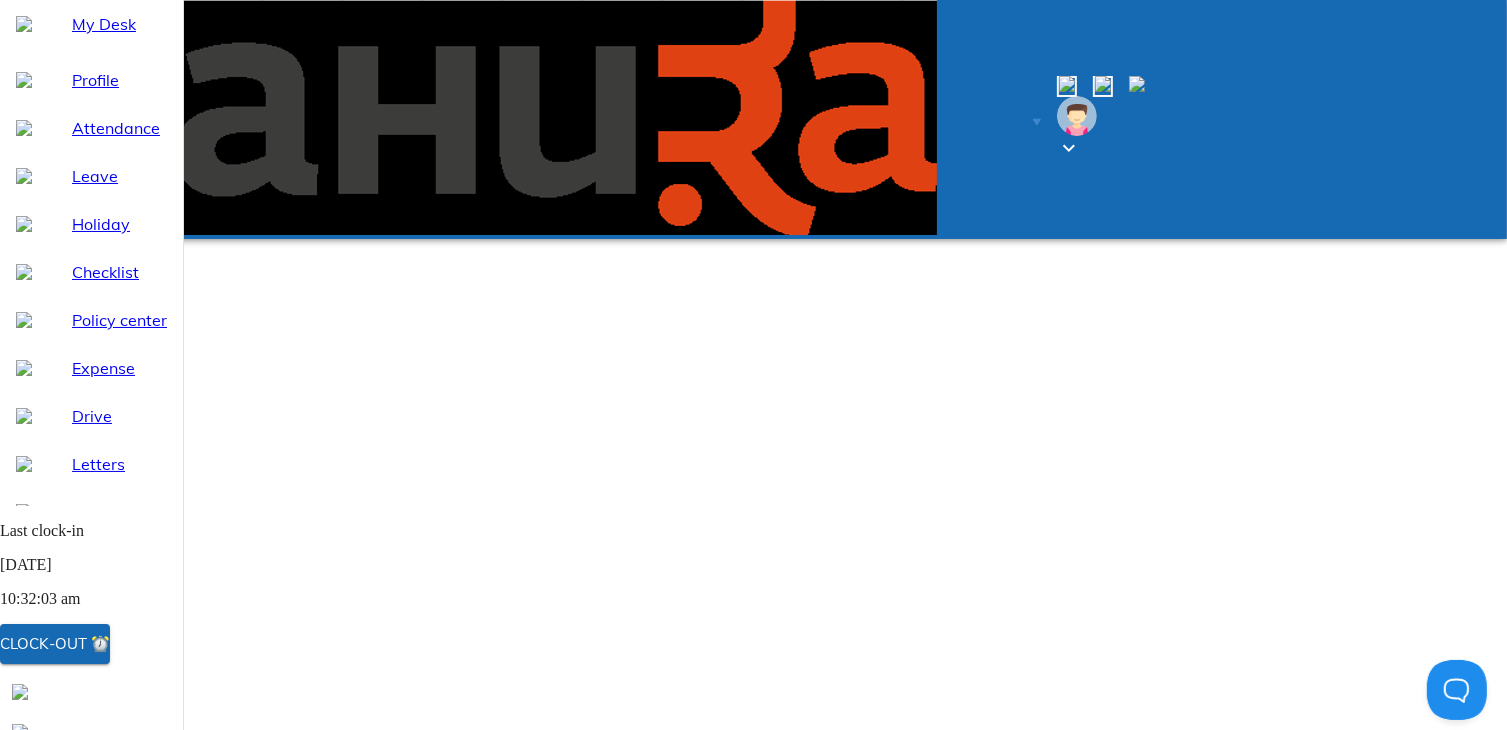 click on "Apply Leave" at bounding box center (69, 1151) 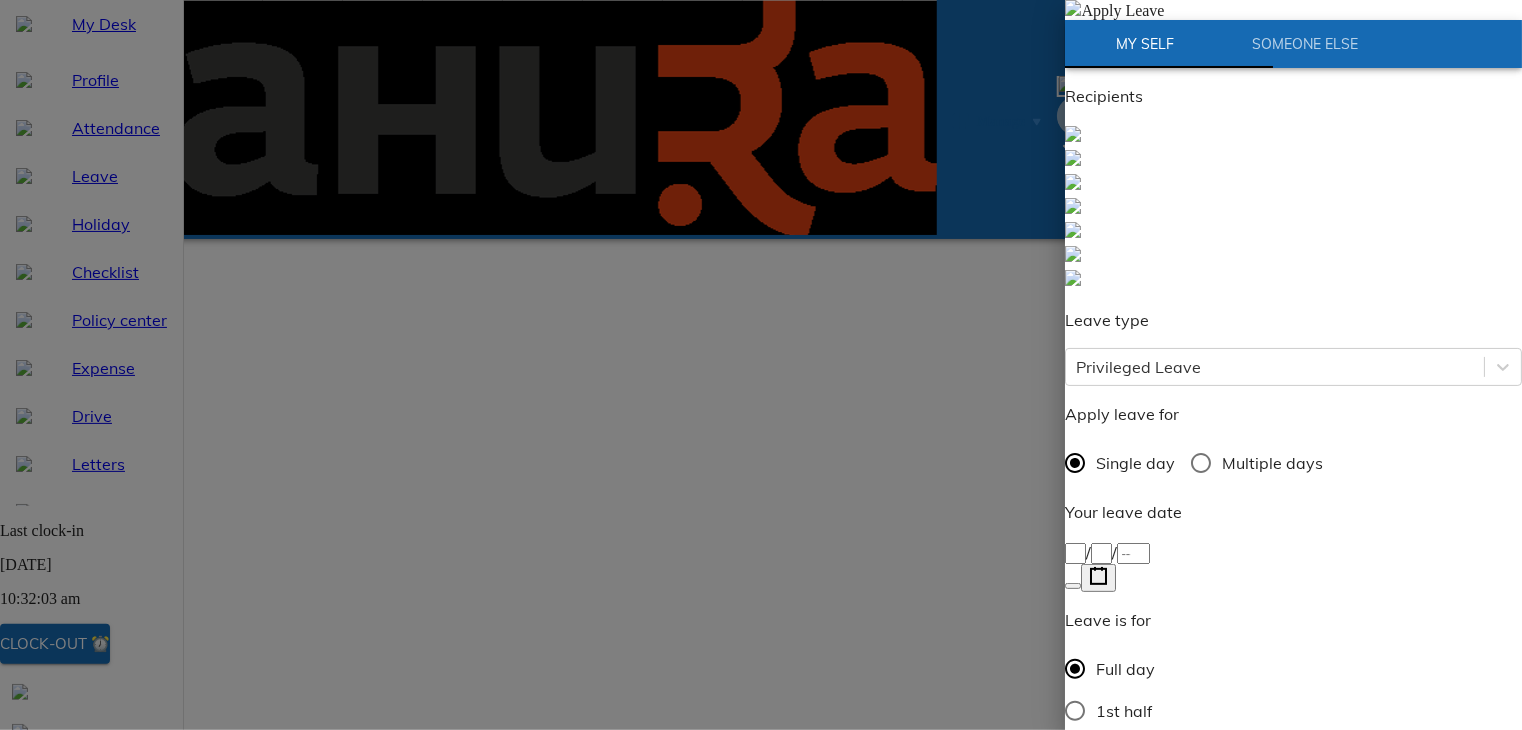 click on "/ /" at bounding box center [1293, 552] 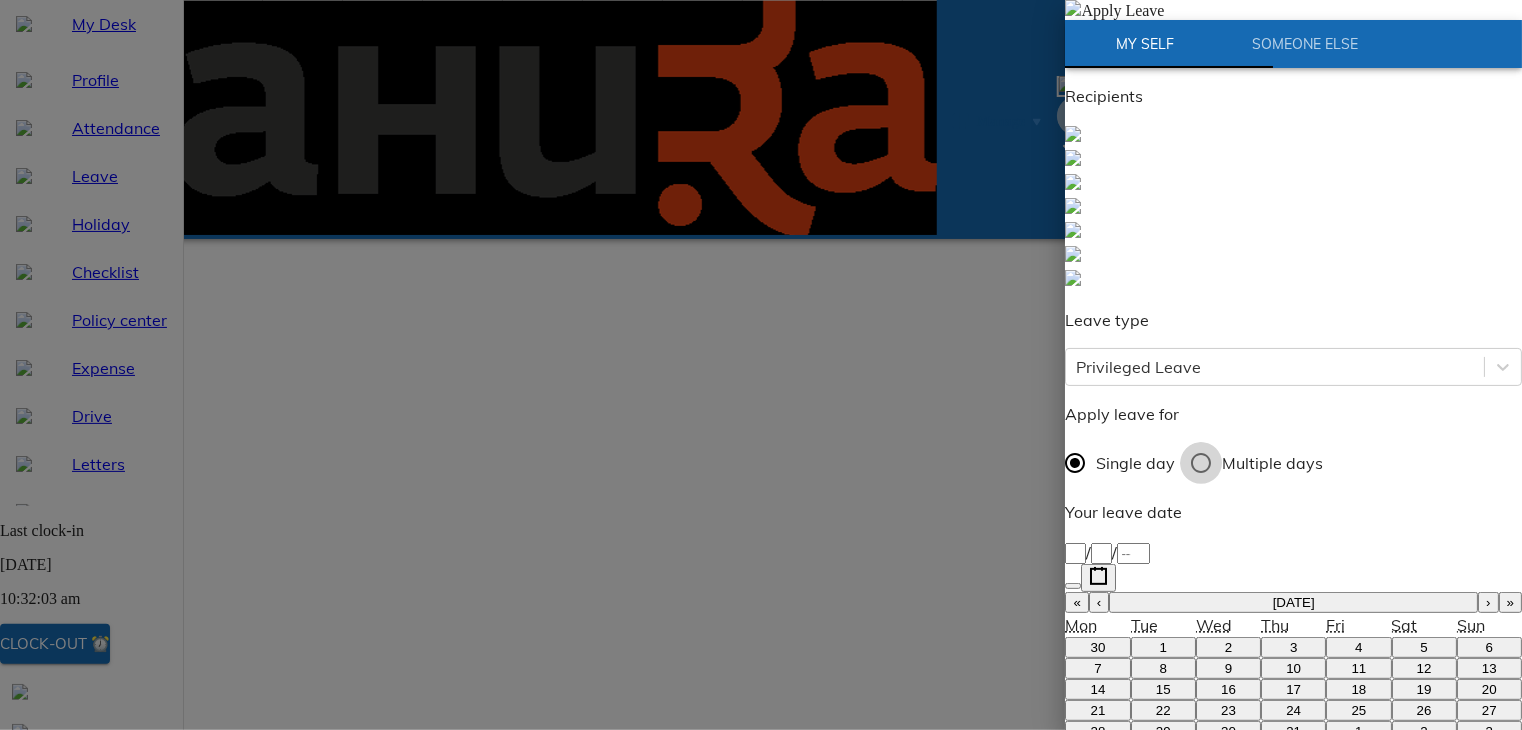 click on "Multiple days" at bounding box center (1201, 463) 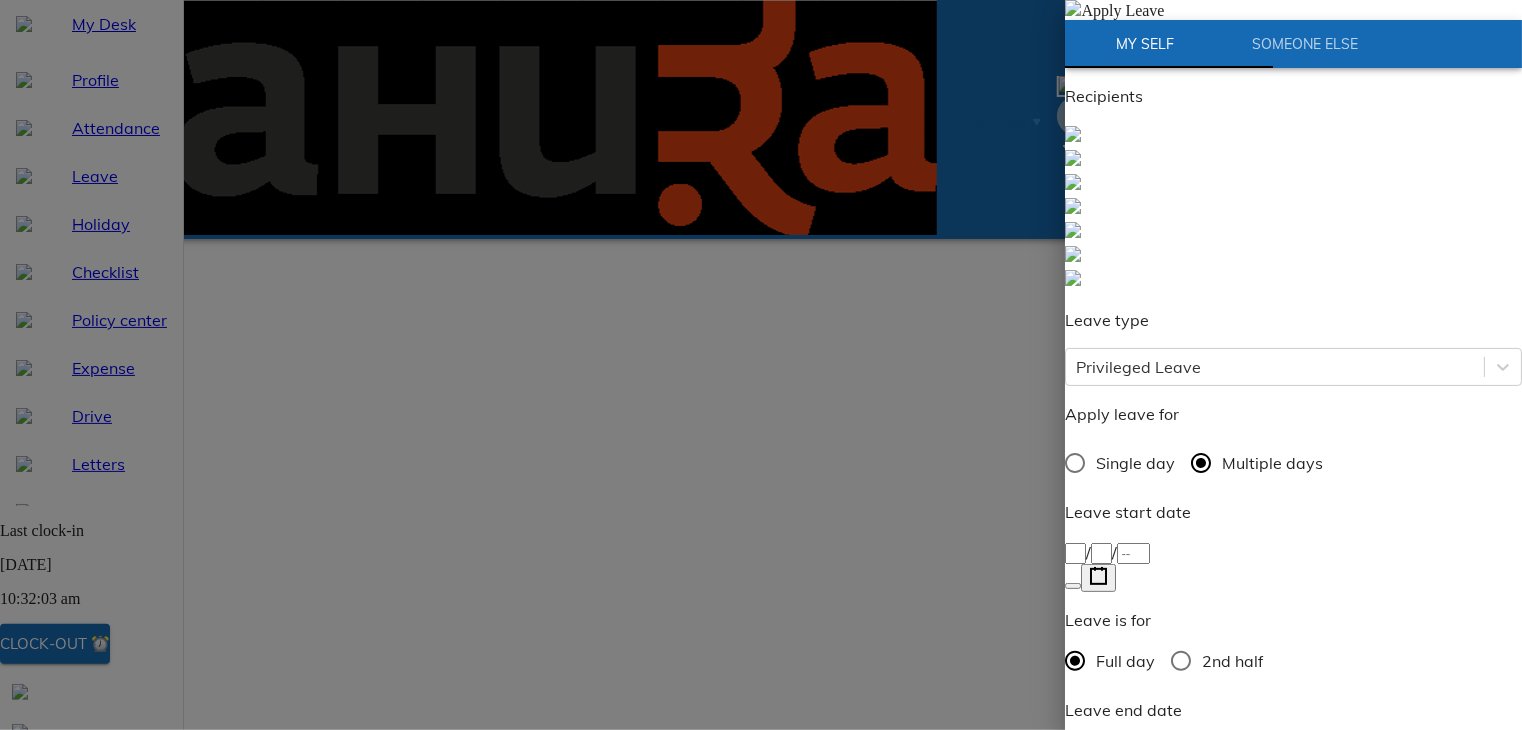 click on "/ /" at bounding box center [1293, 552] 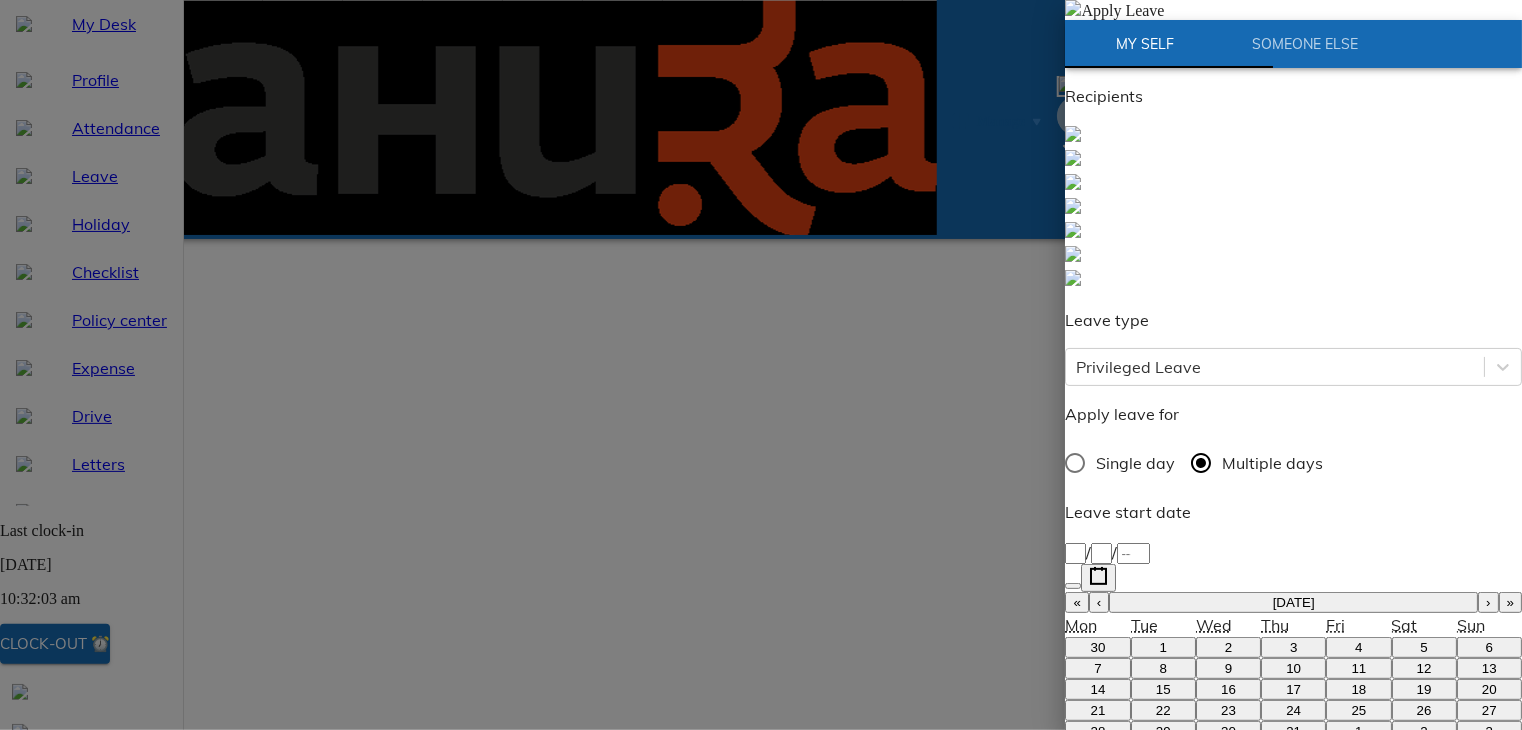 click on "›" at bounding box center [1488, 602] 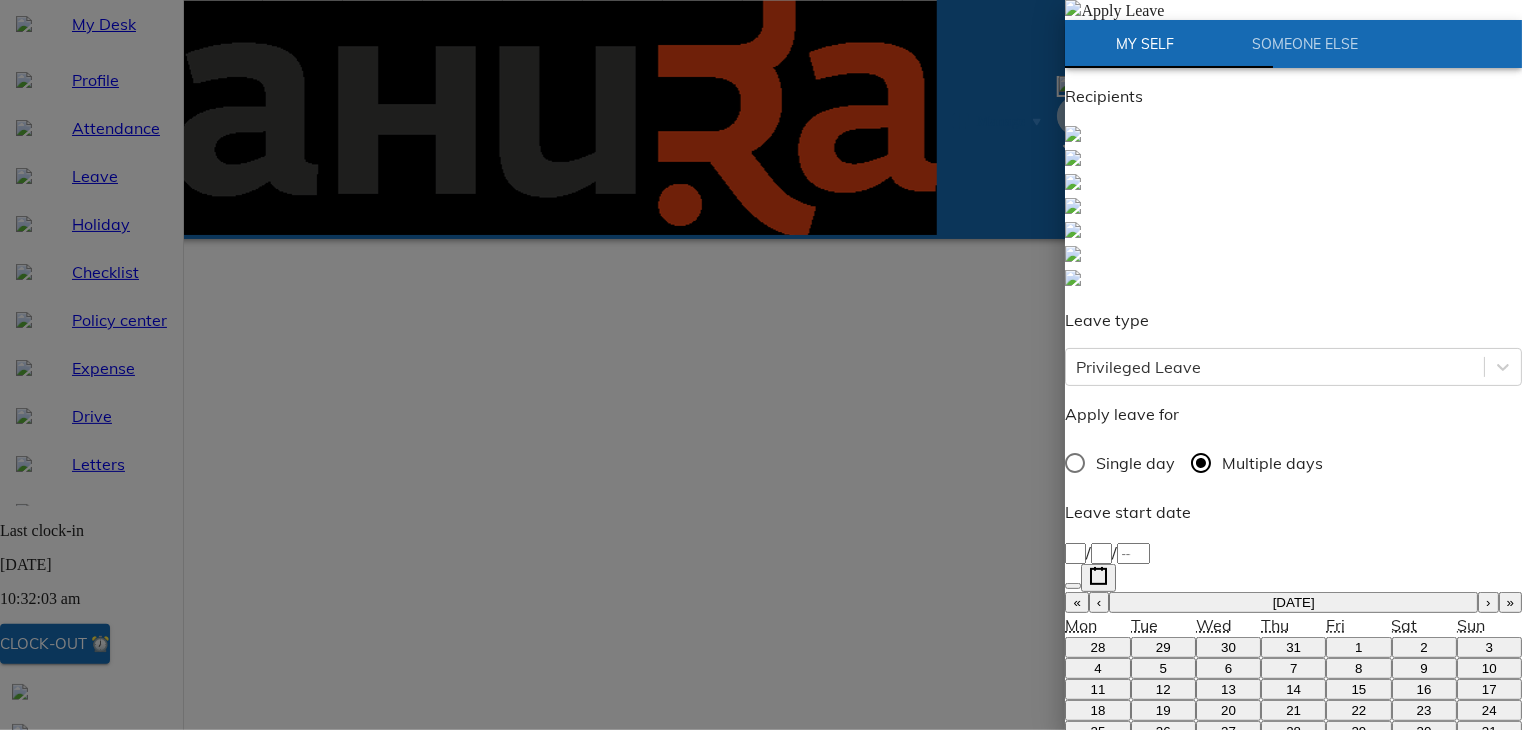 click on "Full day" at bounding box center [1075, 1009] 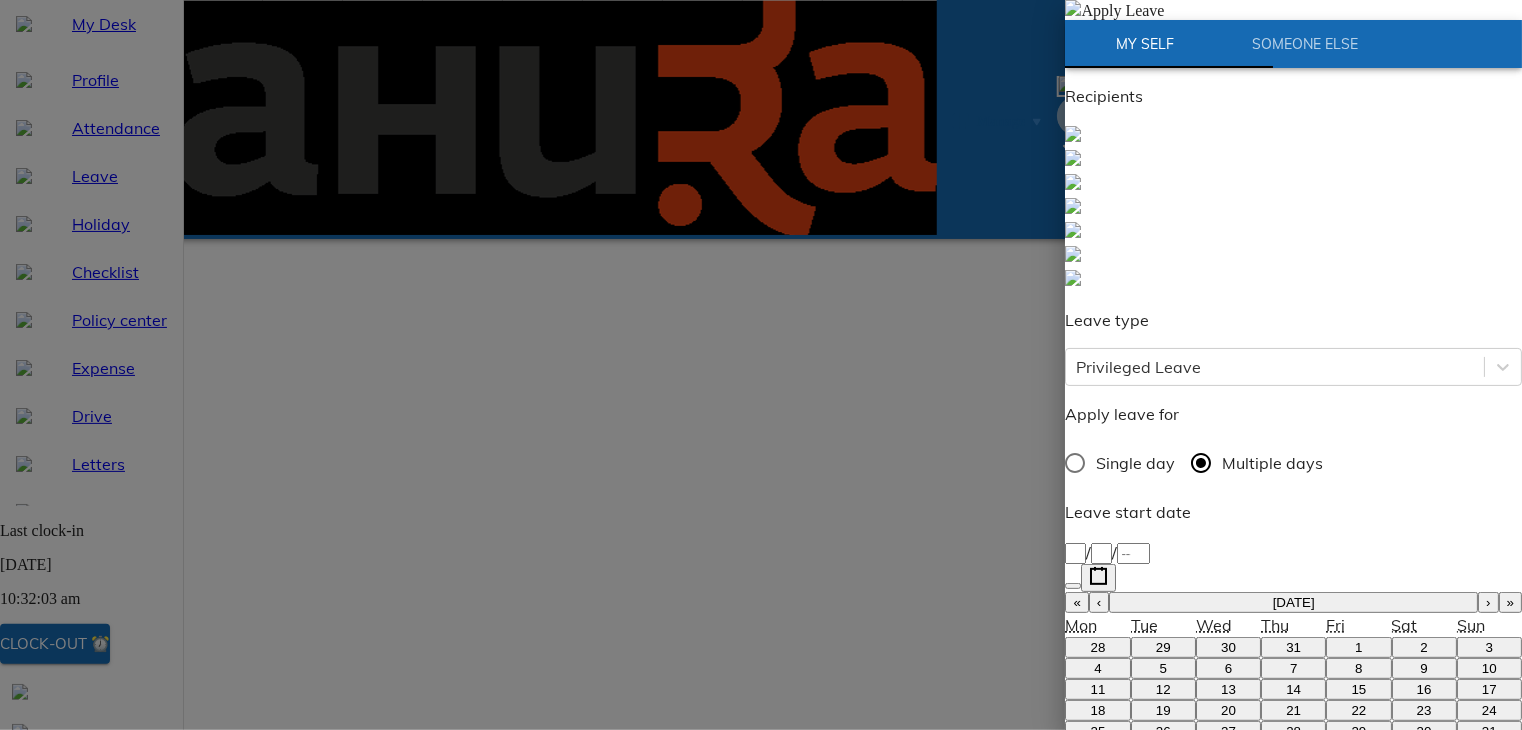 click on "Full day" at bounding box center (1075, 1009) 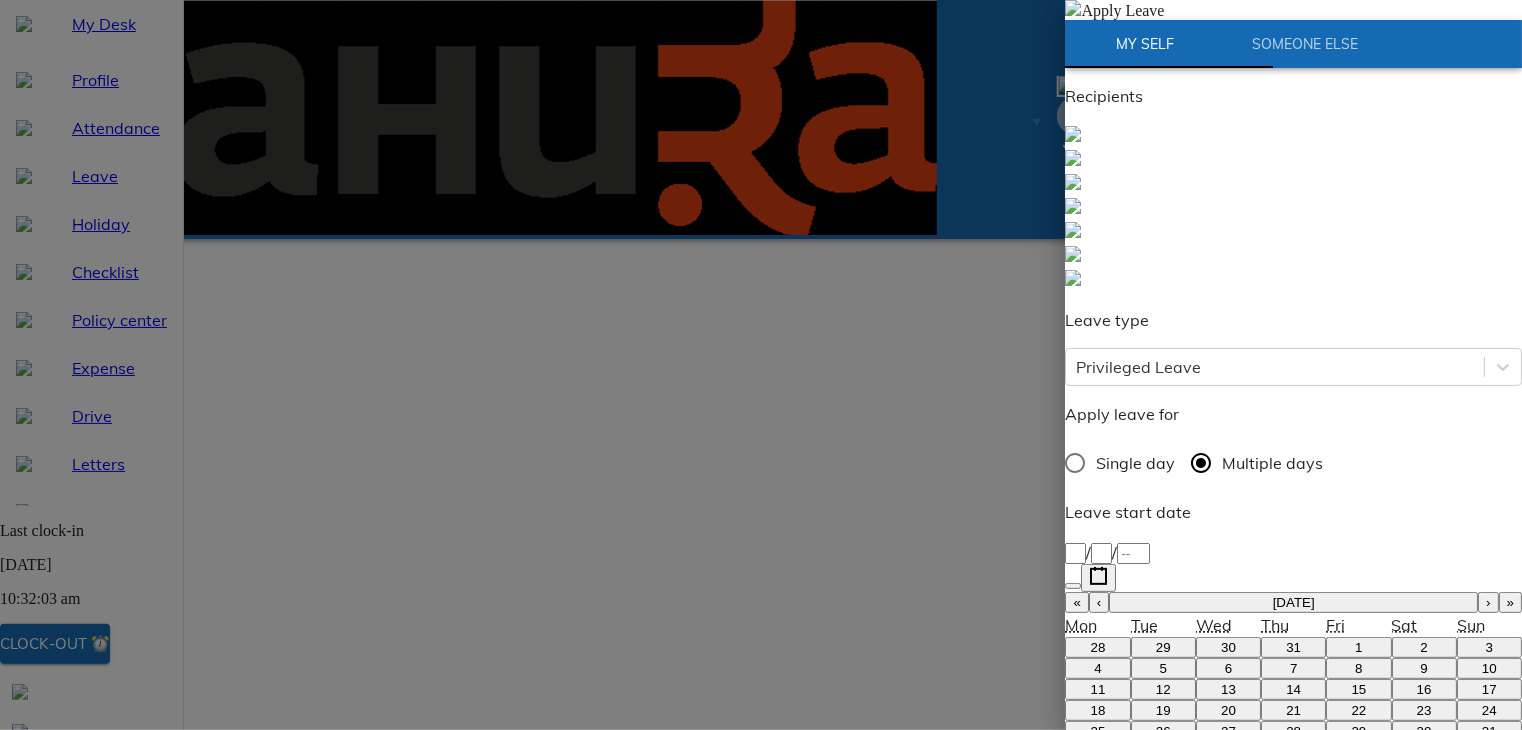 click on "Full day" at bounding box center [1075, 1009] 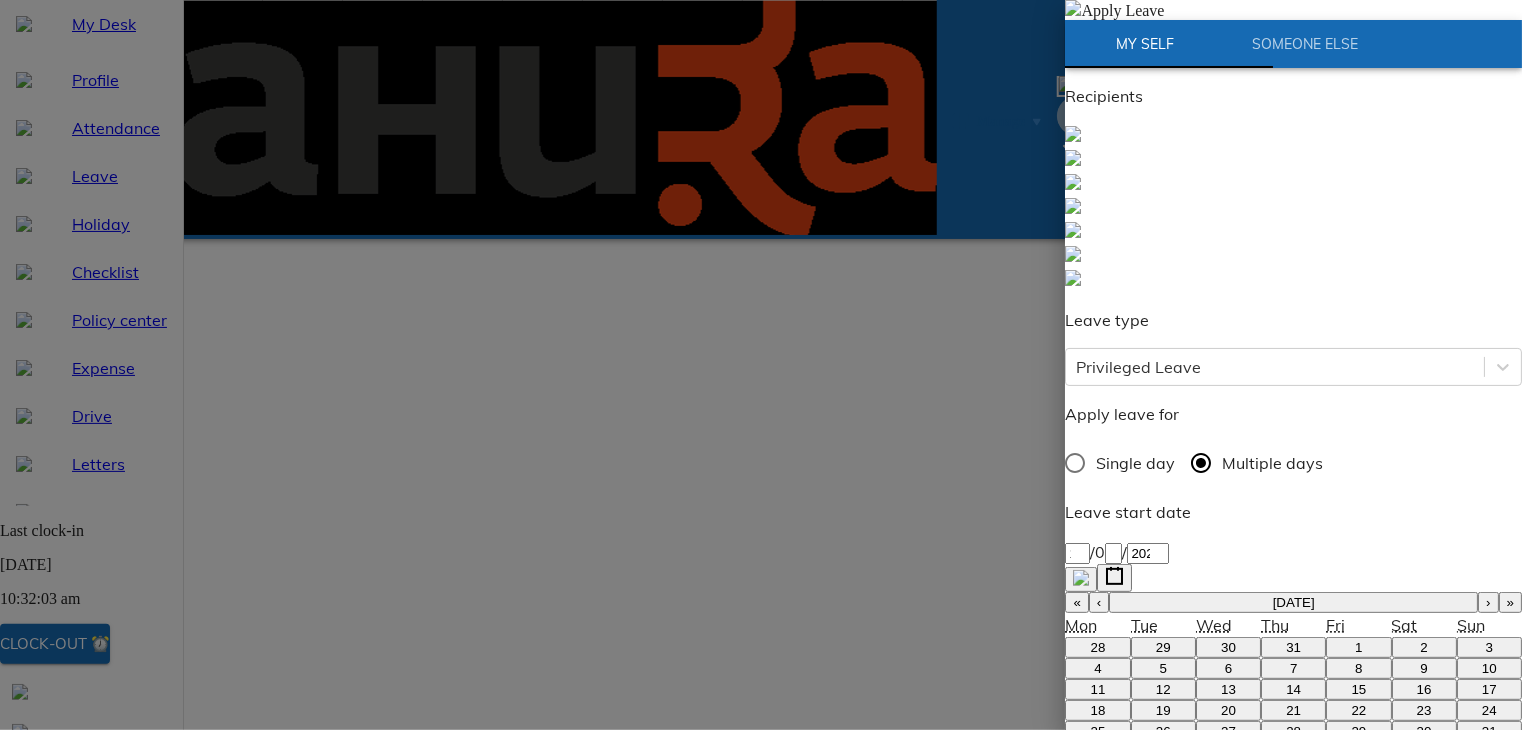 click on "/" 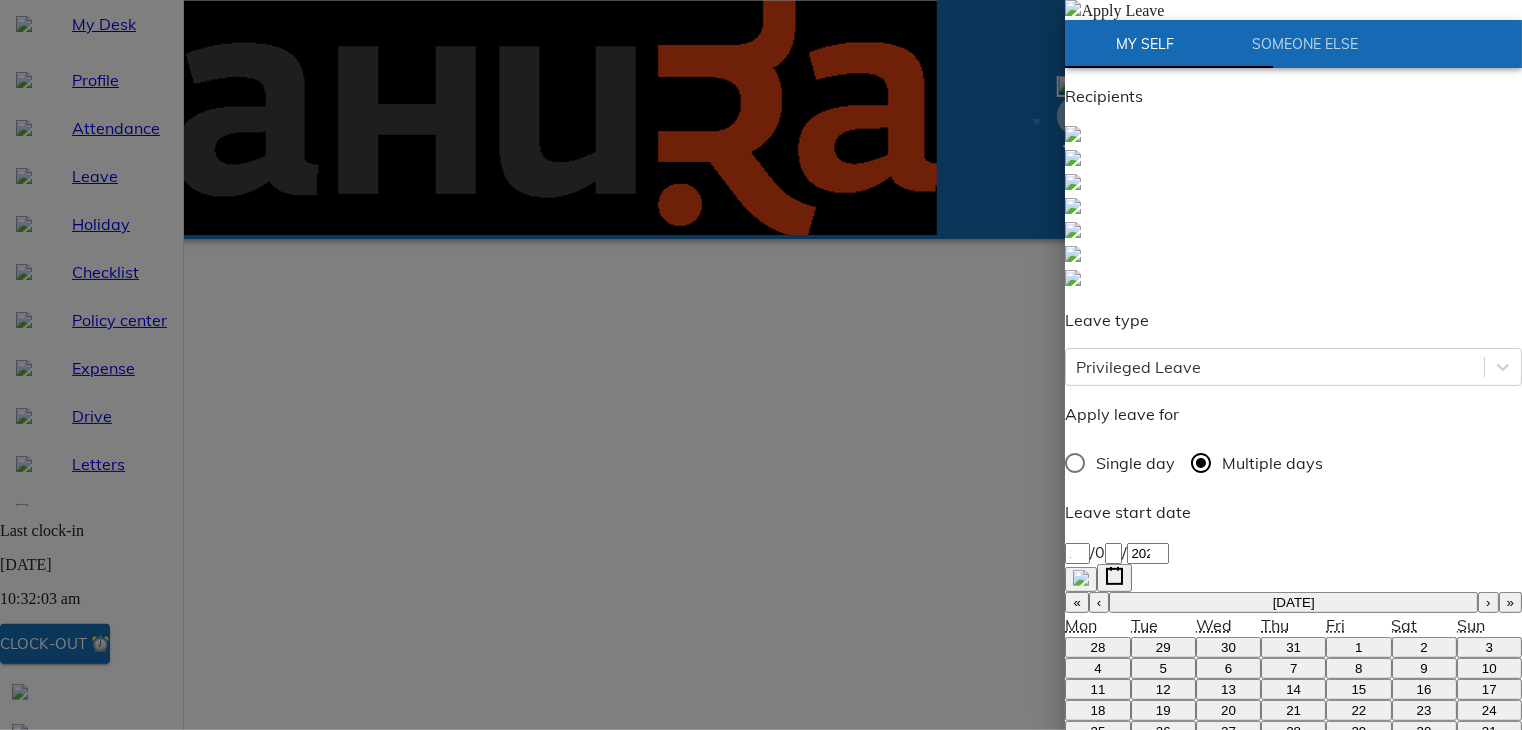 click on "›" at bounding box center [1488, 950] 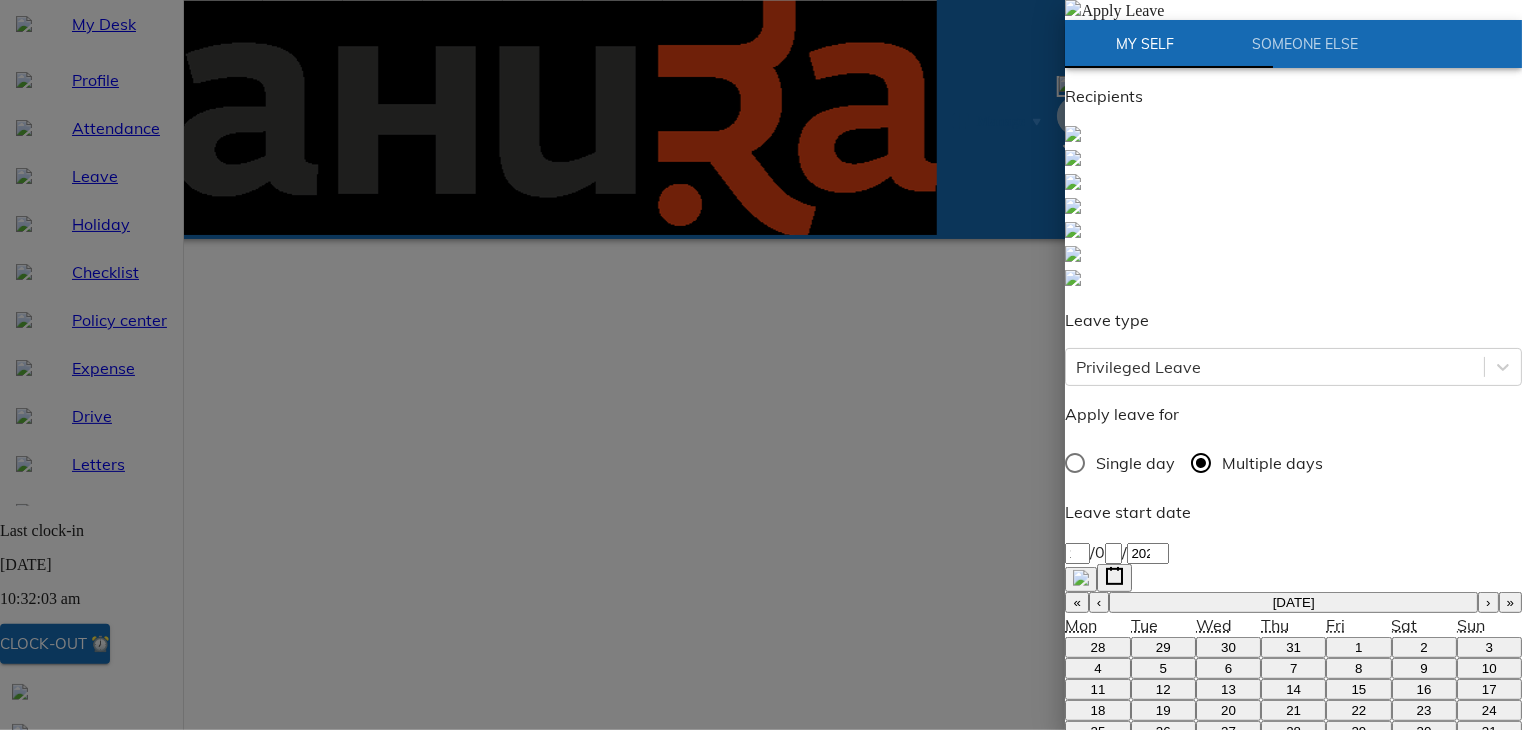 click on "Enter employee name" at bounding box center (1275, 1255) 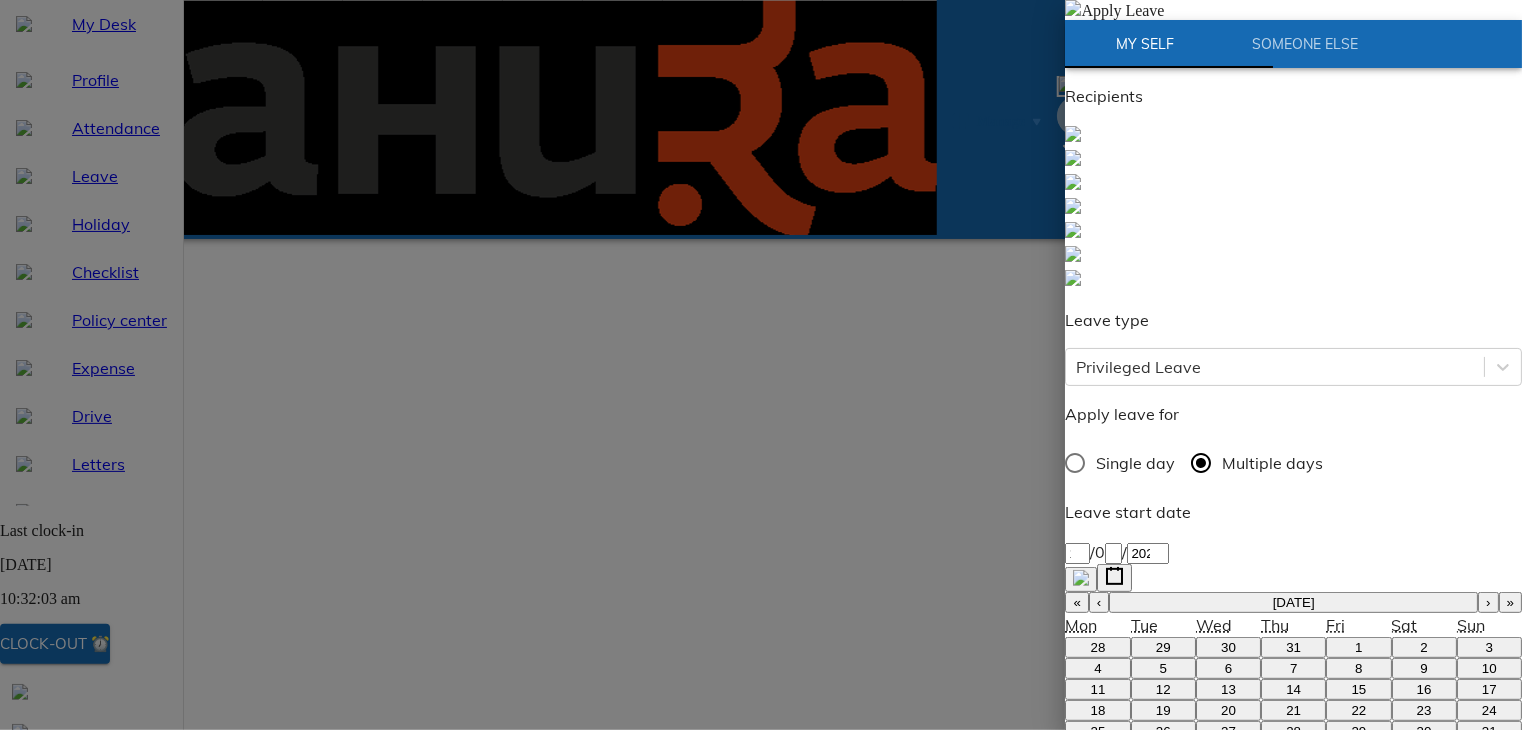 click on "[PERSON_NAME] [80]" at bounding box center (1293, 1335) 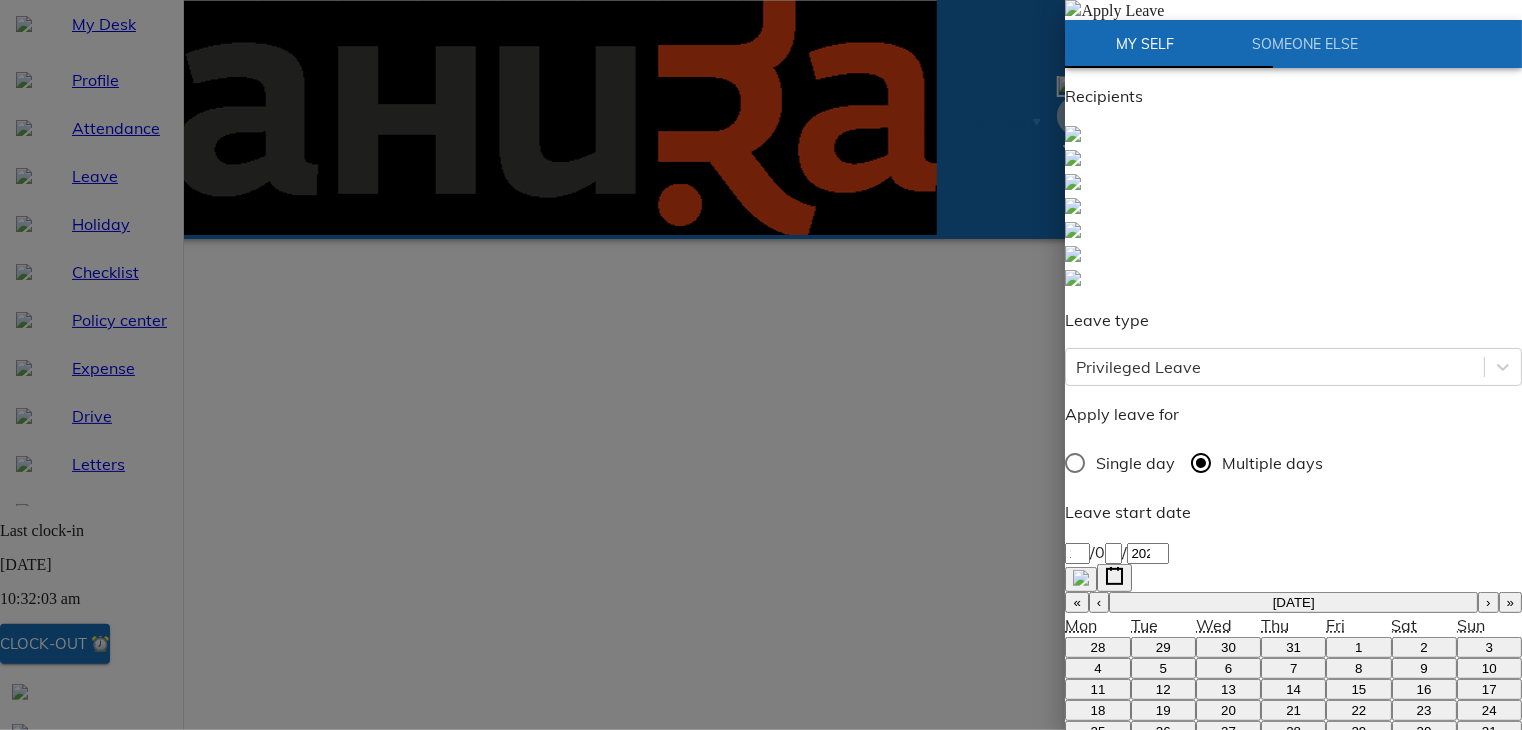 type on "Request for leavr" 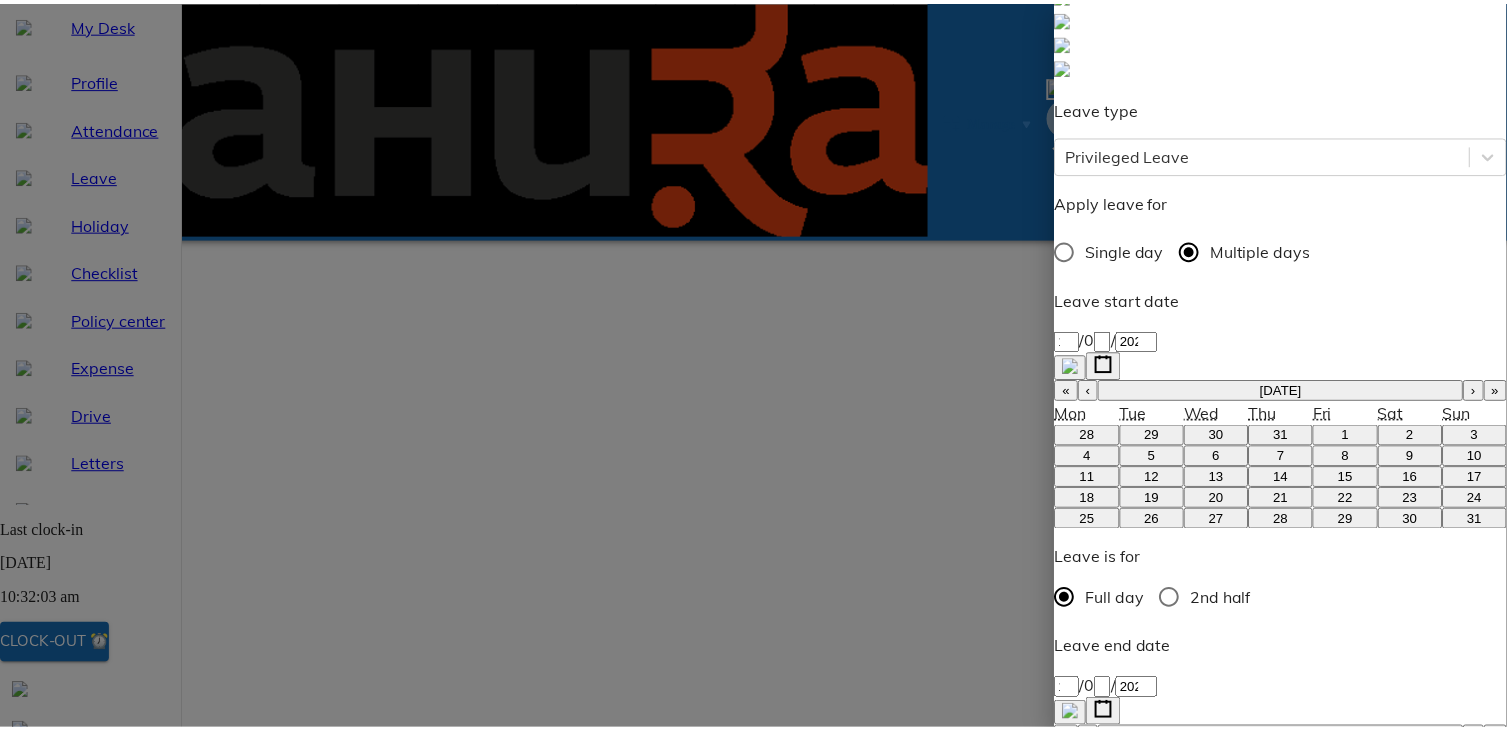 scroll, scrollTop: 268, scrollLeft: 0, axis: vertical 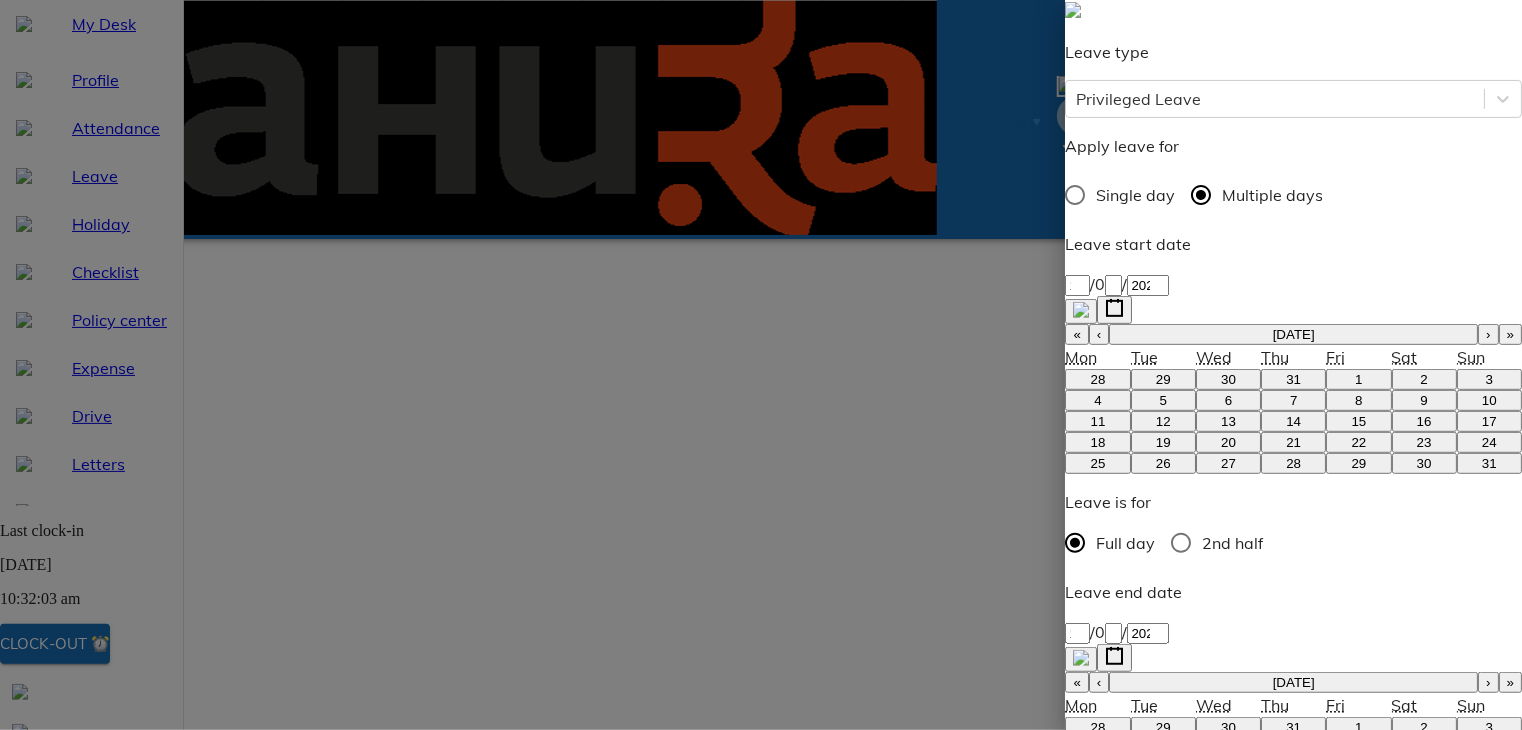click on "Apply Leave" at bounding box center (1126, 1358) 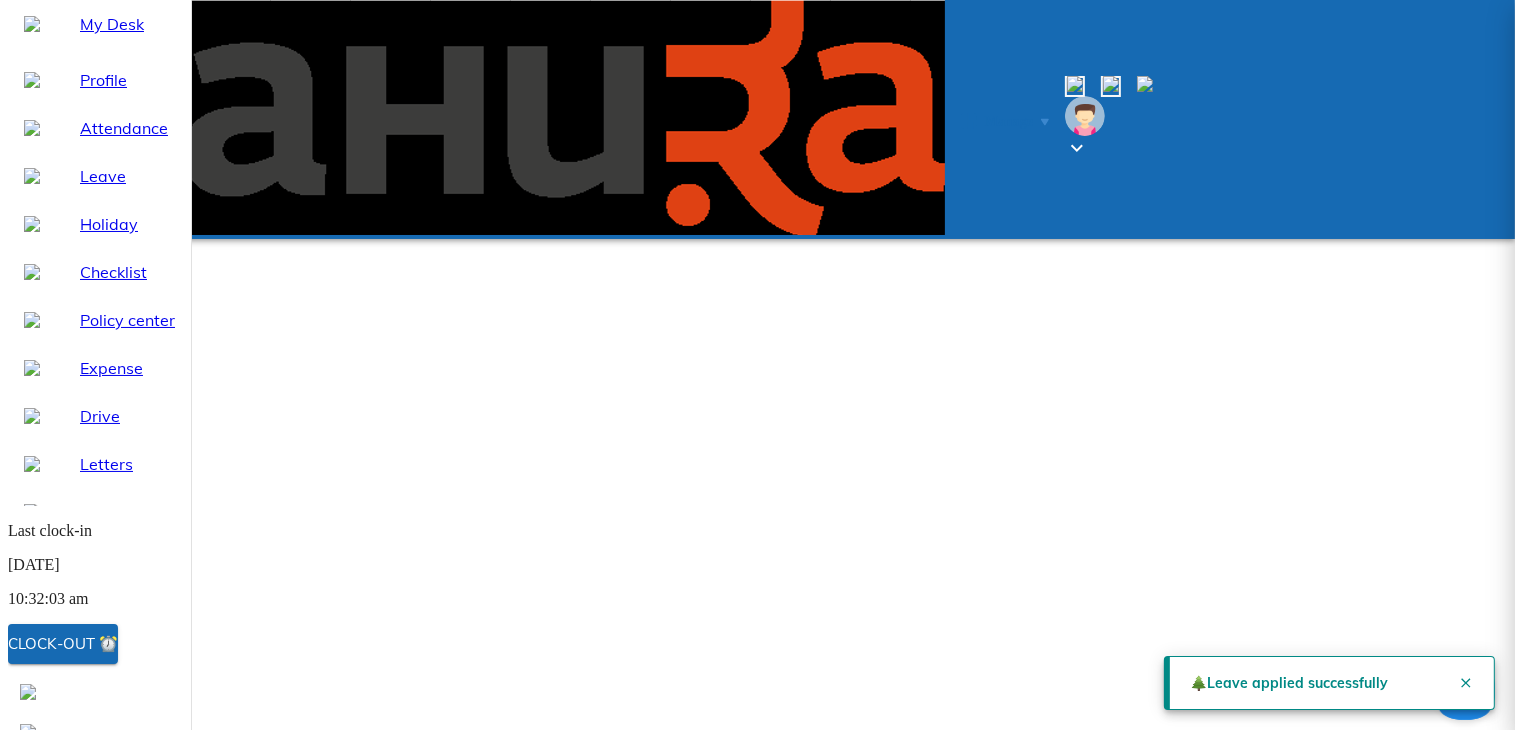 scroll, scrollTop: 30, scrollLeft: 0, axis: vertical 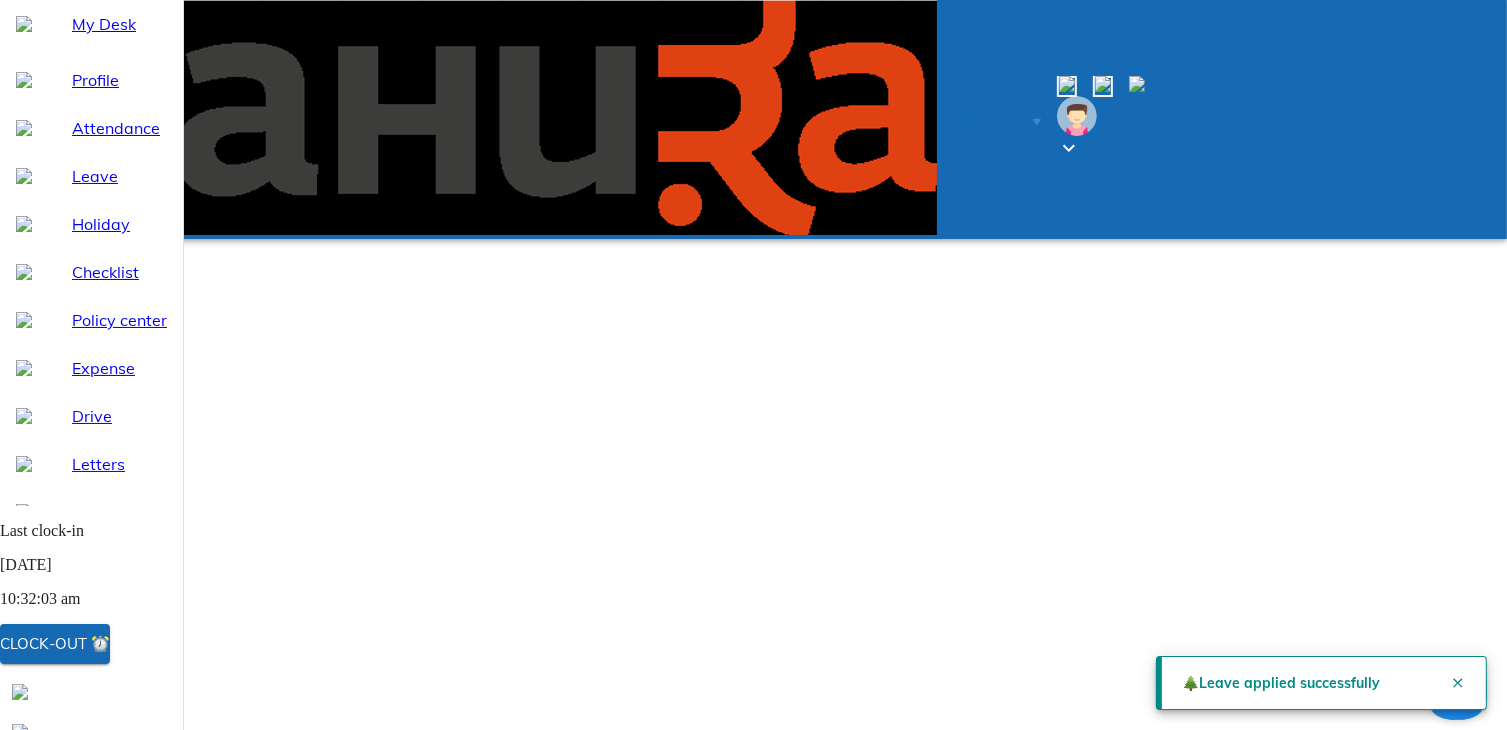 click on "Apply Leave" at bounding box center [815, 1151] 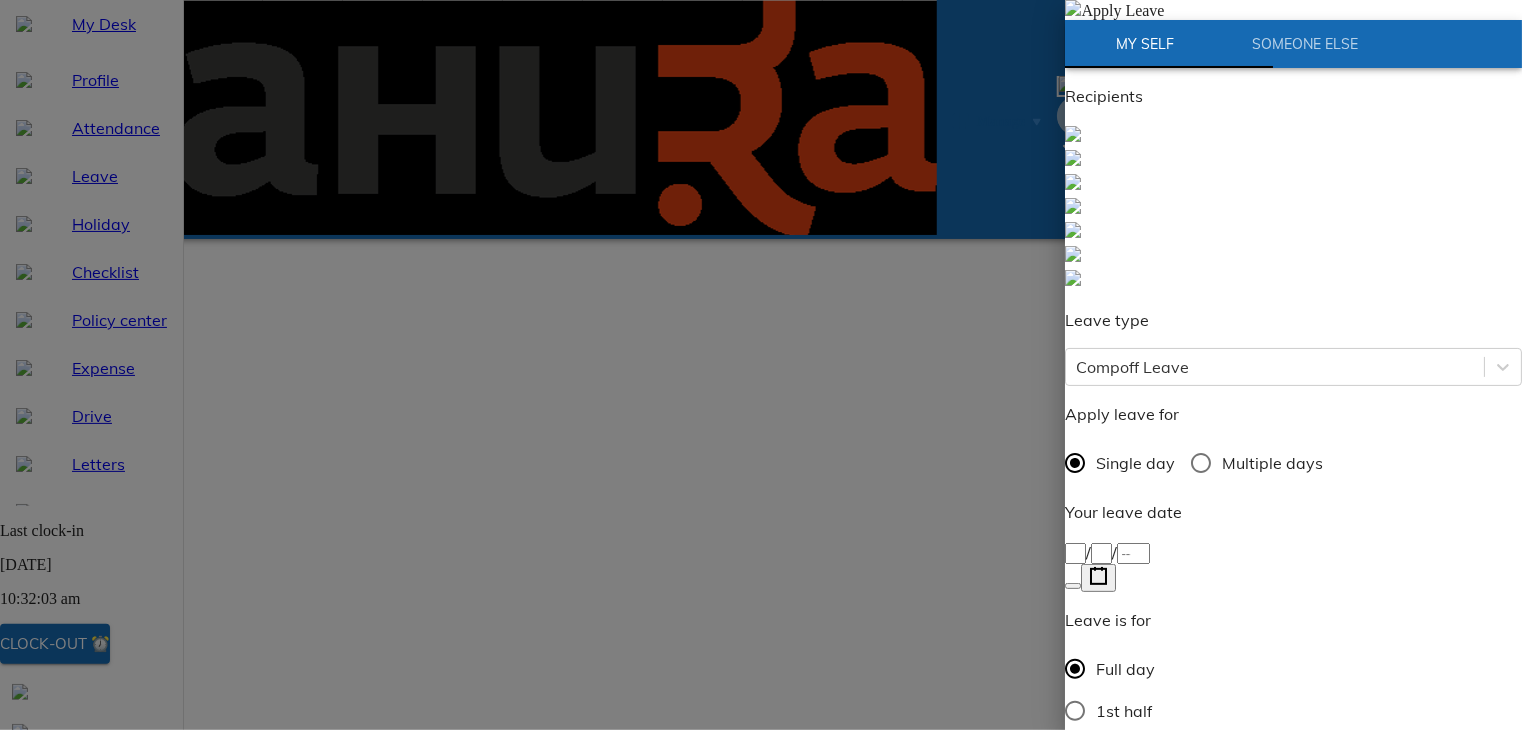 click on "/ /" at bounding box center (1293, 566) 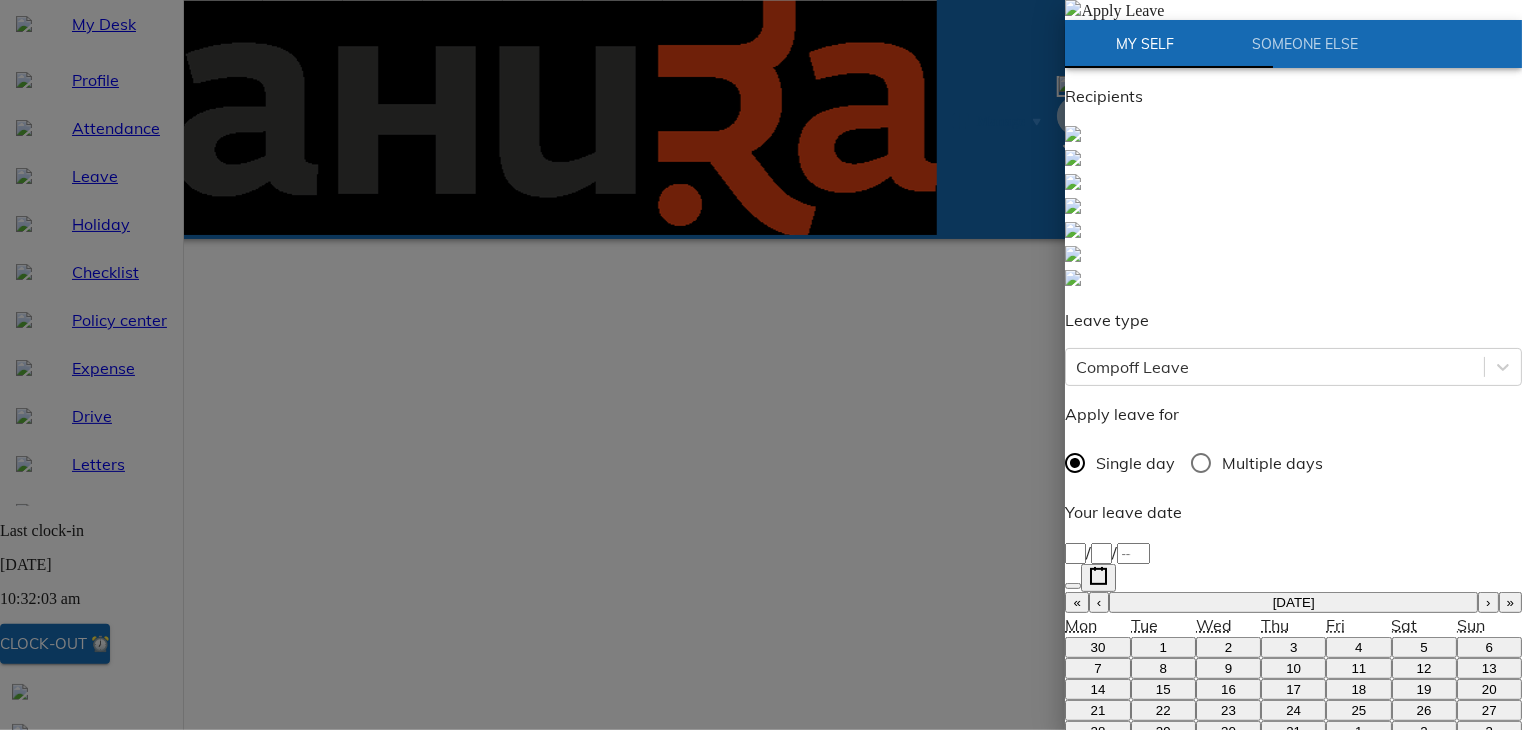 click on "/ /" at bounding box center [1293, 552] 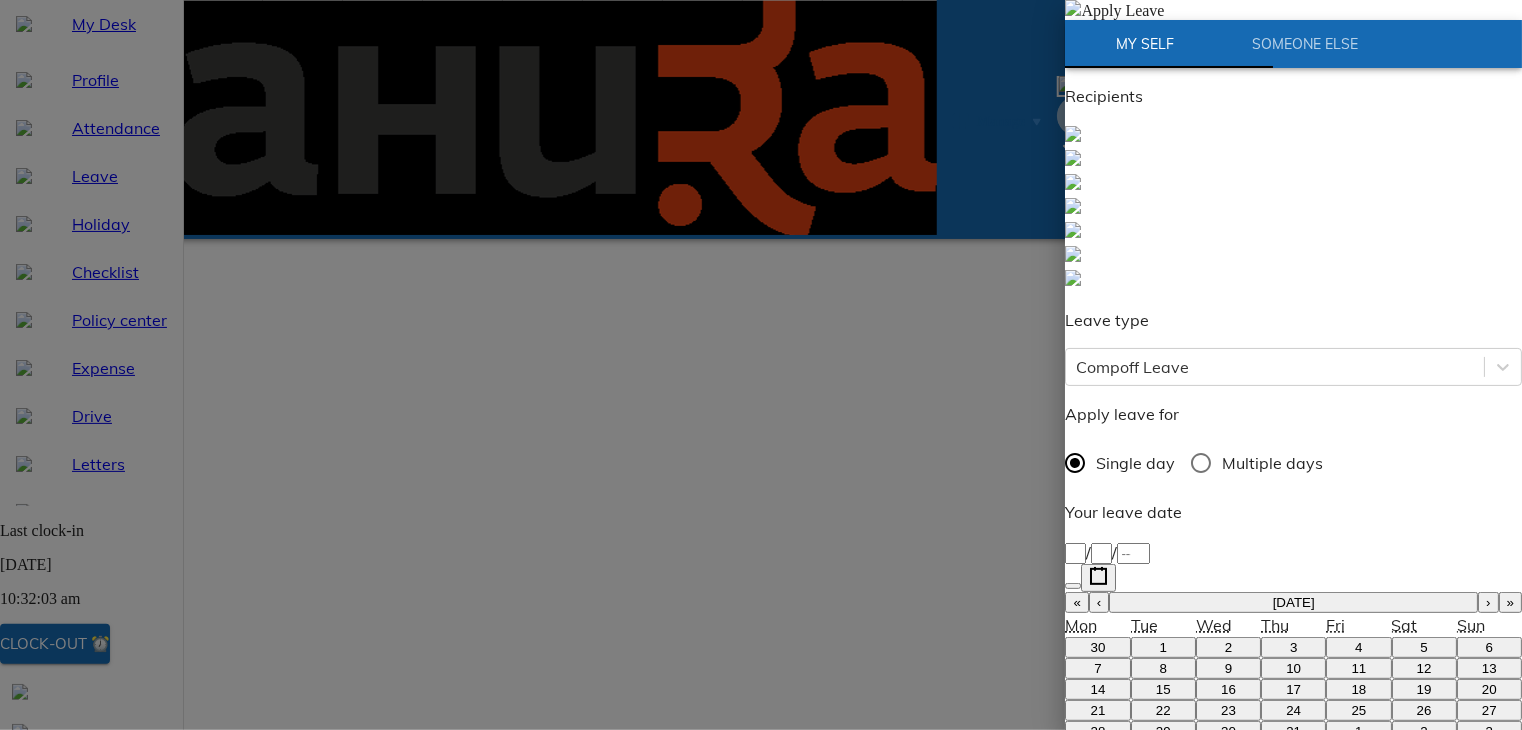 click on "›" at bounding box center (1488, 602) 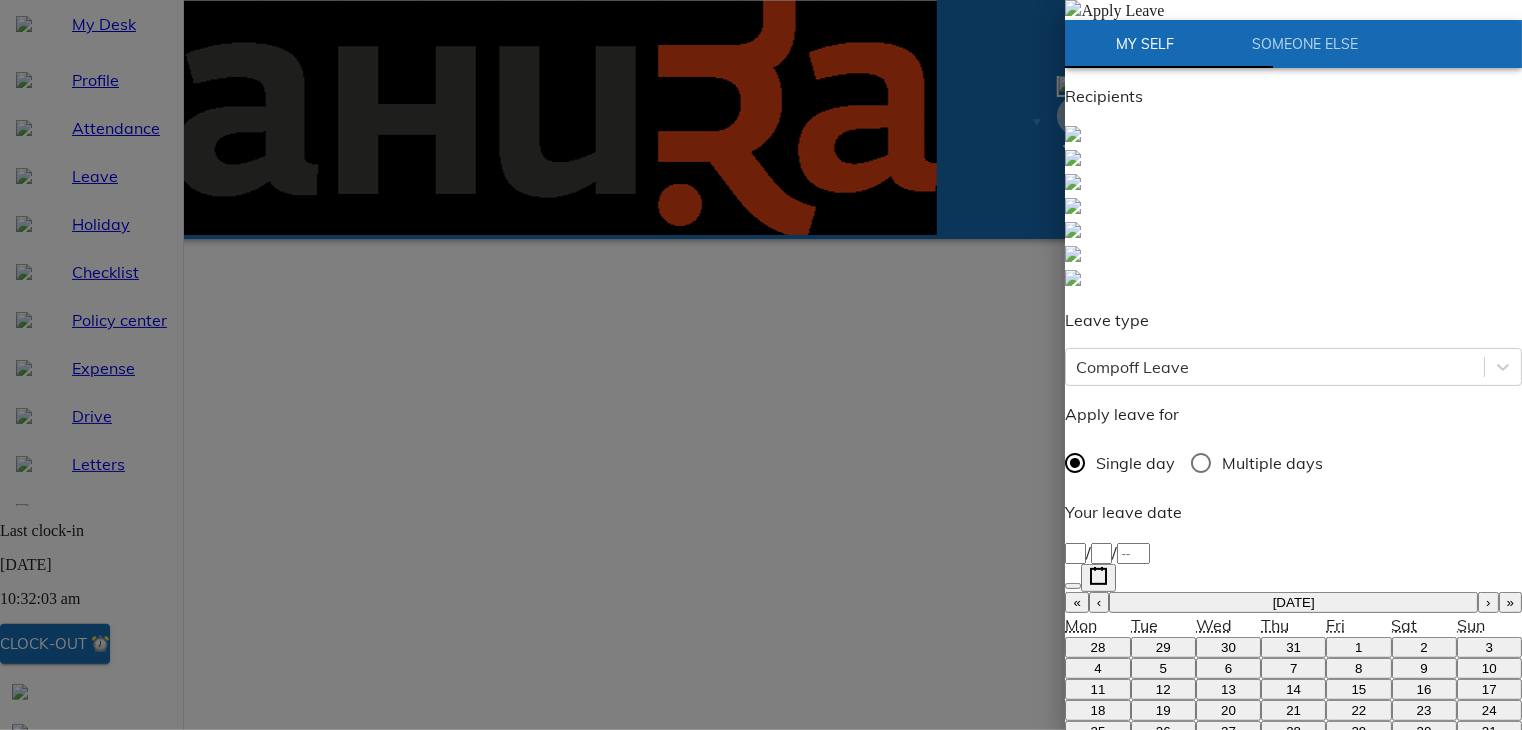 click on "8" at bounding box center (1358, 668) 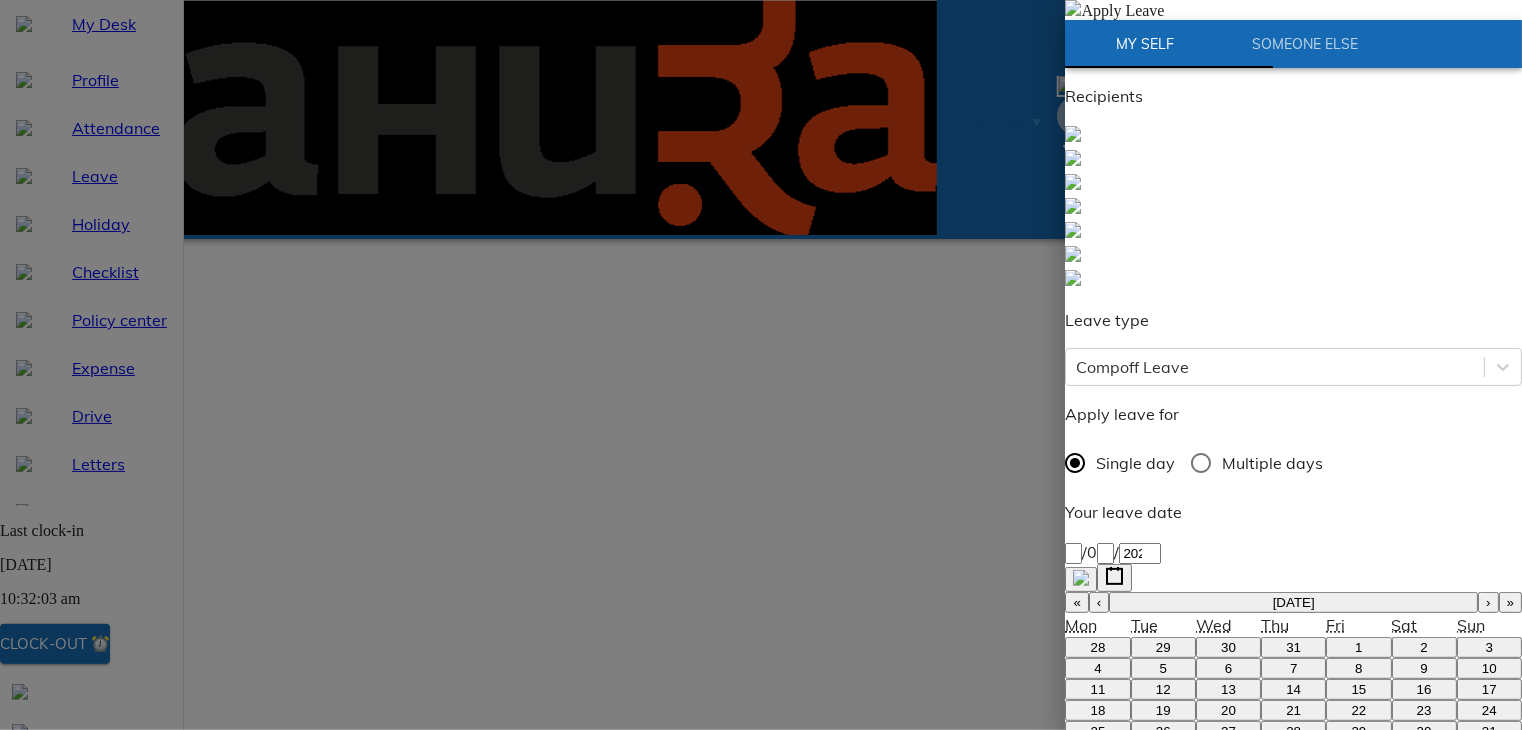 click on "Enter employee name" at bounding box center [1157, 999] 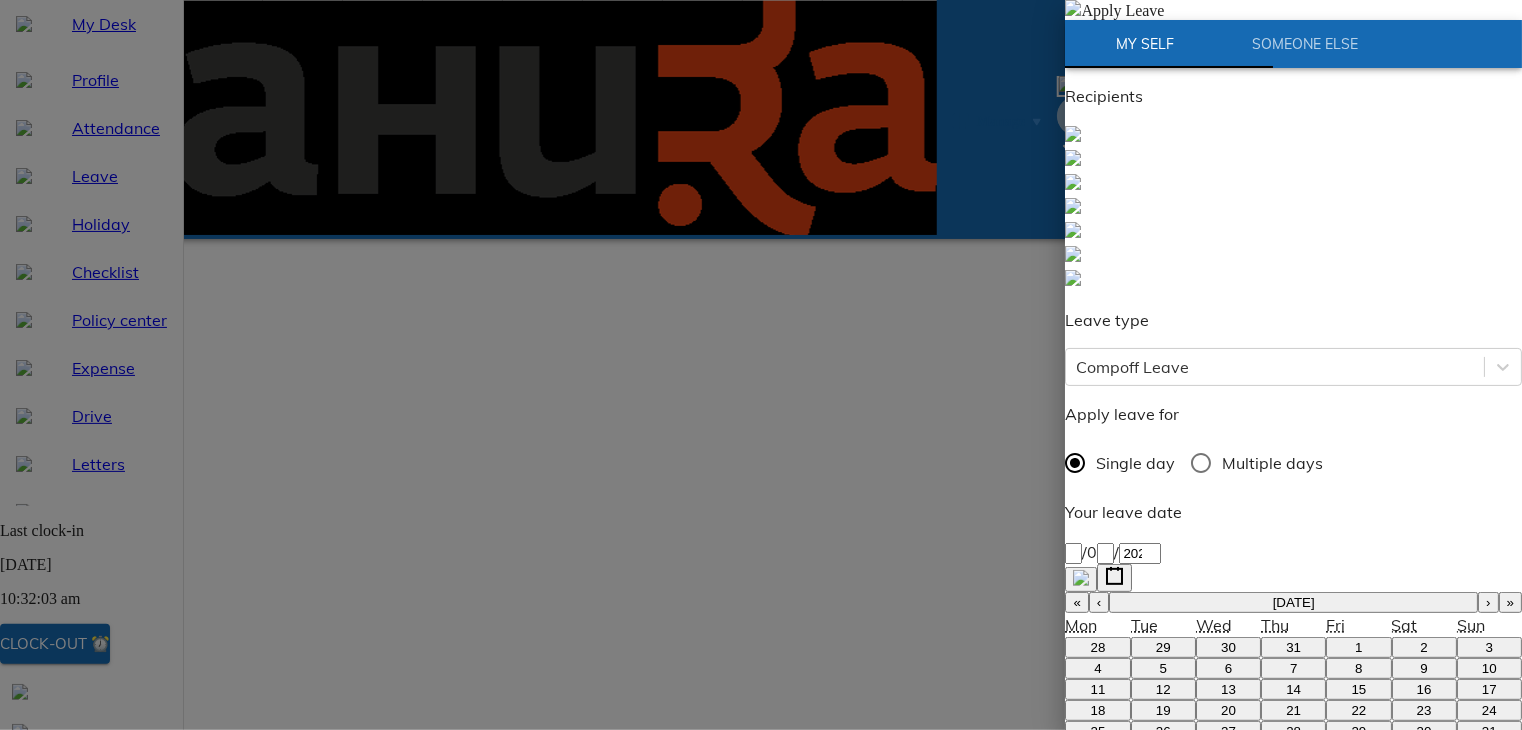 click on "[PERSON_NAME] [80]" at bounding box center [1293, 1079] 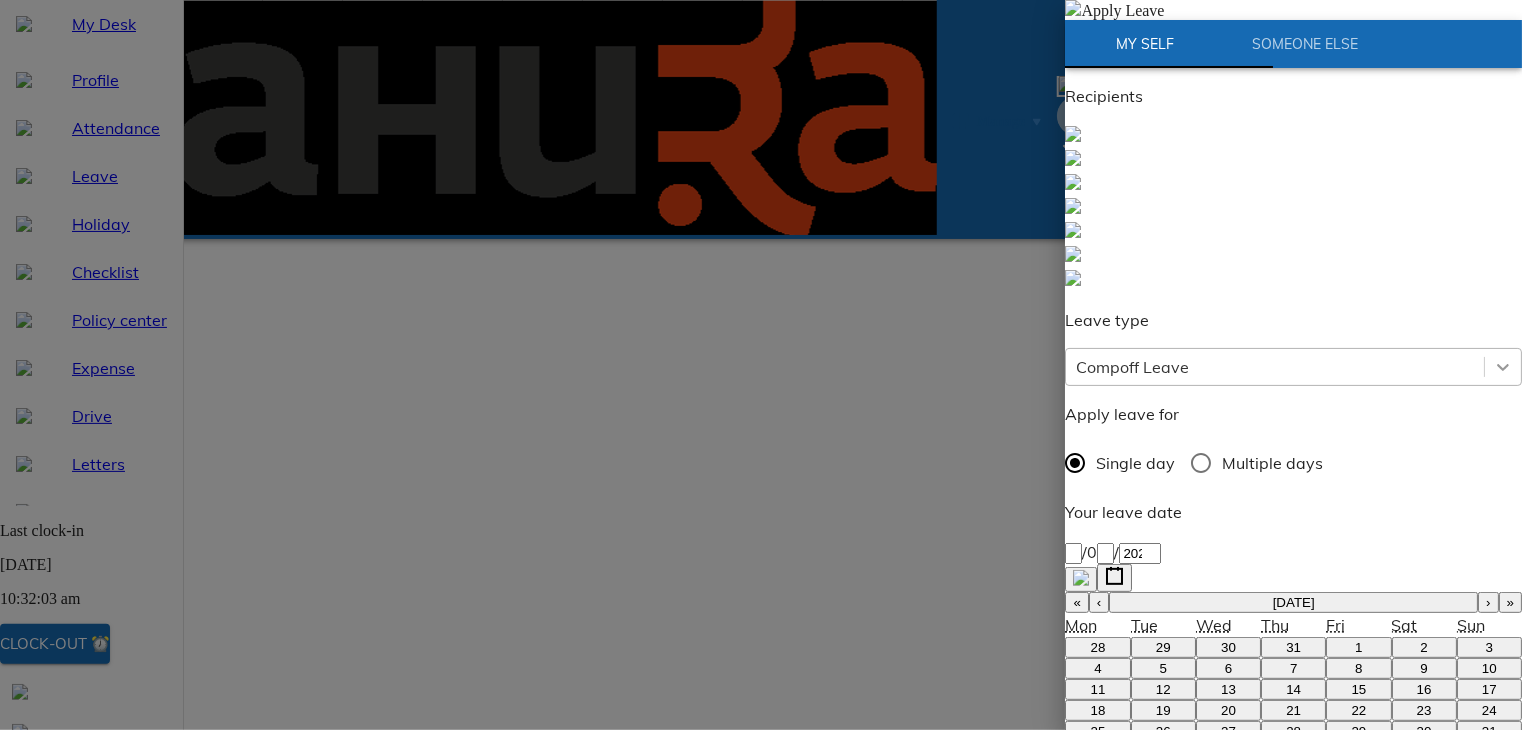 type on "Request for leave." 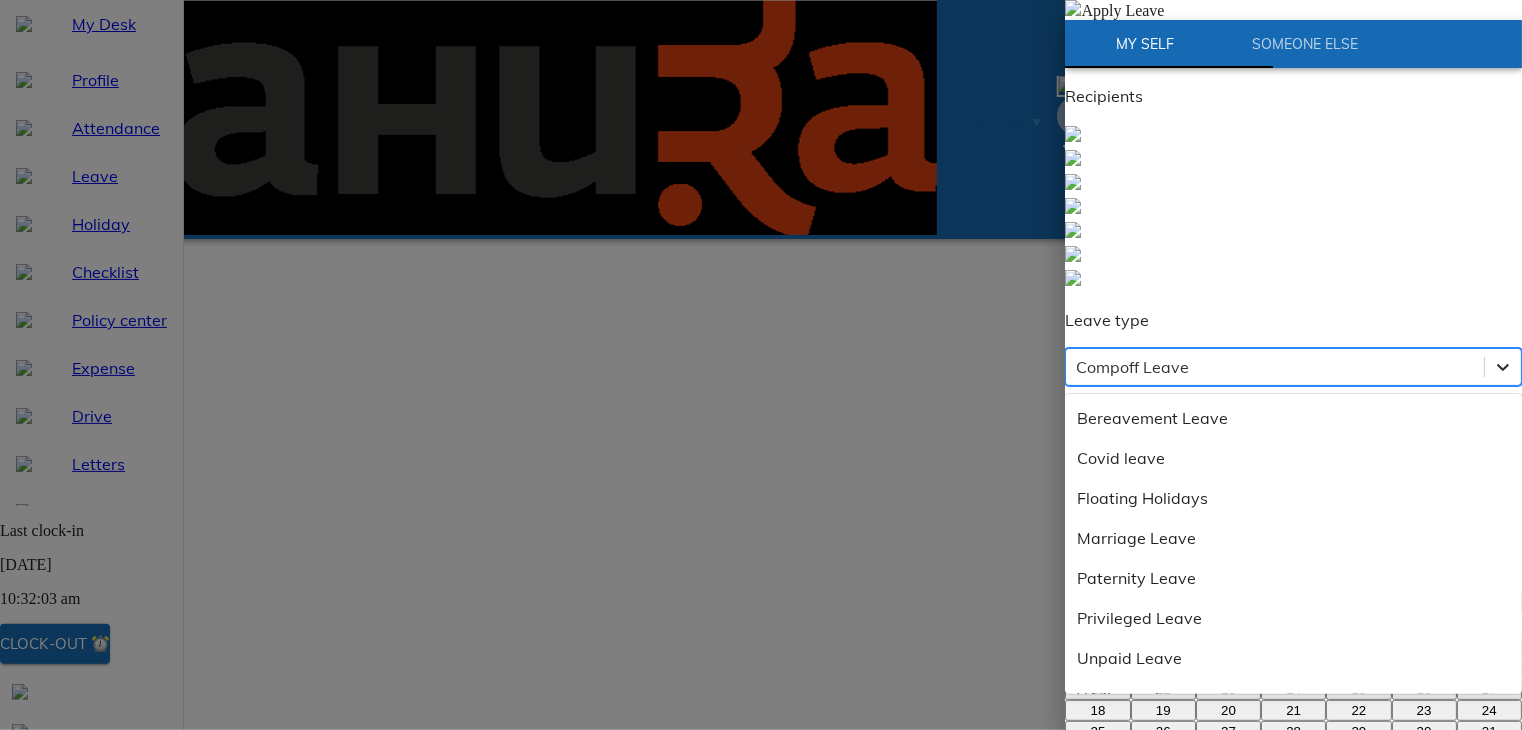 scroll, scrollTop: 68, scrollLeft: 0, axis: vertical 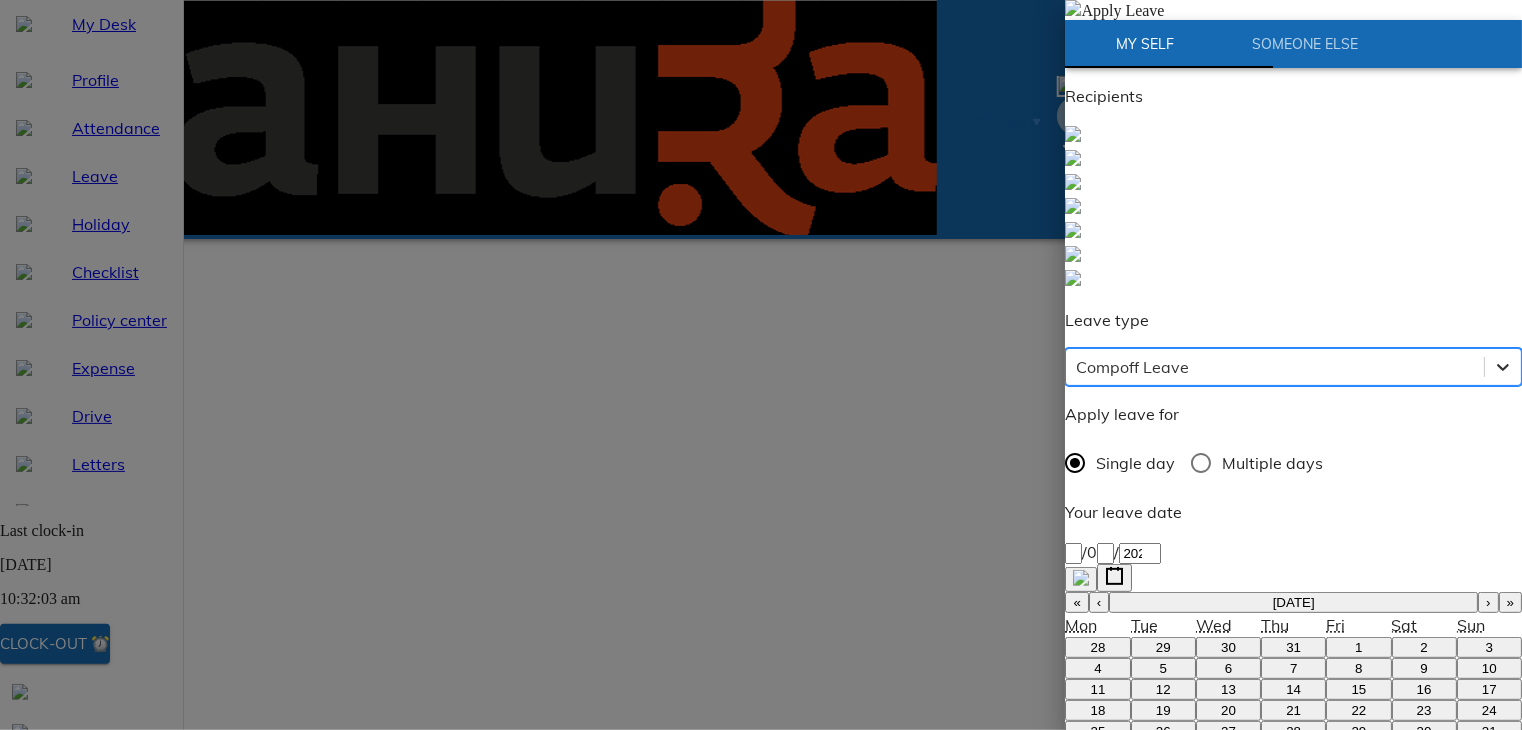 click at bounding box center [1503, 367] 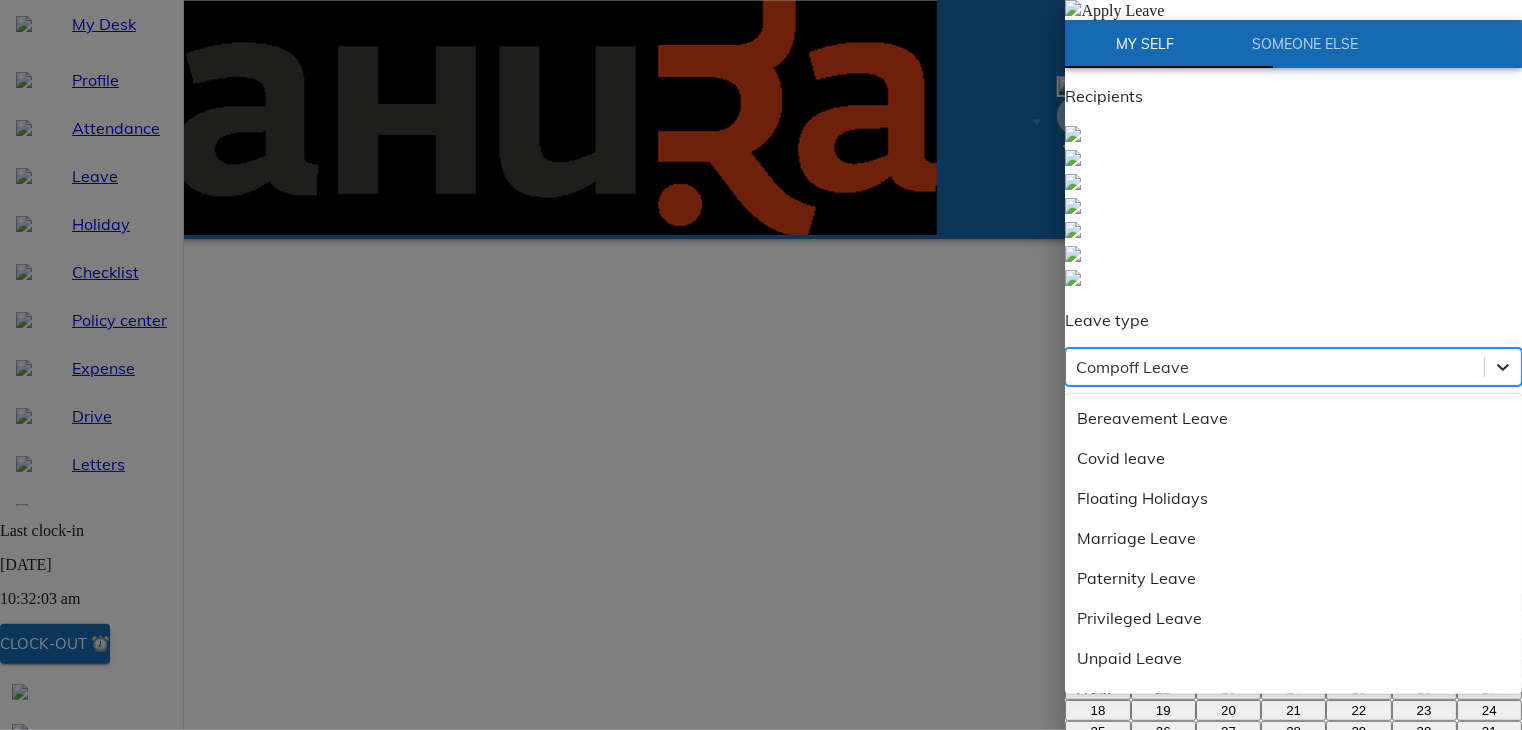 scroll, scrollTop: 68, scrollLeft: 0, axis: vertical 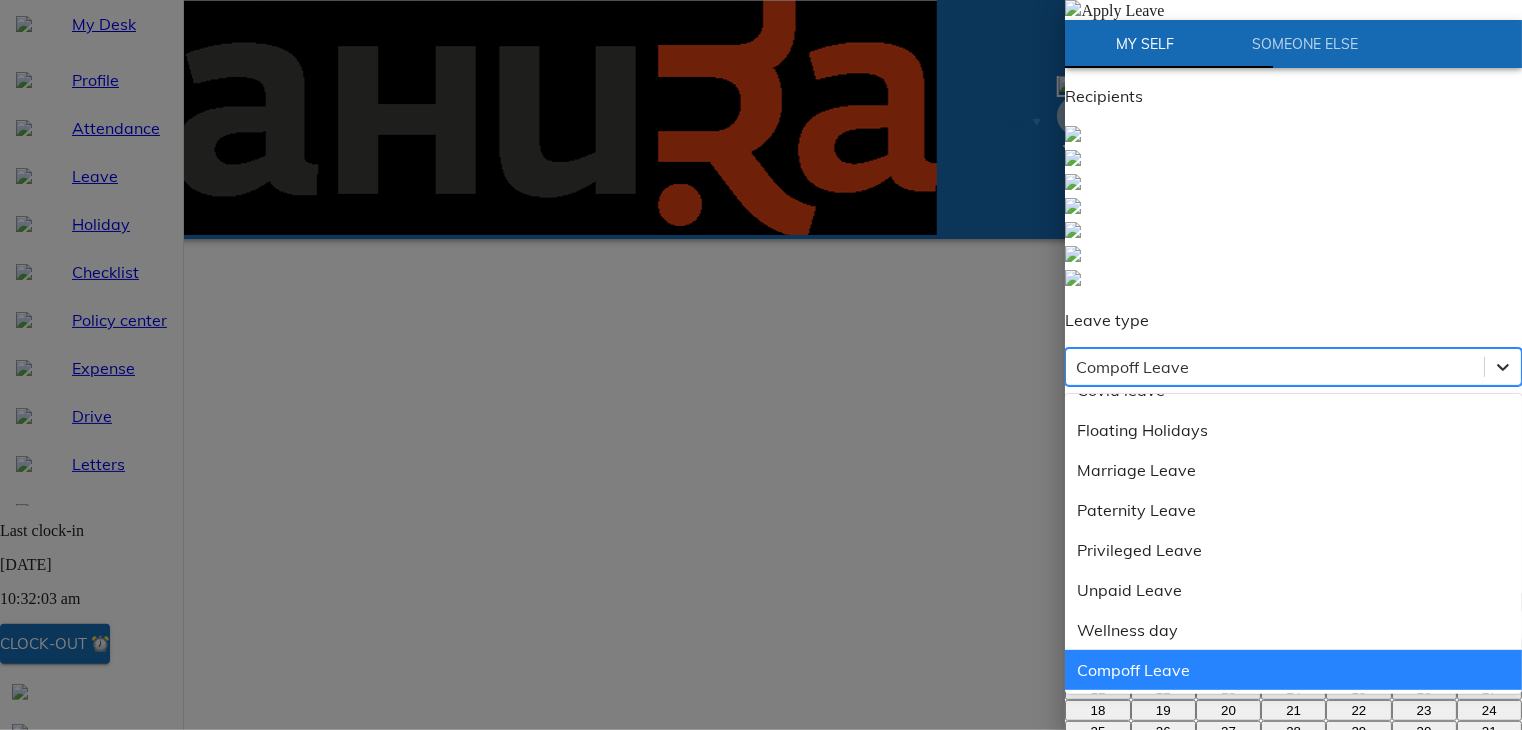 click at bounding box center [1503, 367] 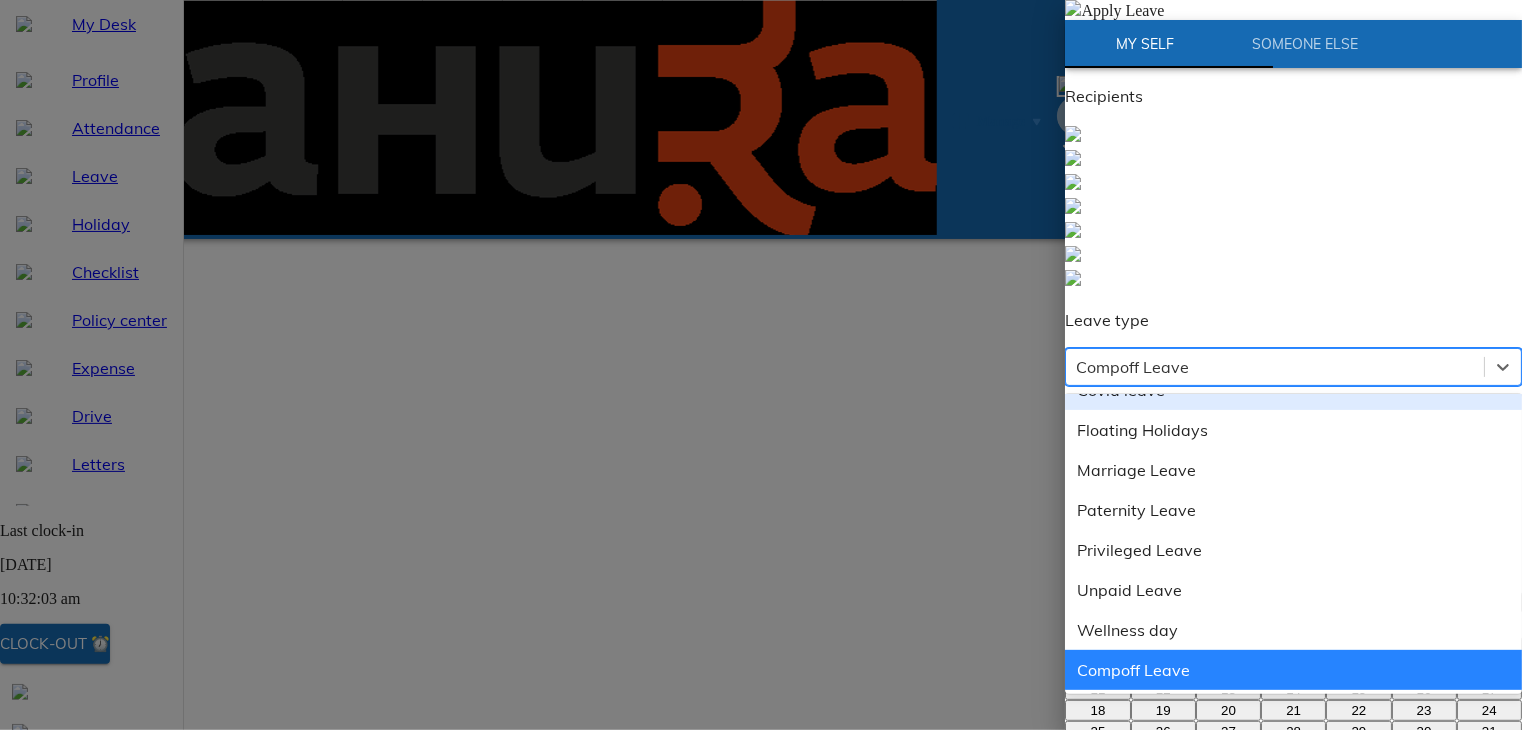 scroll, scrollTop: 68, scrollLeft: 0, axis: vertical 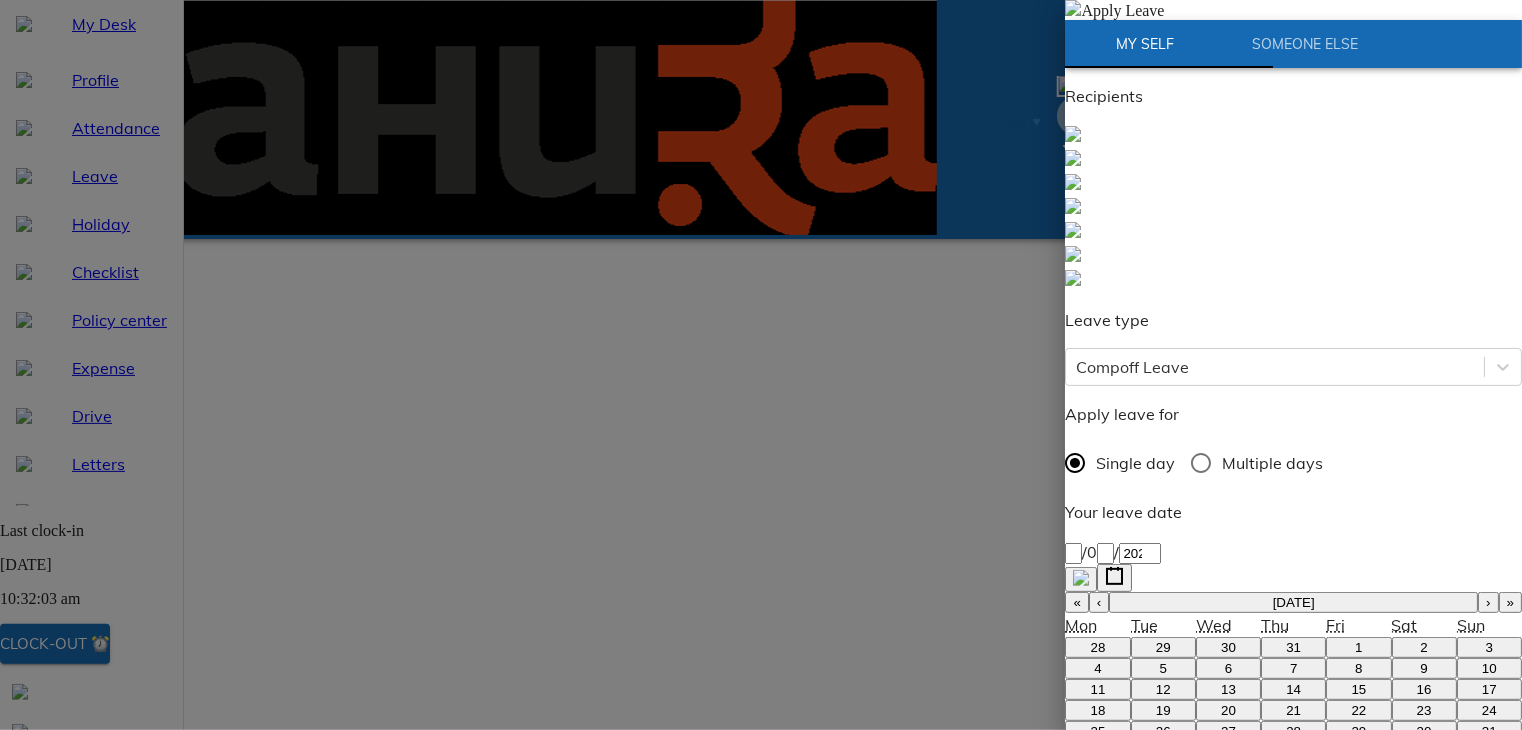 click at bounding box center (1293, 208) 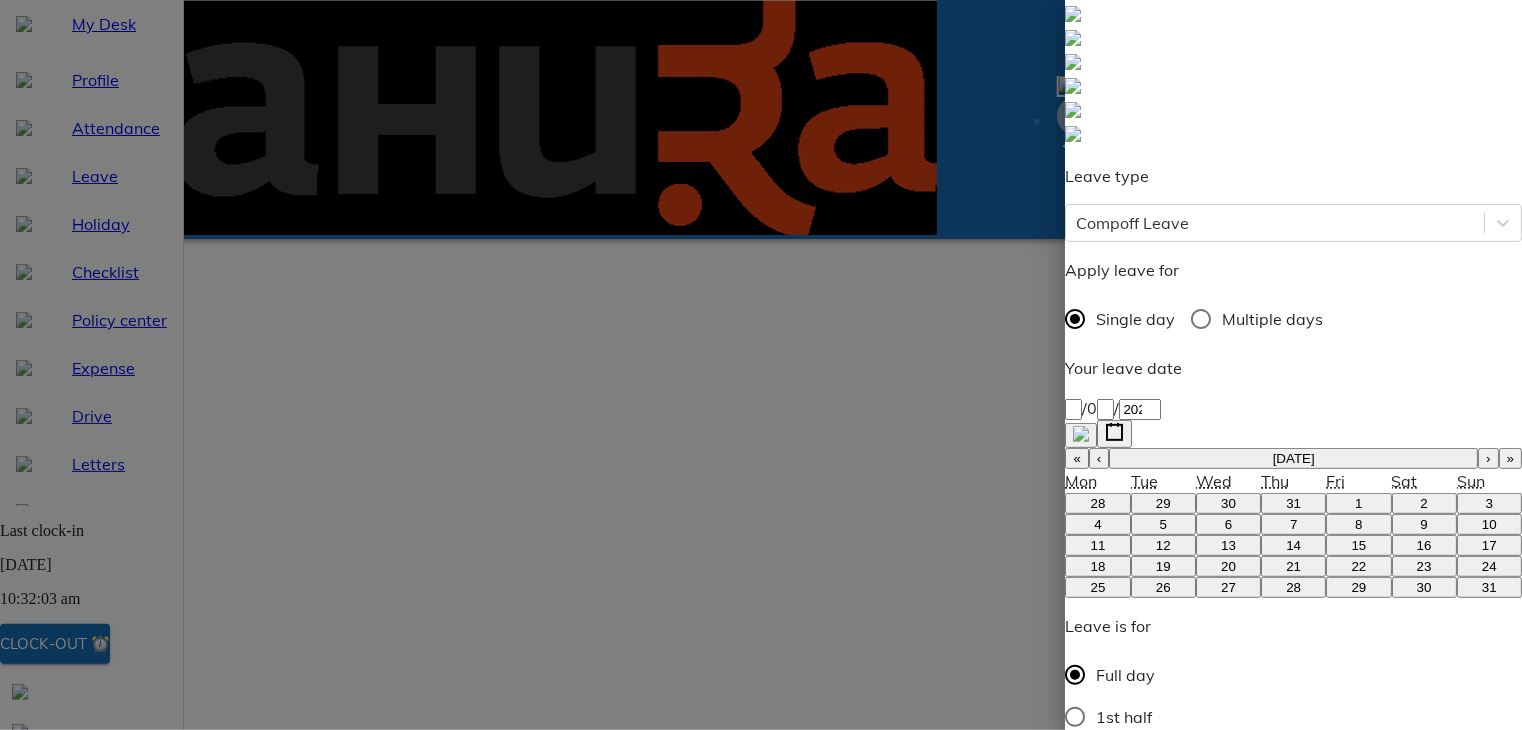 click on "Apply Leave" at bounding box center [1126, 1226] 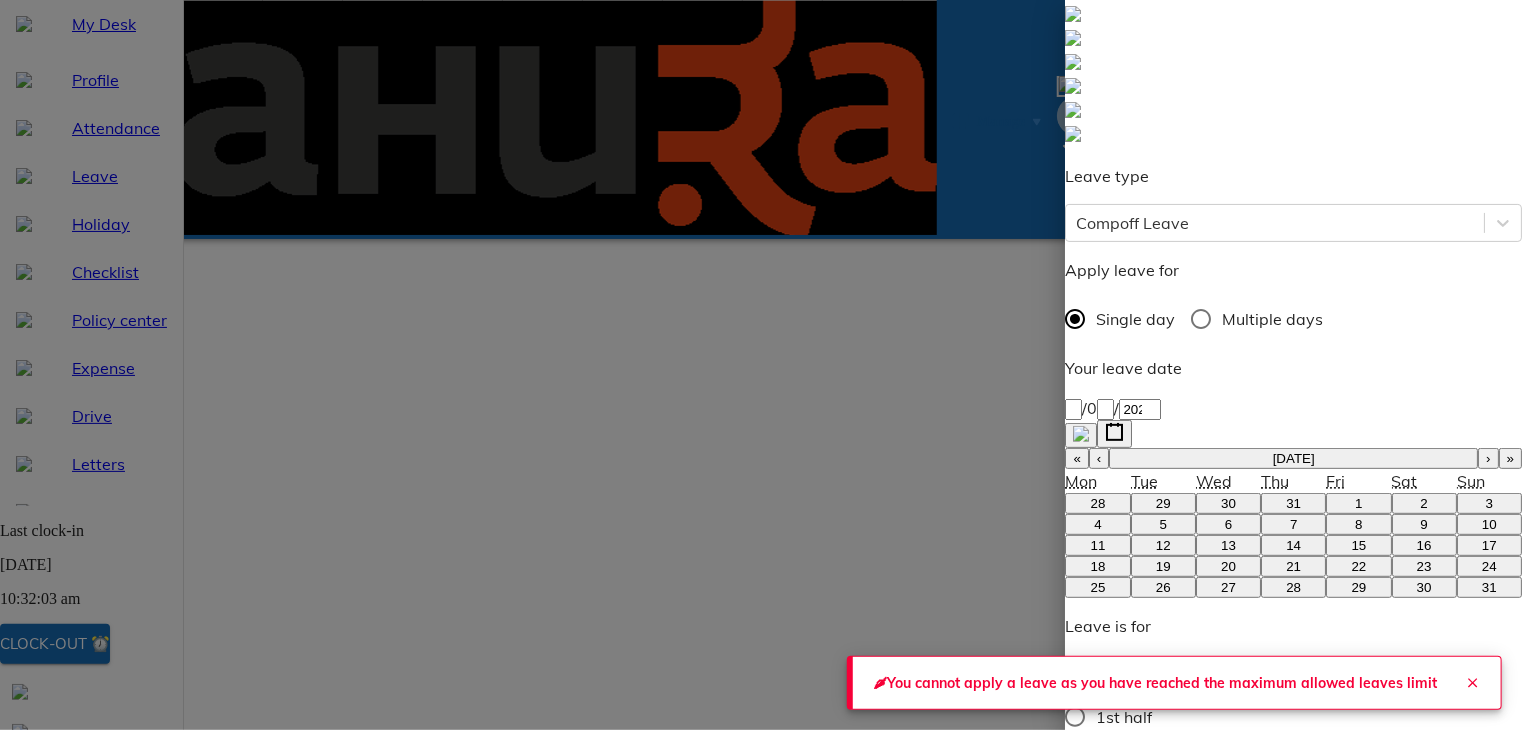 click 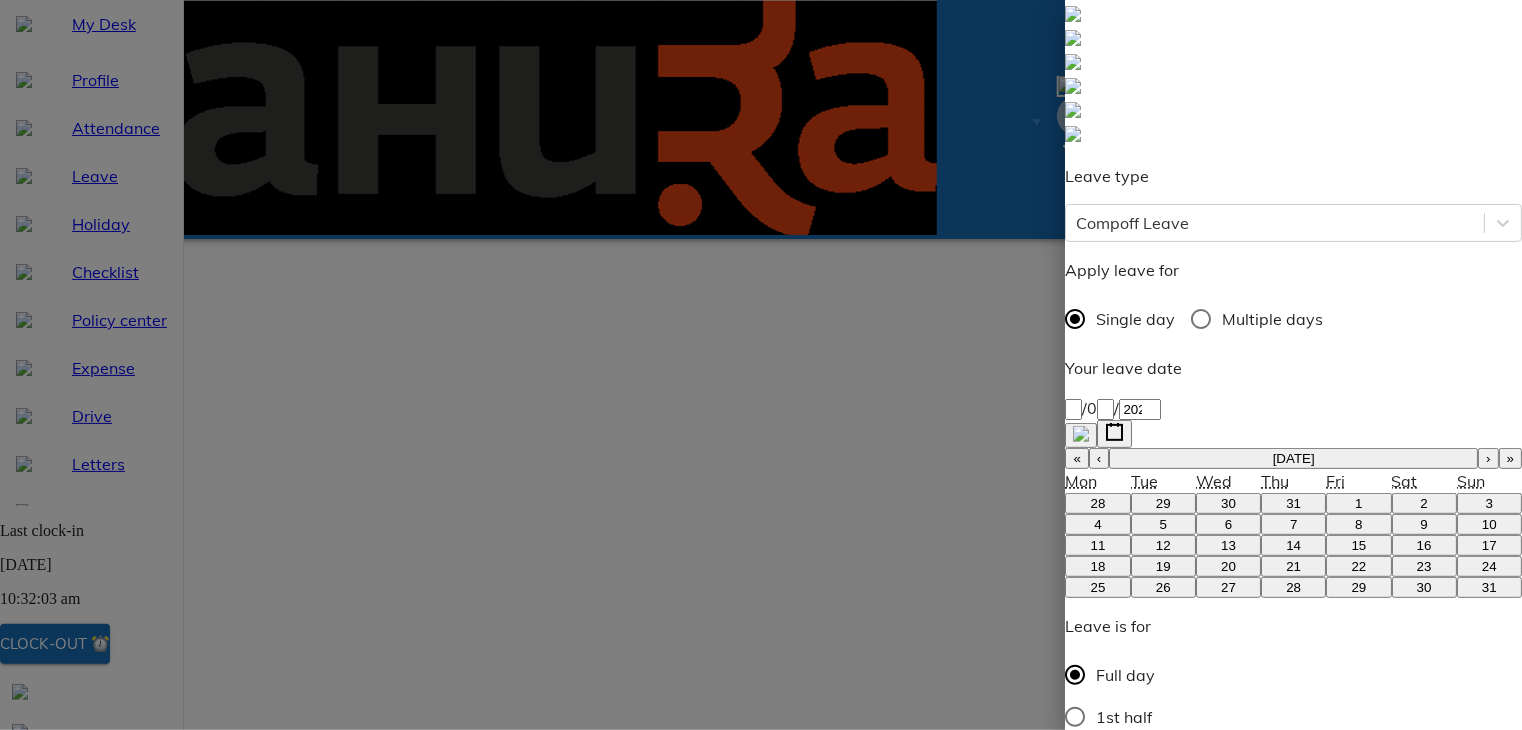 click on "Apply Leave" at bounding box center [1126, 1226] 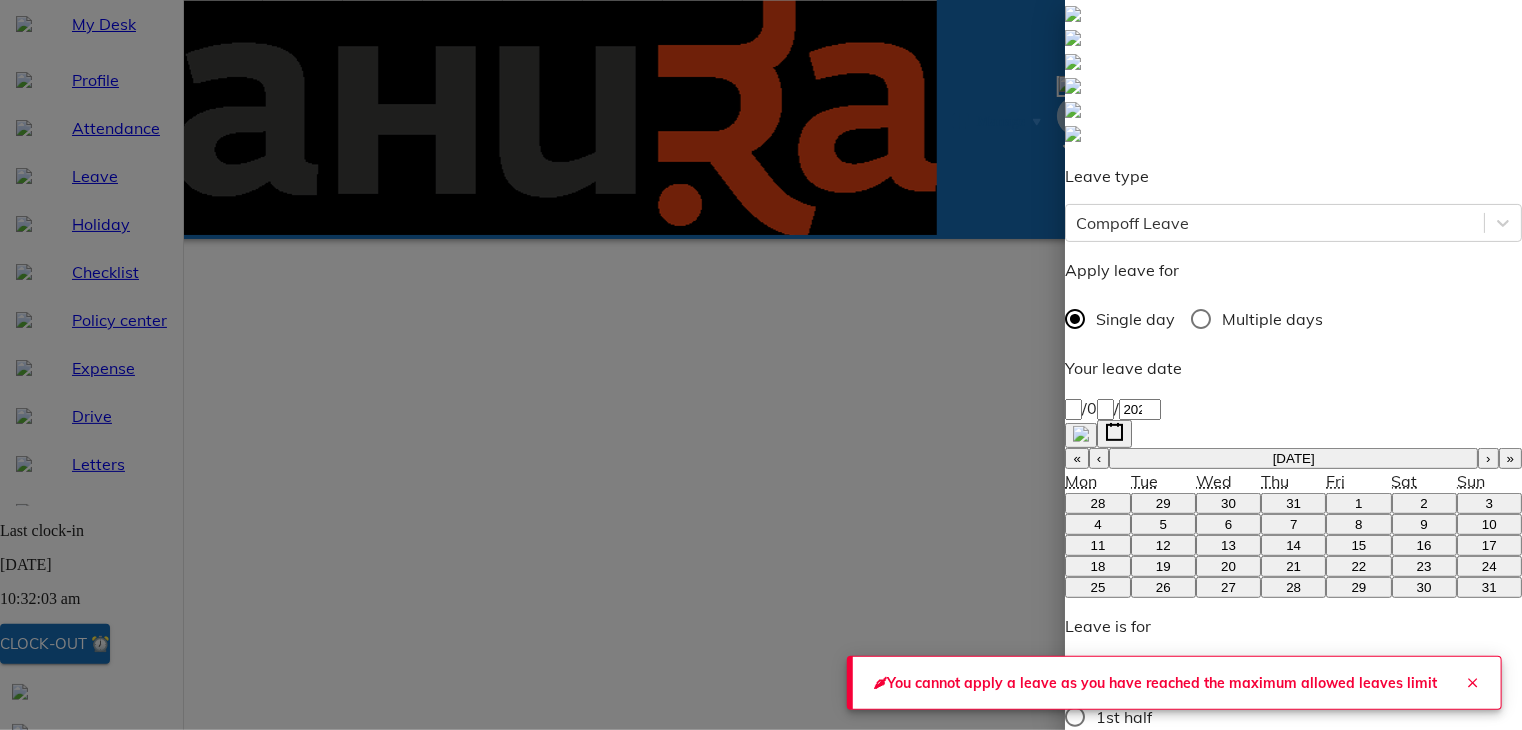 click at bounding box center (1473, 683) 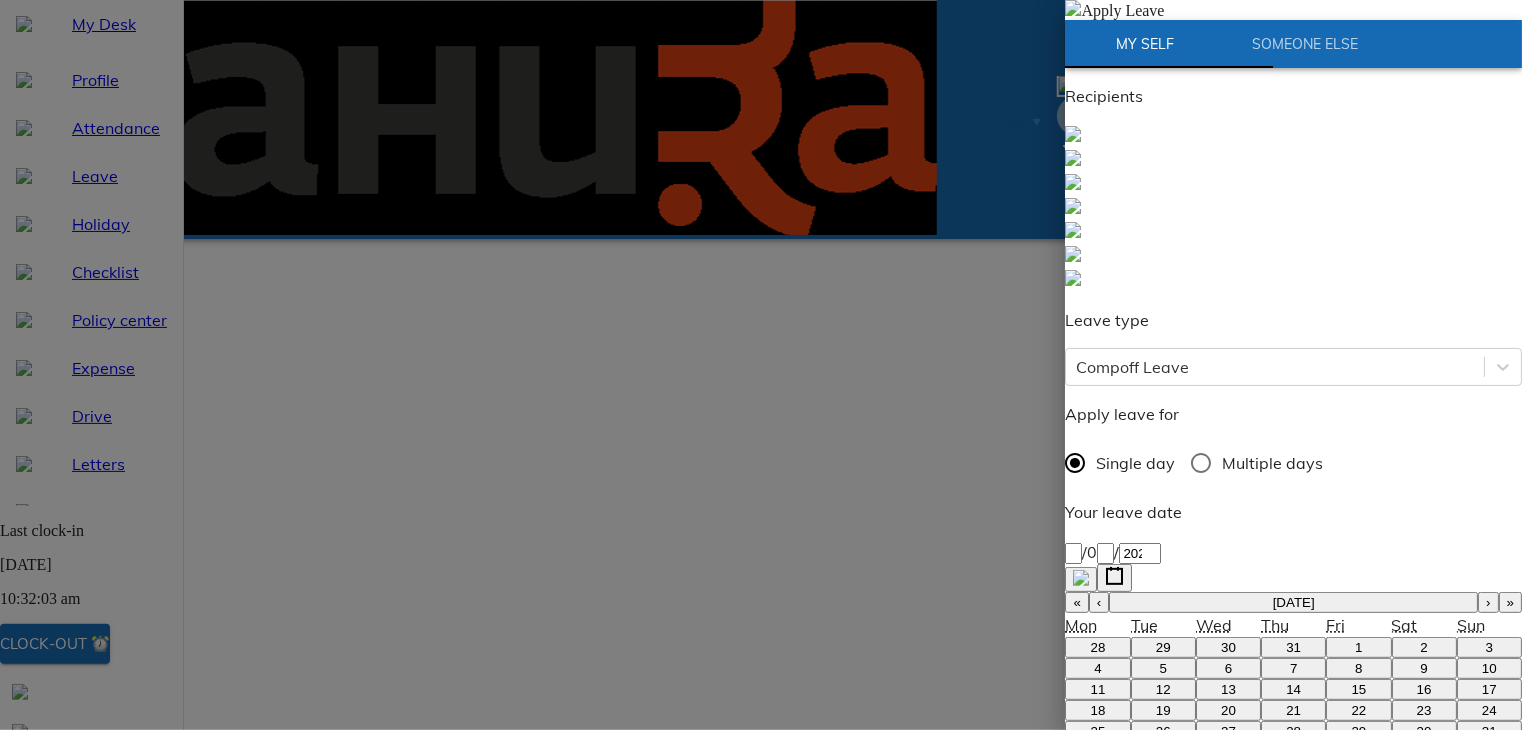 scroll, scrollTop: 144, scrollLeft: 0, axis: vertical 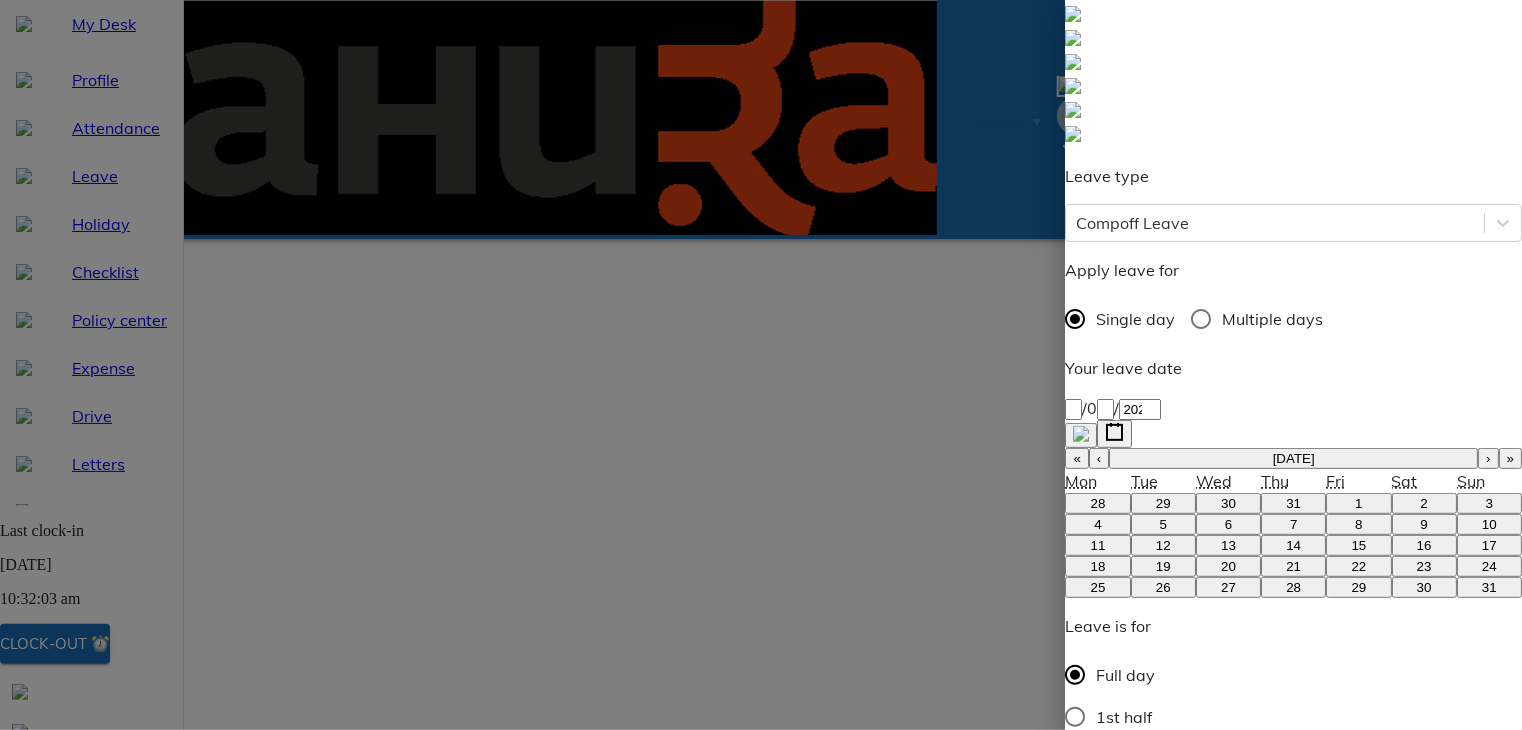 click on "Apply Leave" at bounding box center (1126, 1226) 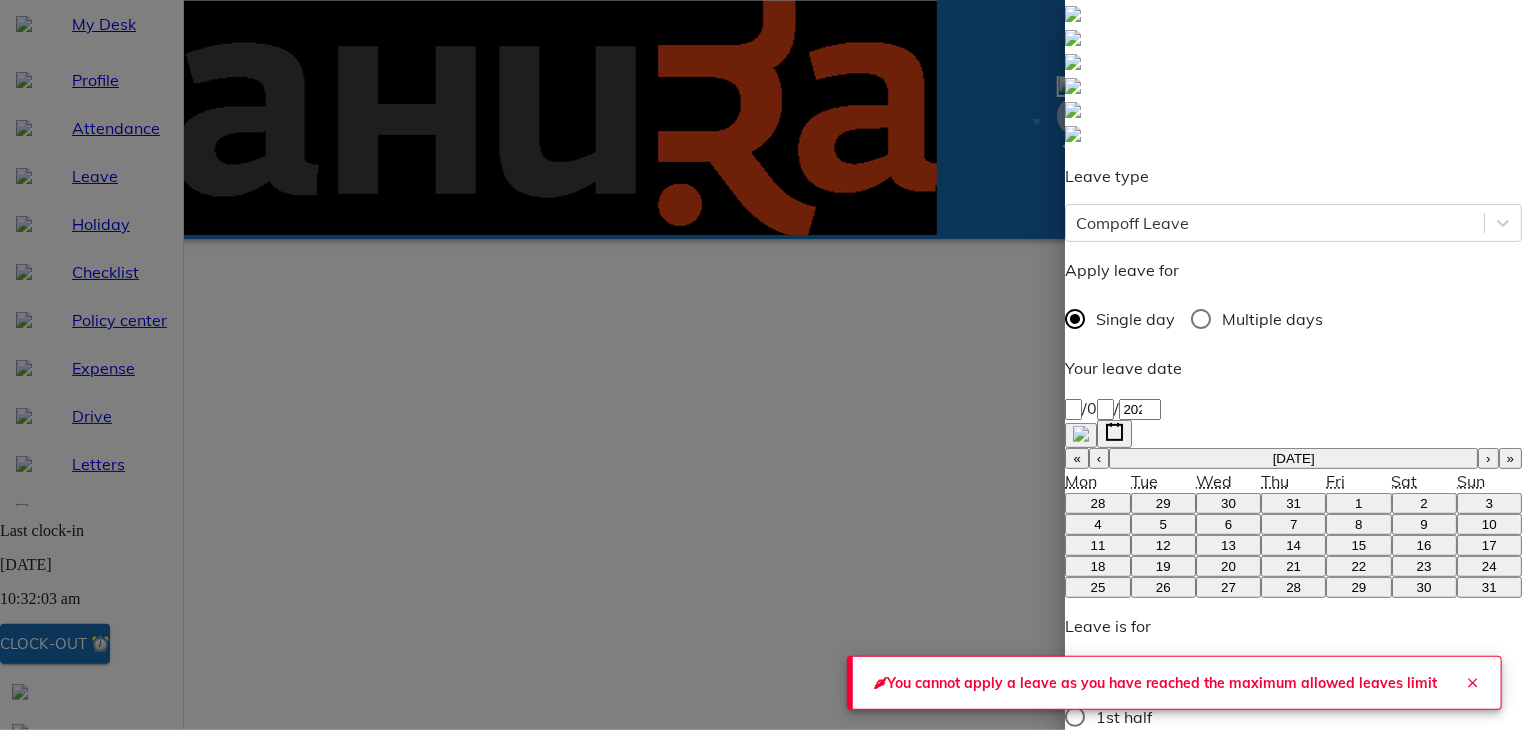 click 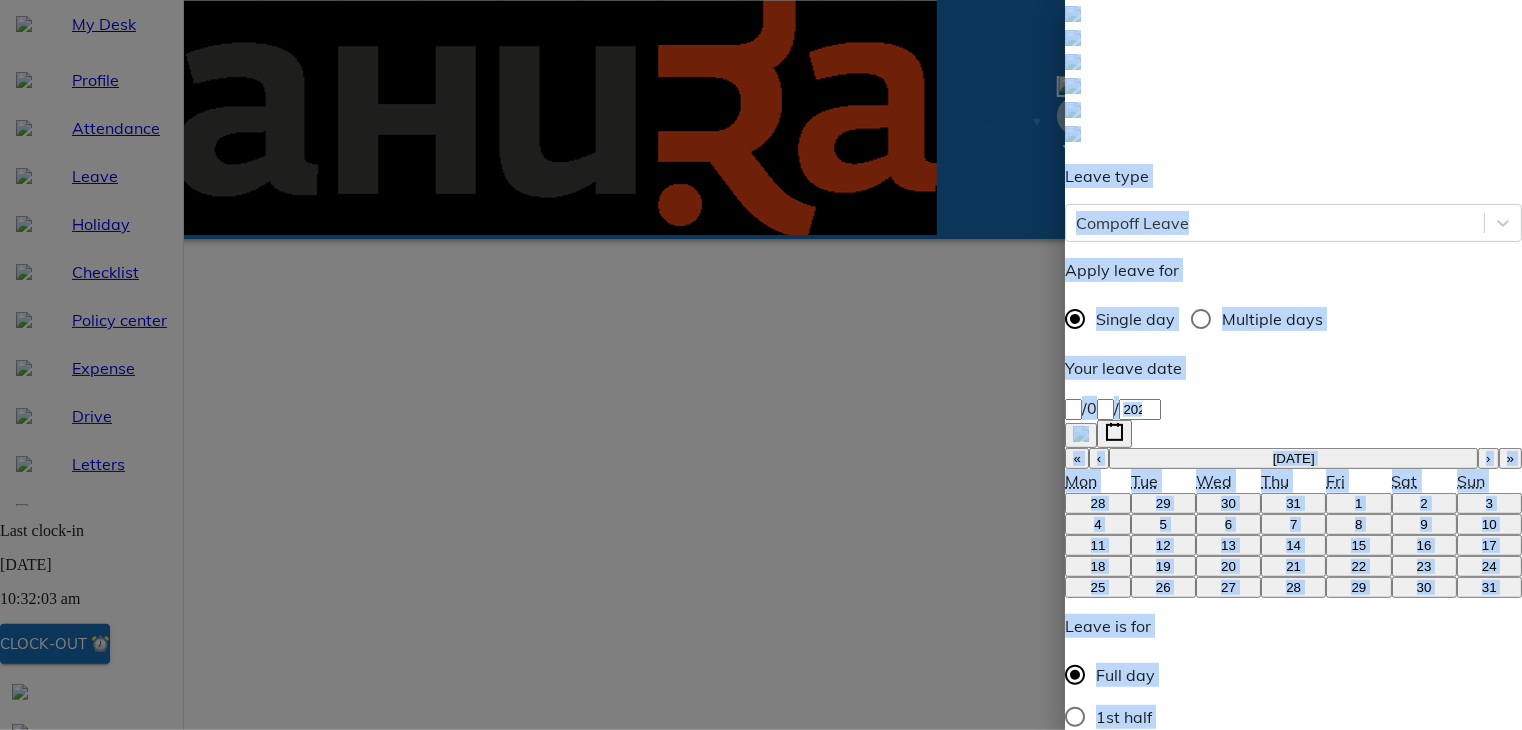drag, startPoint x: 1511, startPoint y: 597, endPoint x: 1520, endPoint y: 404, distance: 193.20973 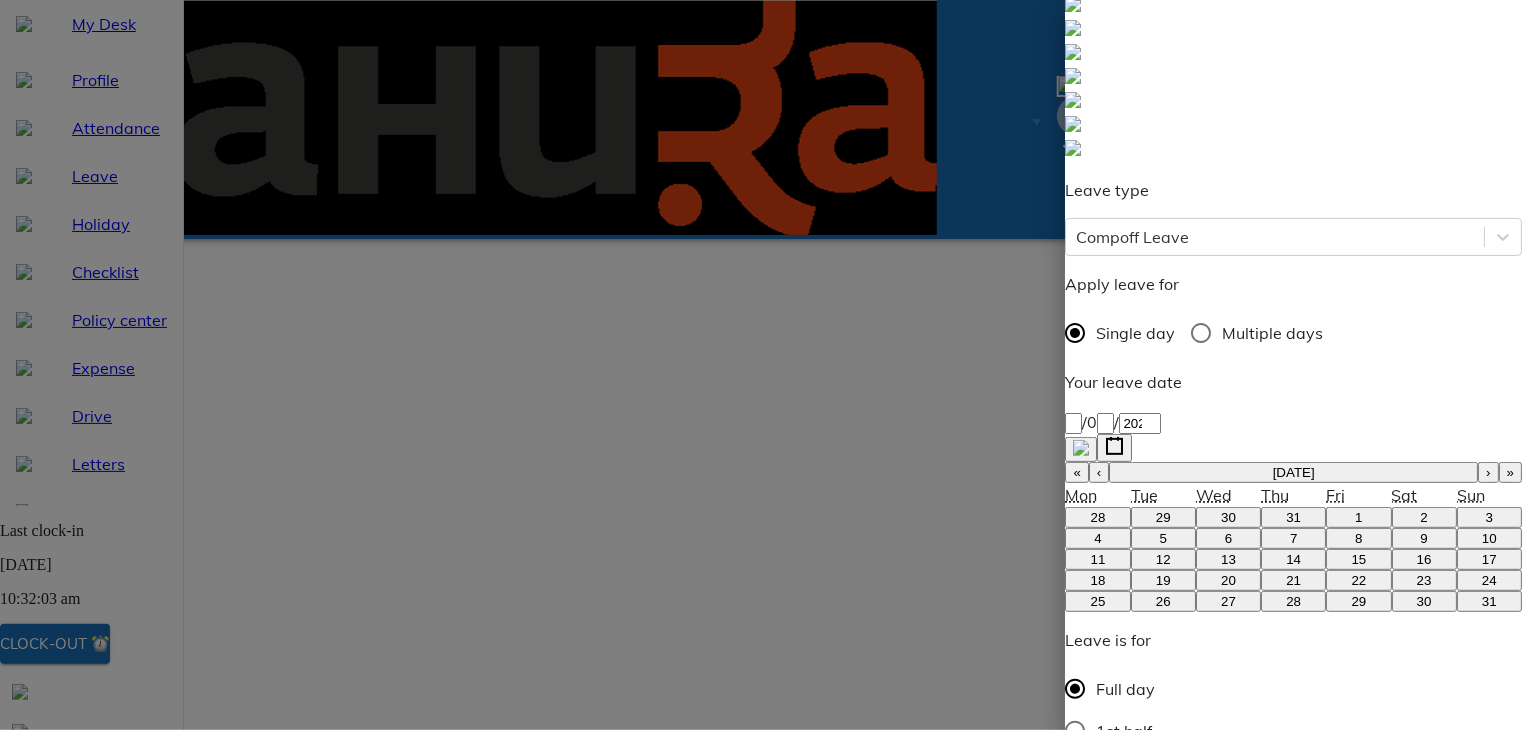 scroll, scrollTop: 144, scrollLeft: 0, axis: vertical 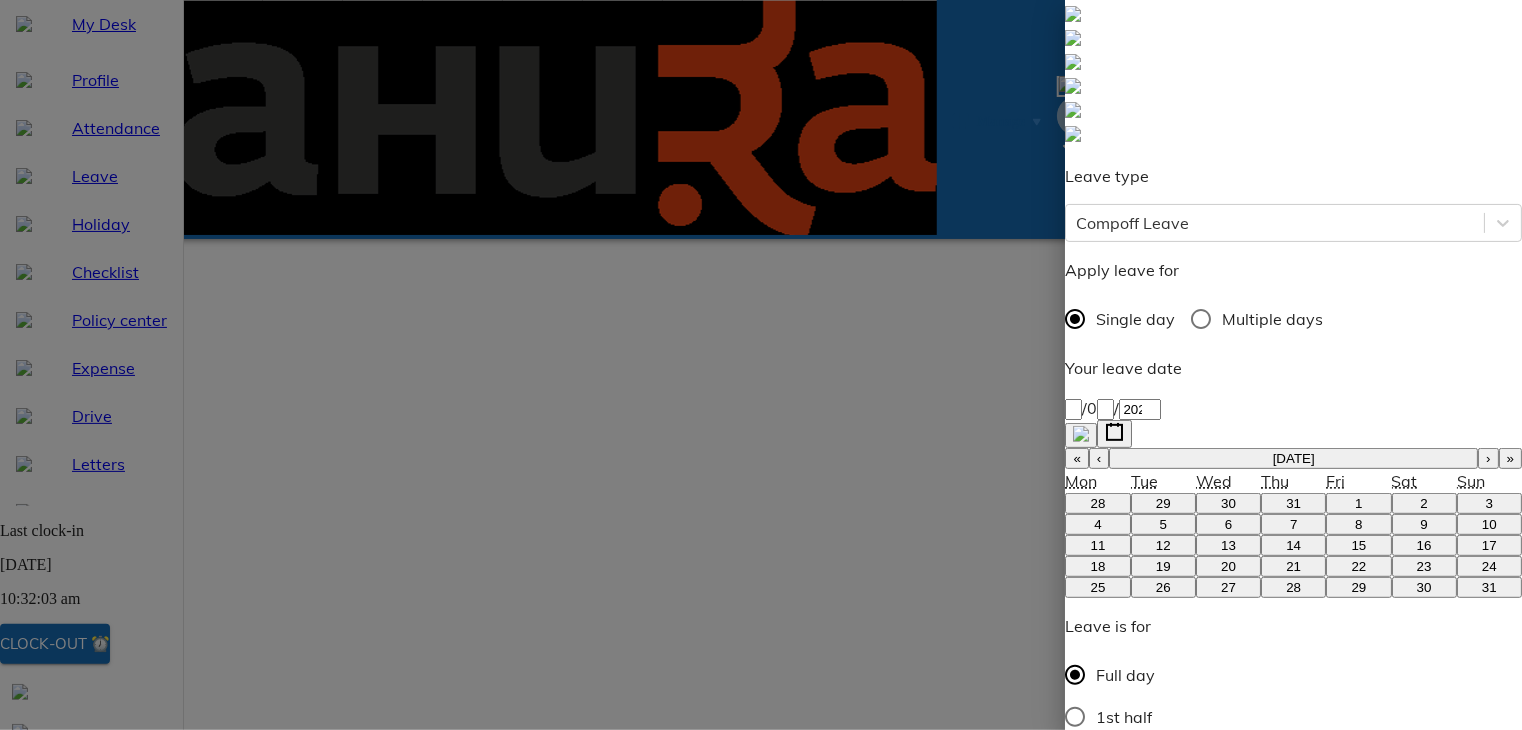 click on "Upload file" at bounding box center [1293, 1078] 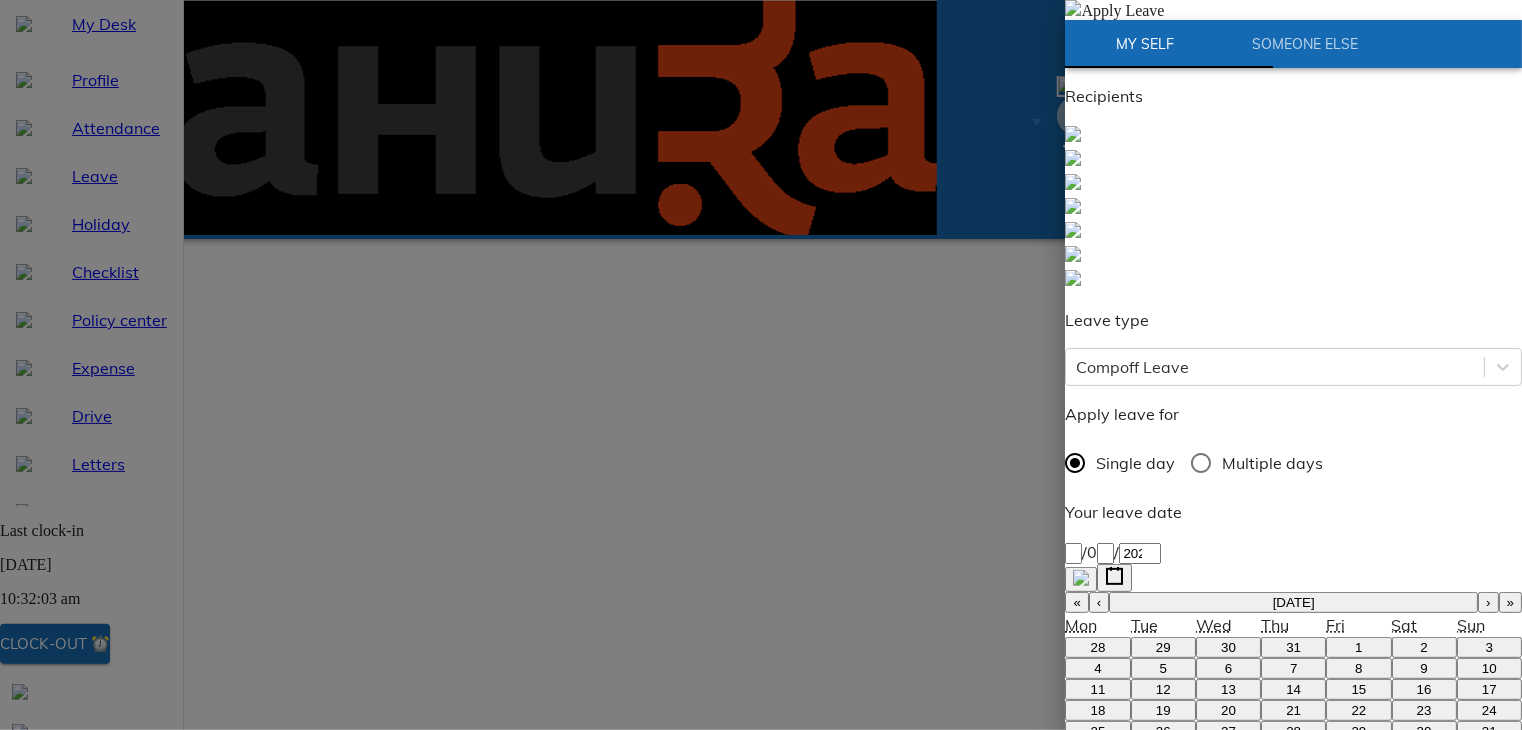 scroll, scrollTop: 144, scrollLeft: 0, axis: vertical 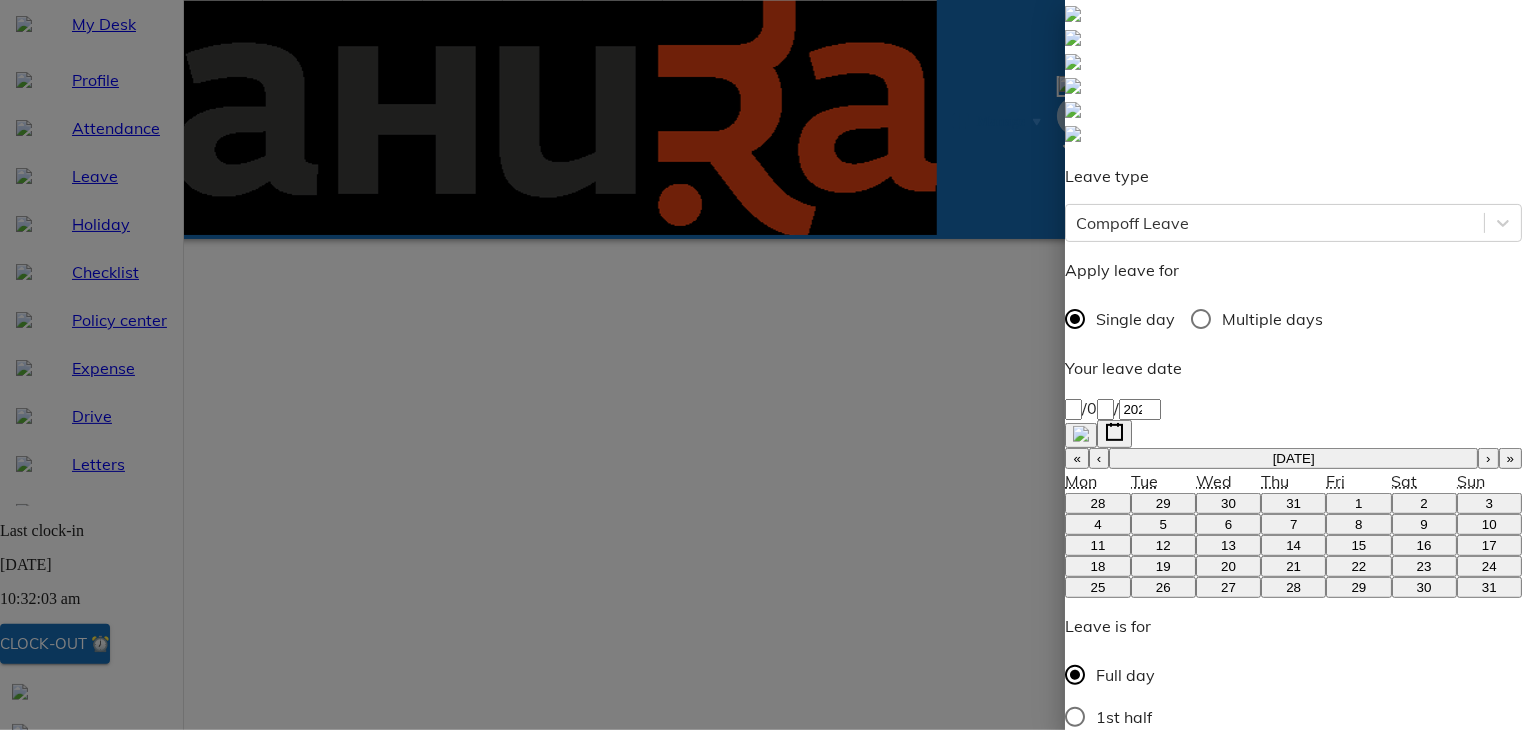 click on "Apply Leave" at bounding box center [1126, 1226] 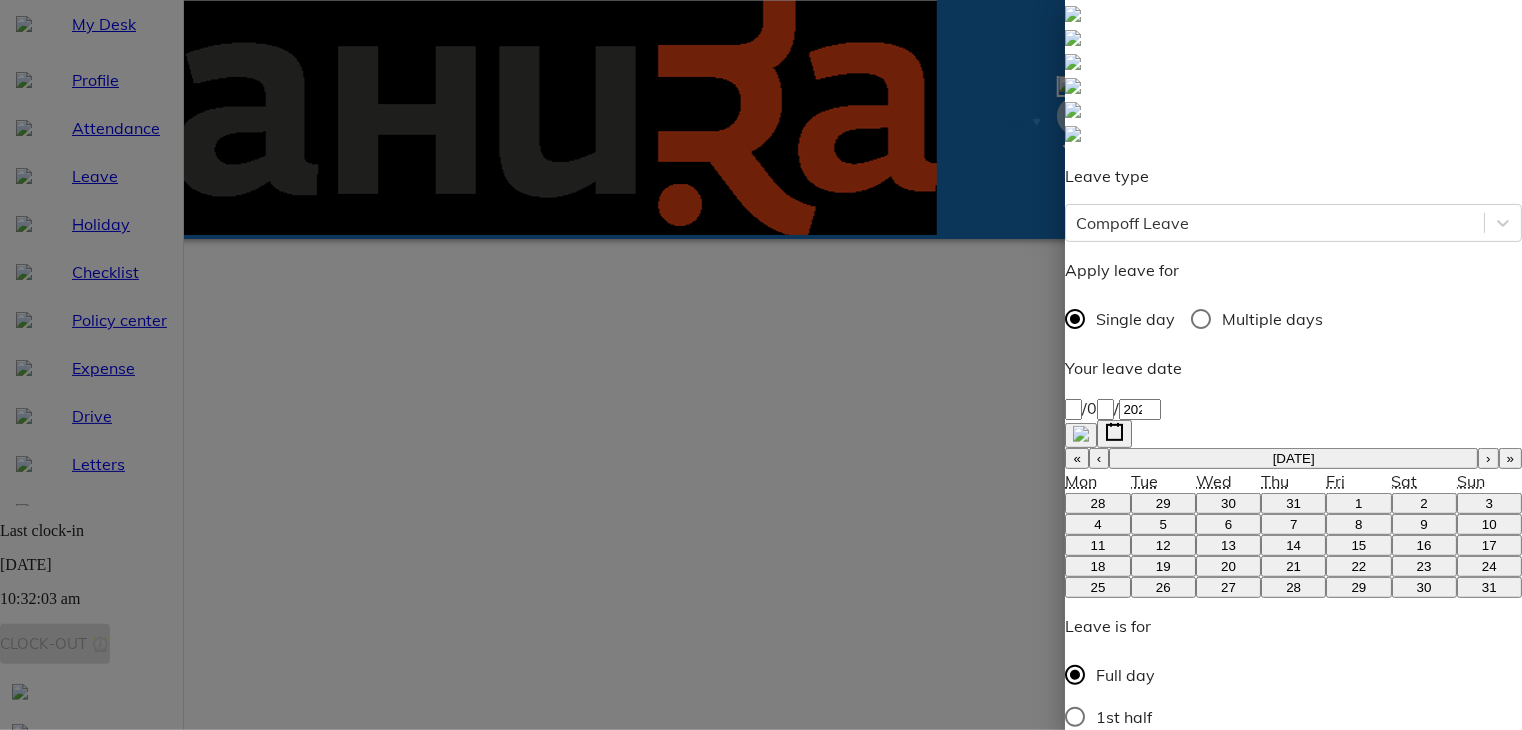click on "Apply Leave" at bounding box center (1293, 1226) 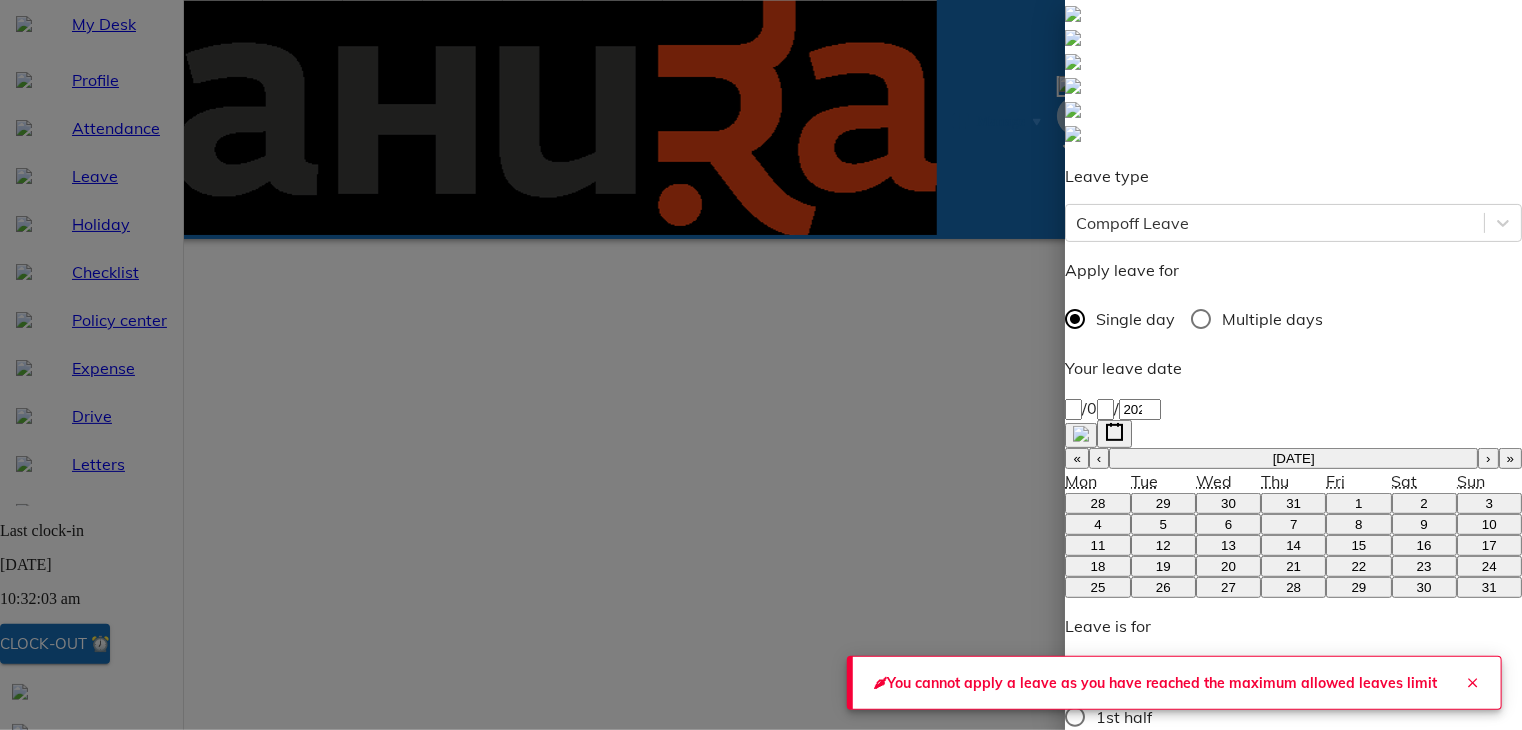 click 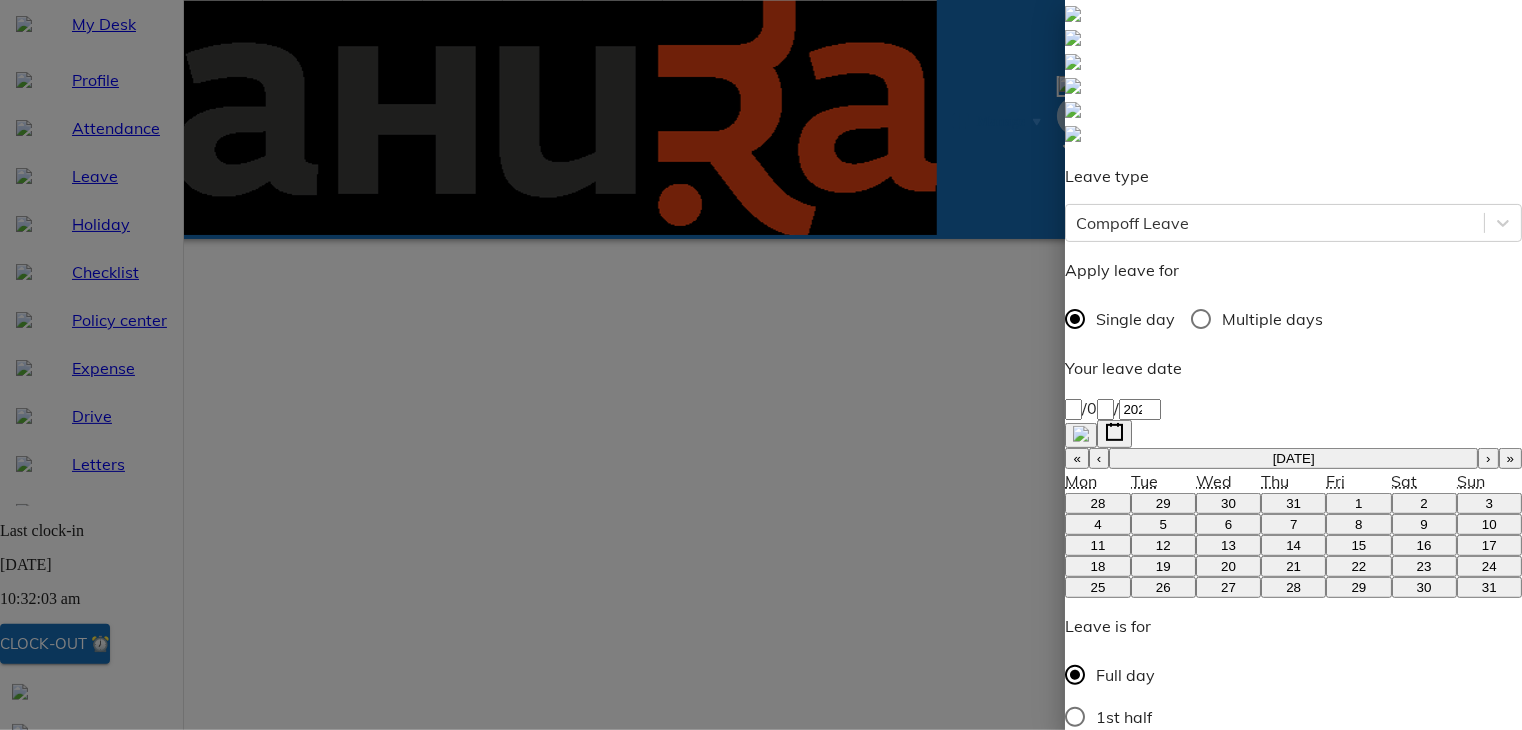 scroll, scrollTop: 0, scrollLeft: 0, axis: both 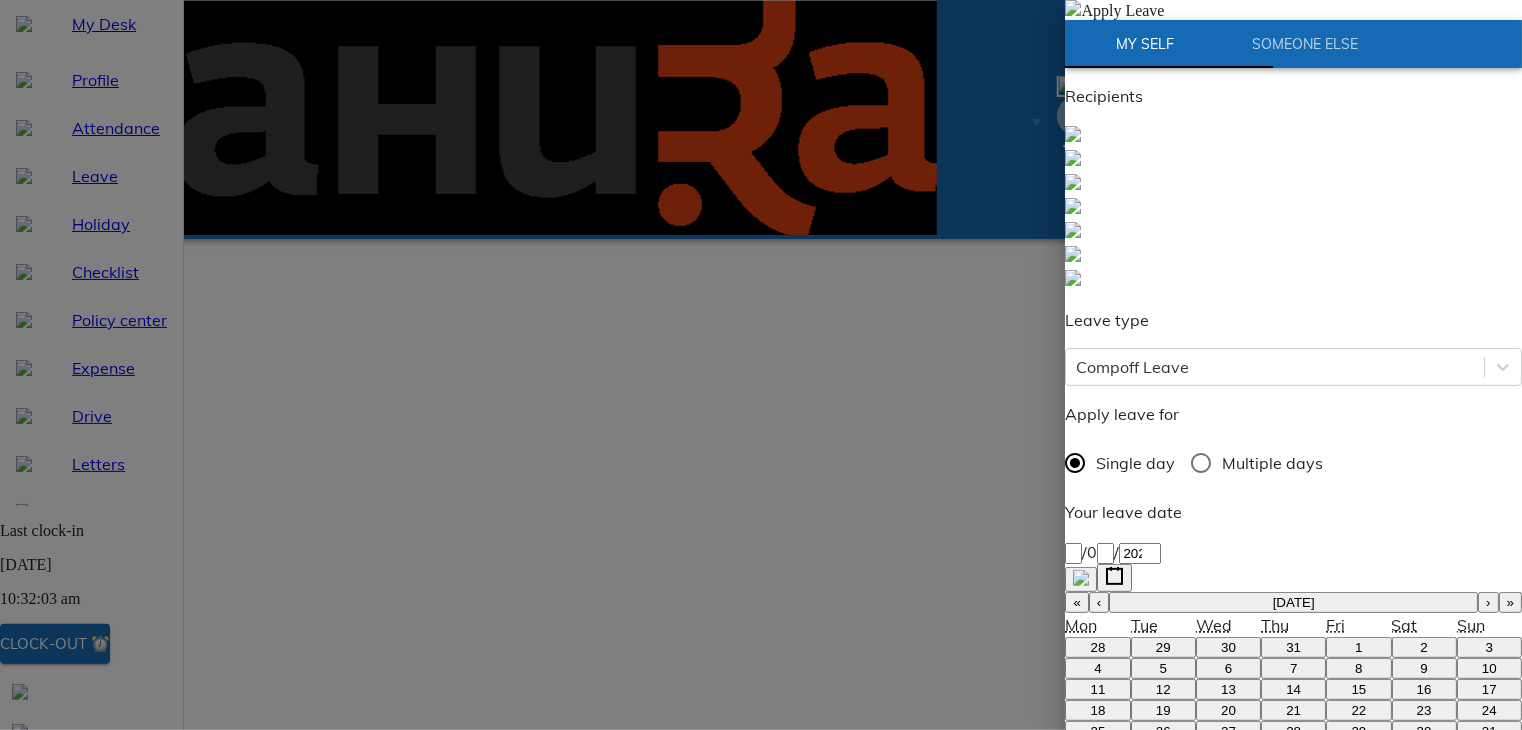 click at bounding box center (1073, 10) 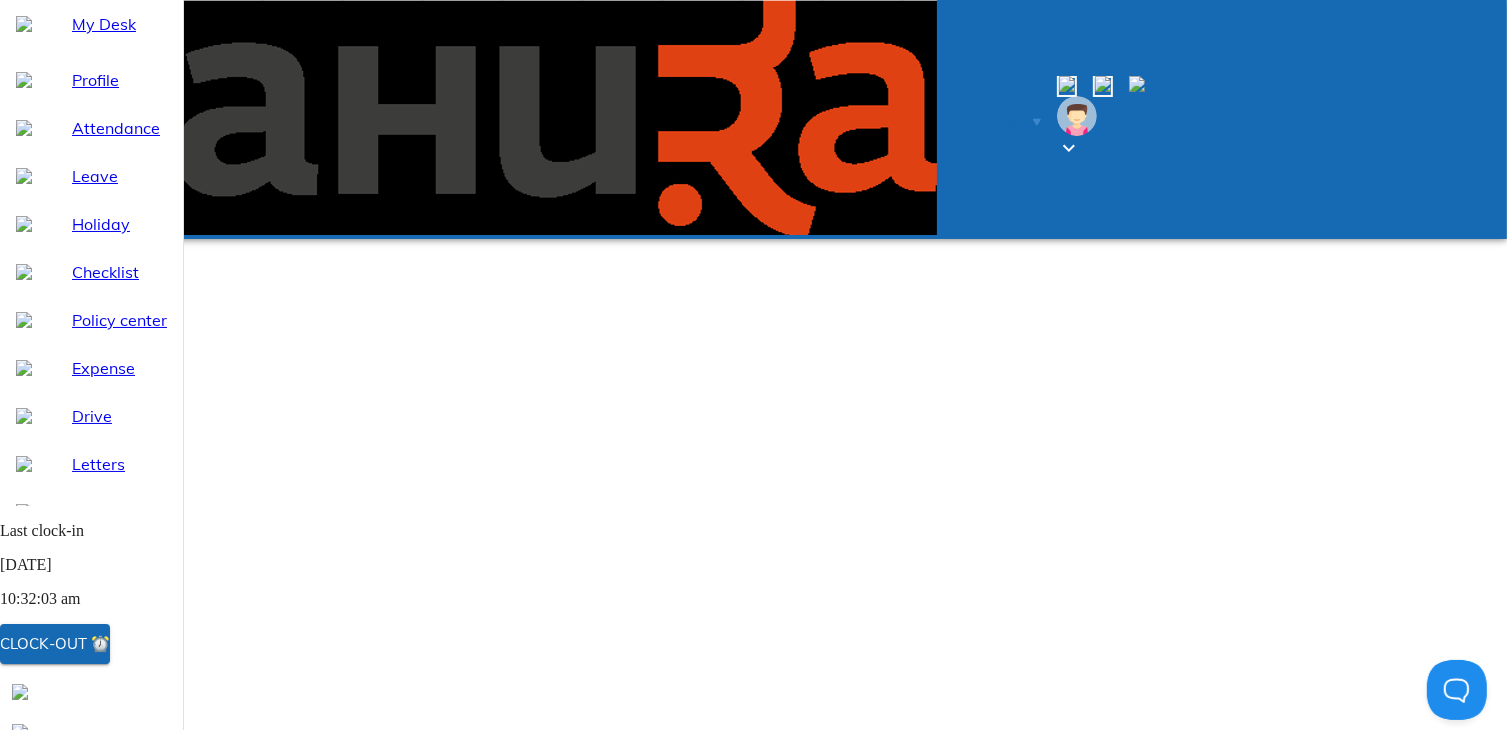 click on "Apply Leave" at bounding box center [69, 1151] 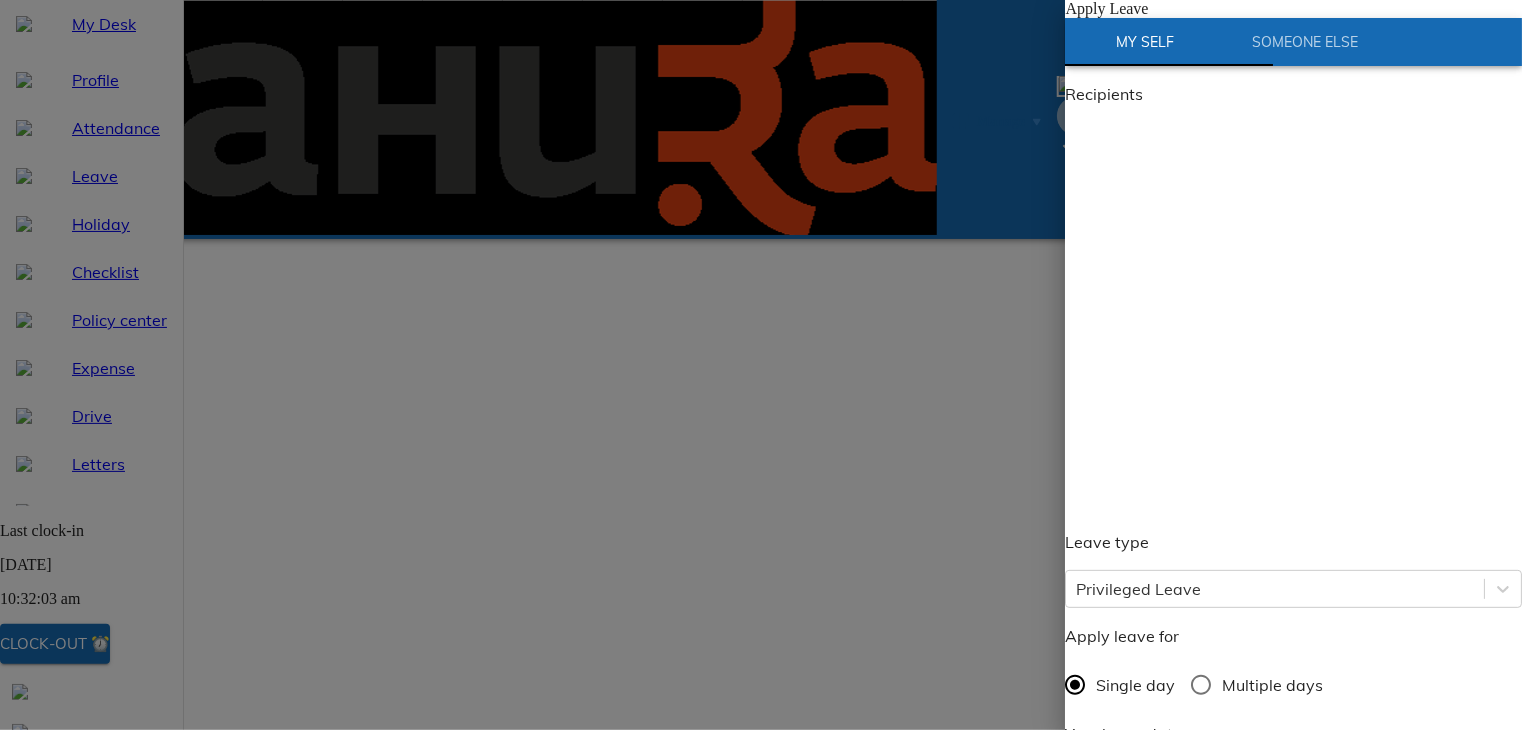 click on "/ /" at bounding box center (1293, 774) 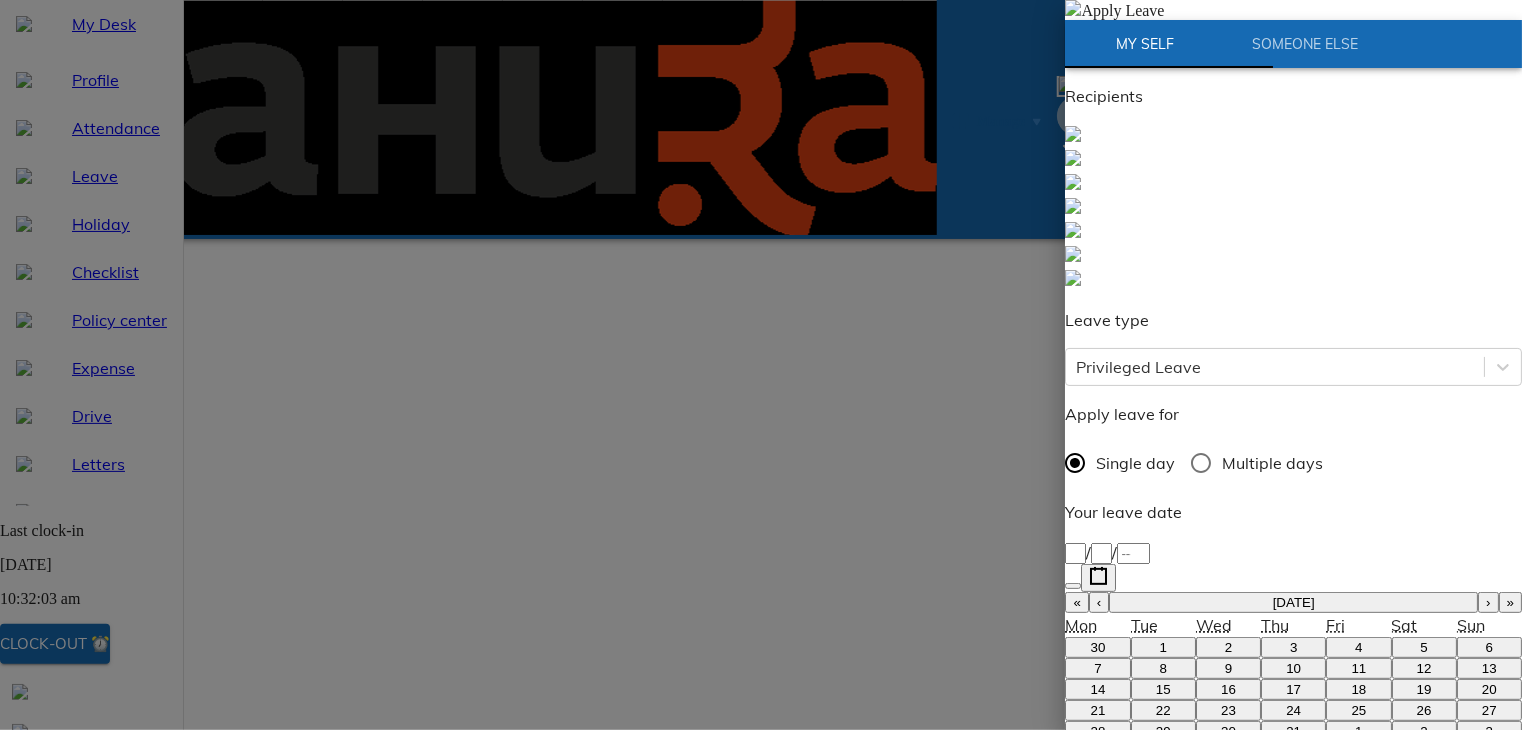 click on "›" at bounding box center [1488, 602] 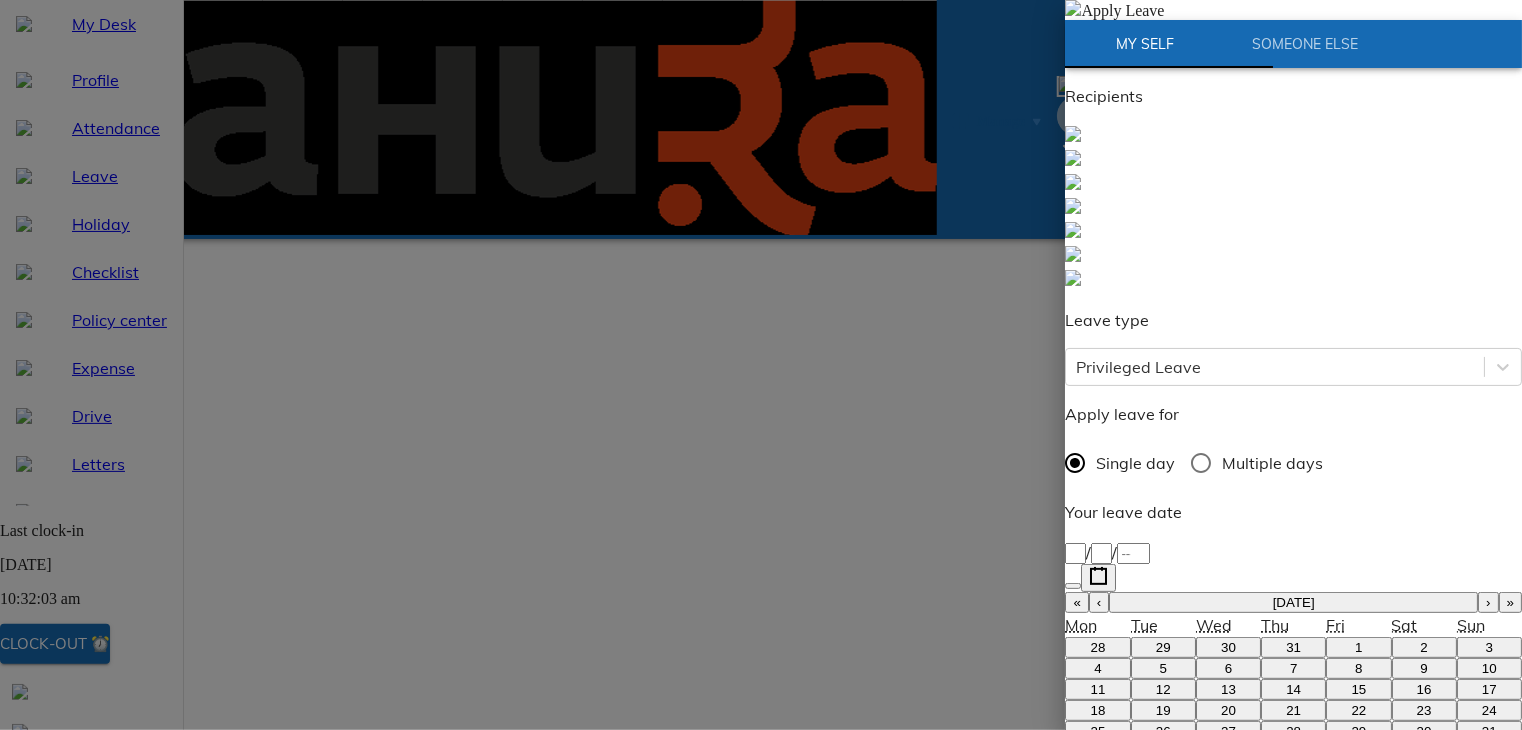 click on "8" at bounding box center (1358, 668) 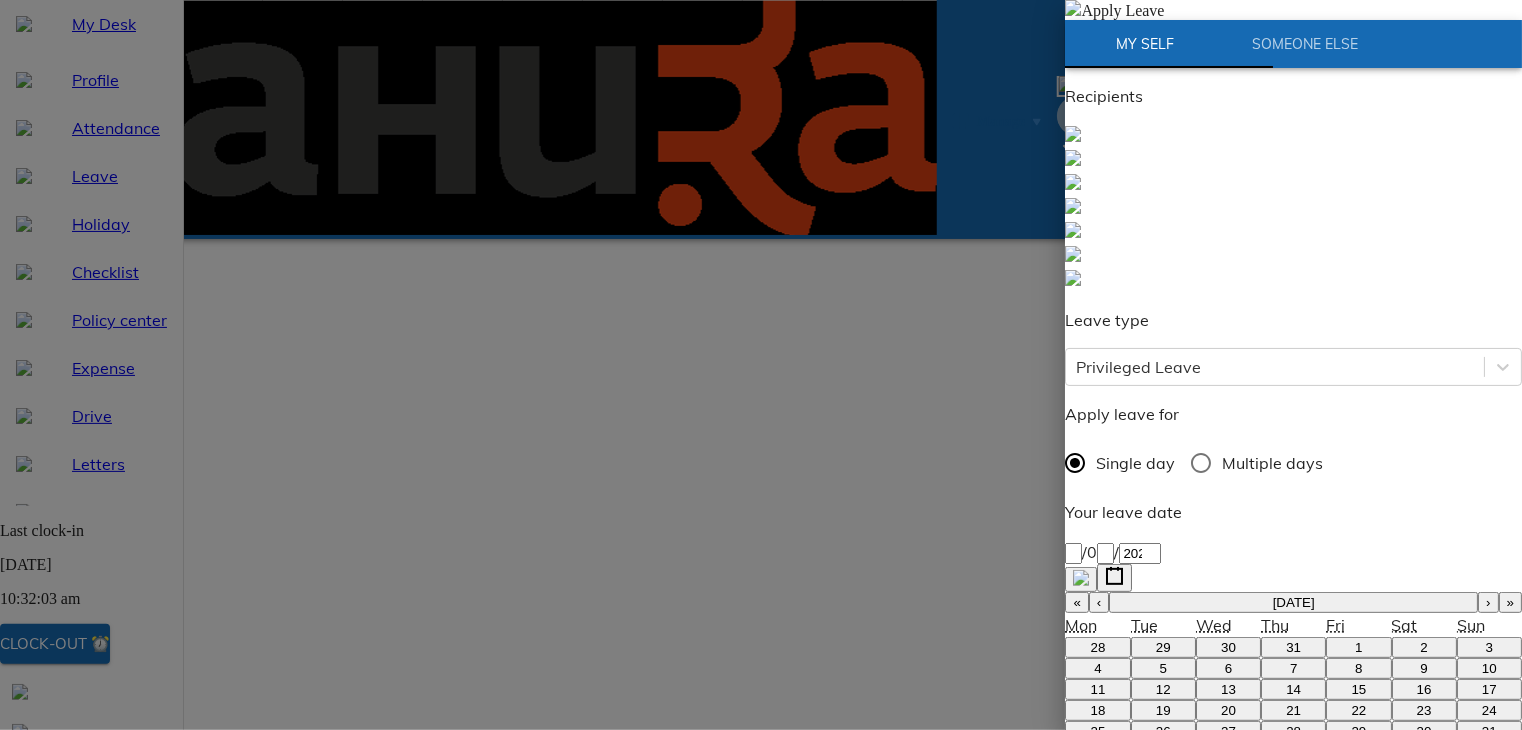 click on "Enter employee name" at bounding box center (1157, 999) 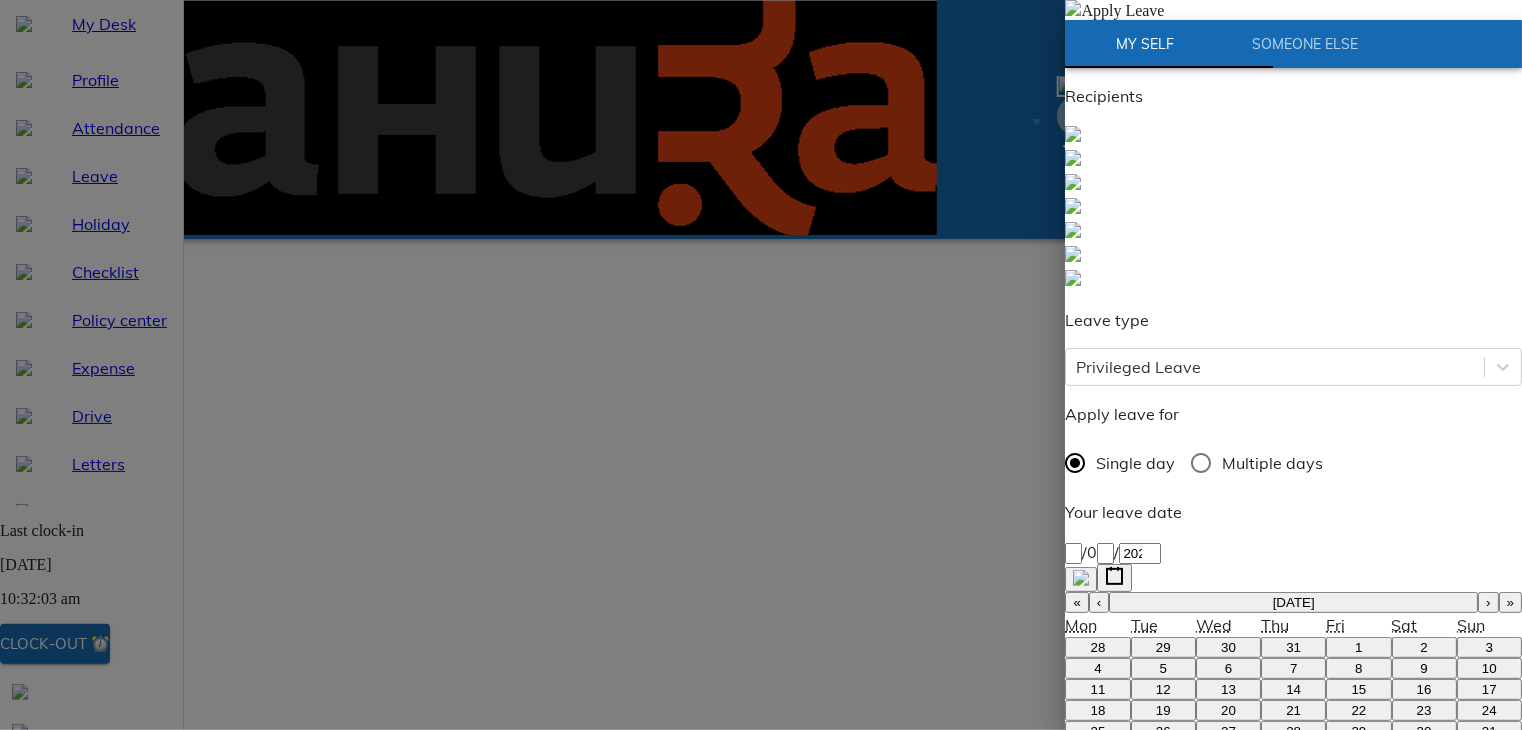 type on "shah" 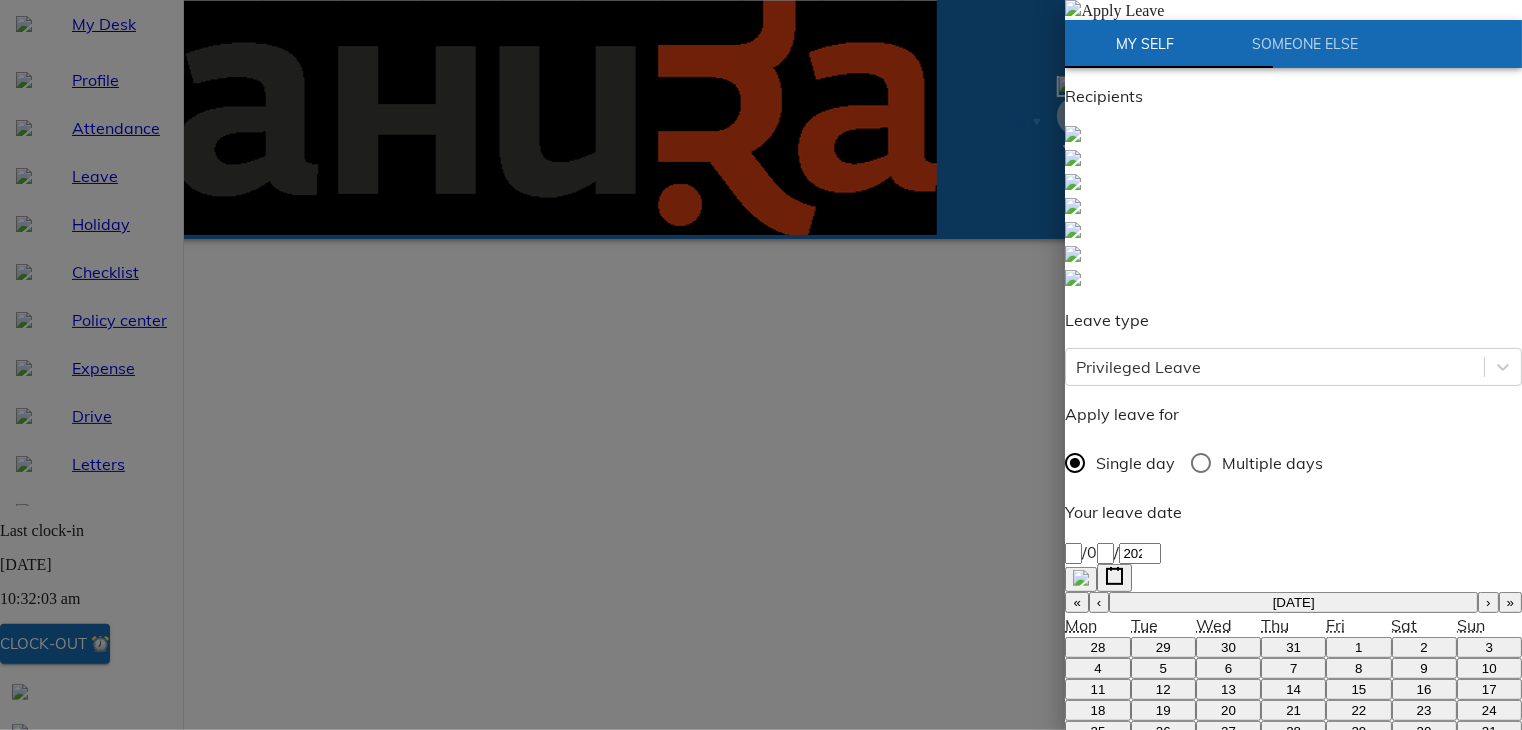 type on "Request for leave." 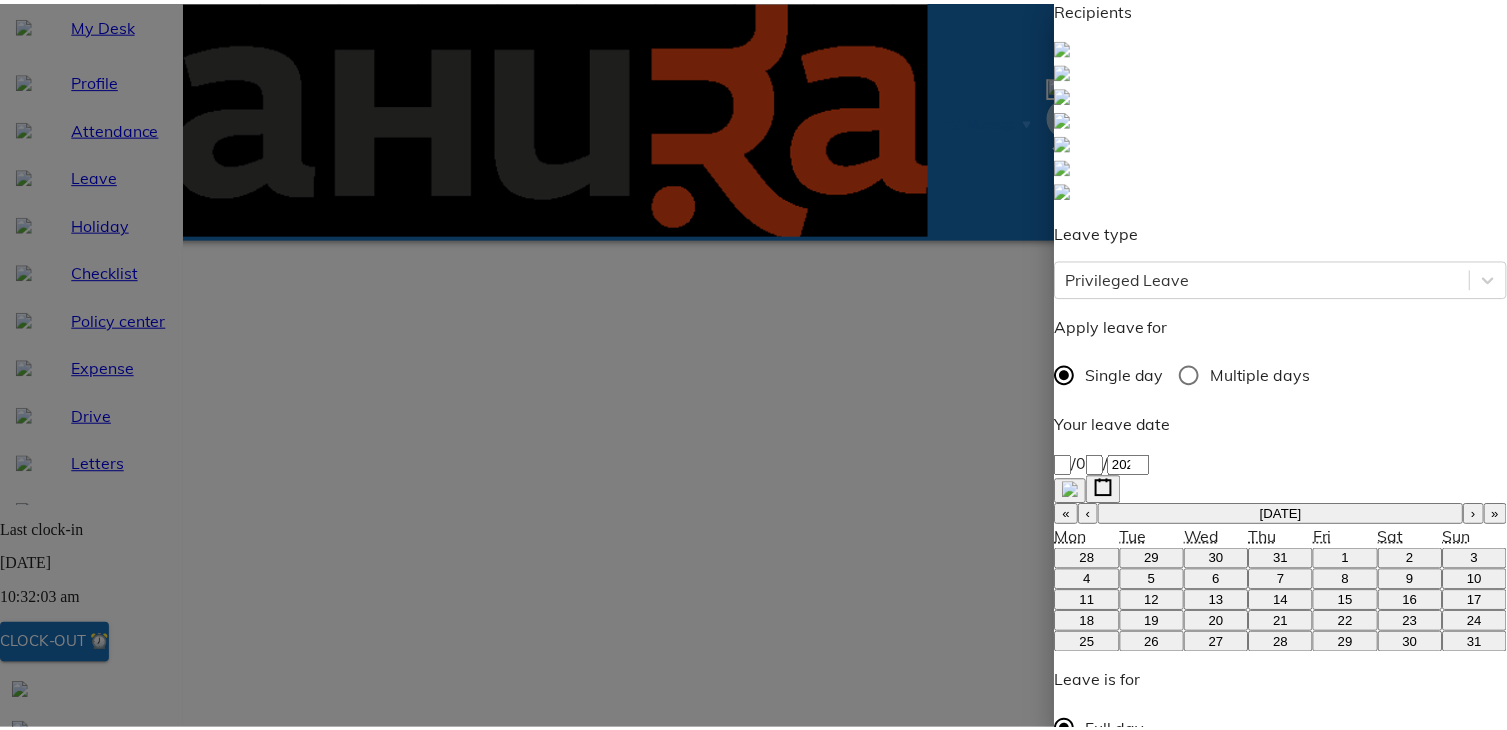 scroll, scrollTop: 133, scrollLeft: 0, axis: vertical 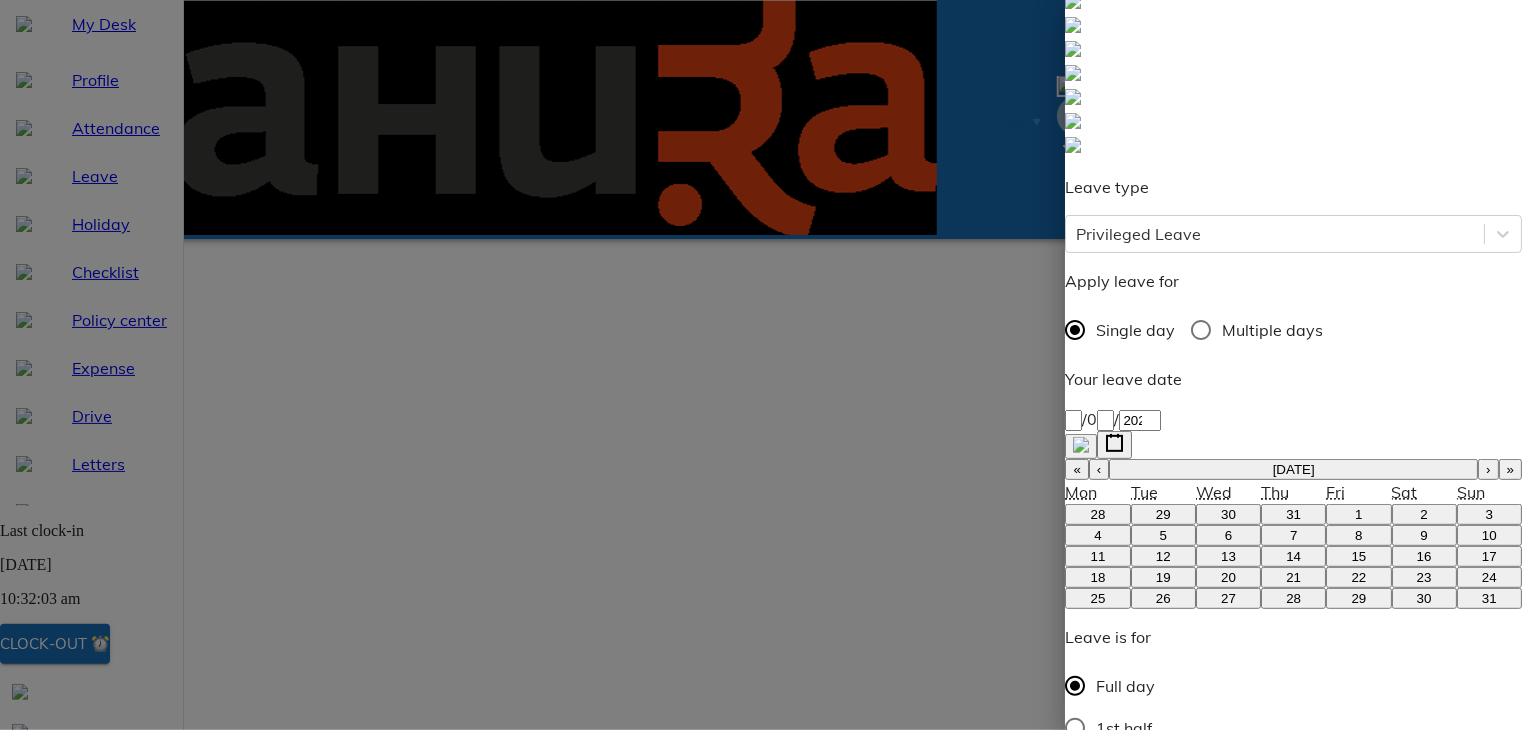 click on "Apply Leave" at bounding box center [1126, 1237] 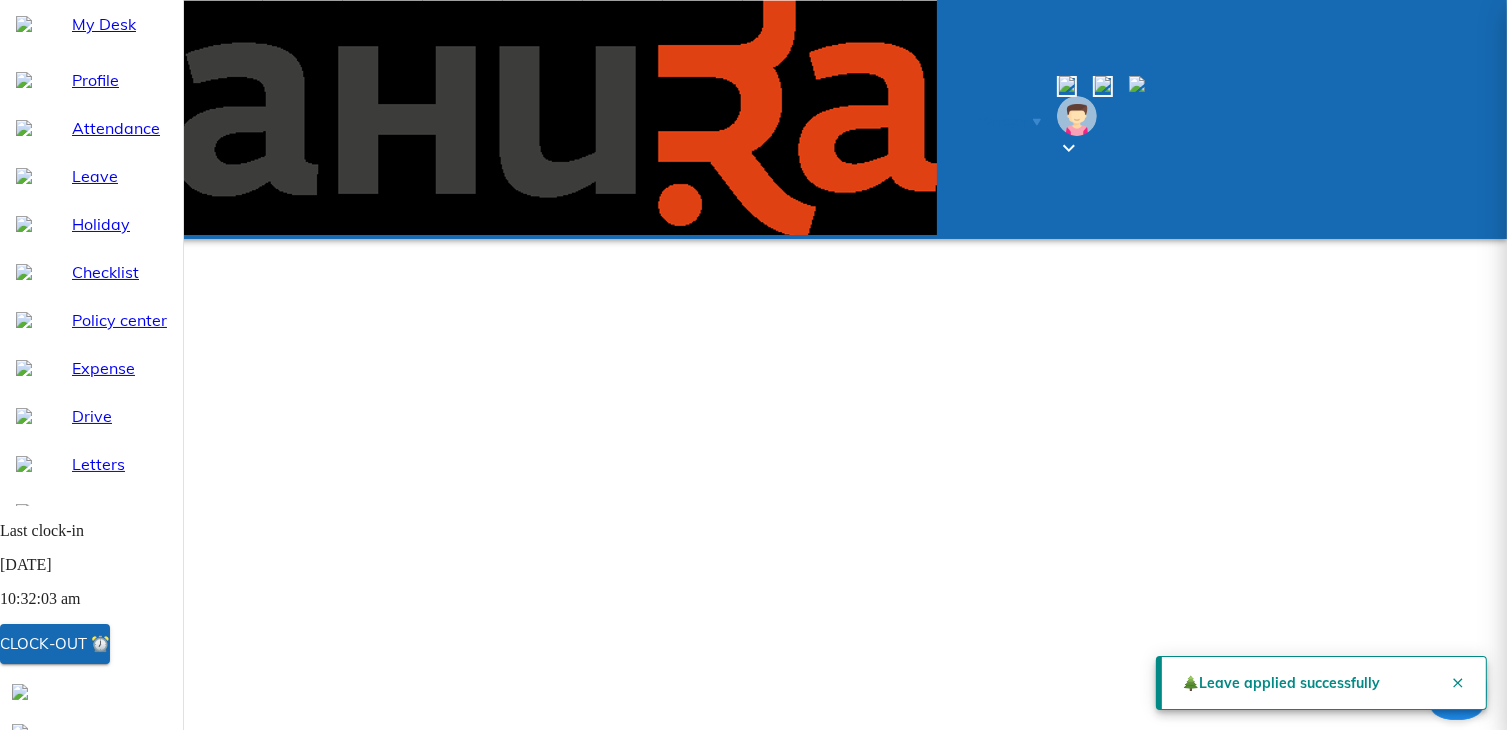 scroll, scrollTop: 30, scrollLeft: 0, axis: vertical 